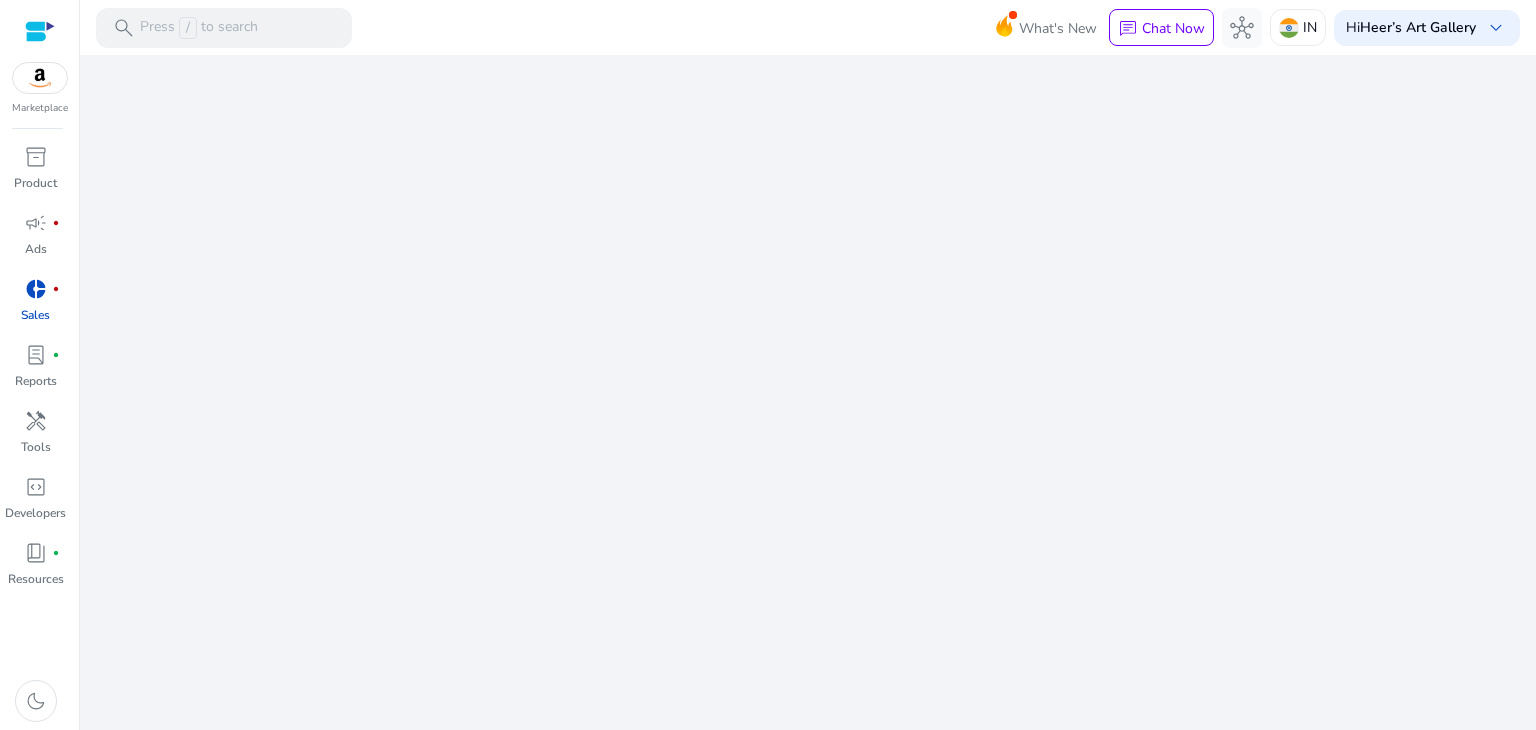 scroll, scrollTop: 0, scrollLeft: 0, axis: both 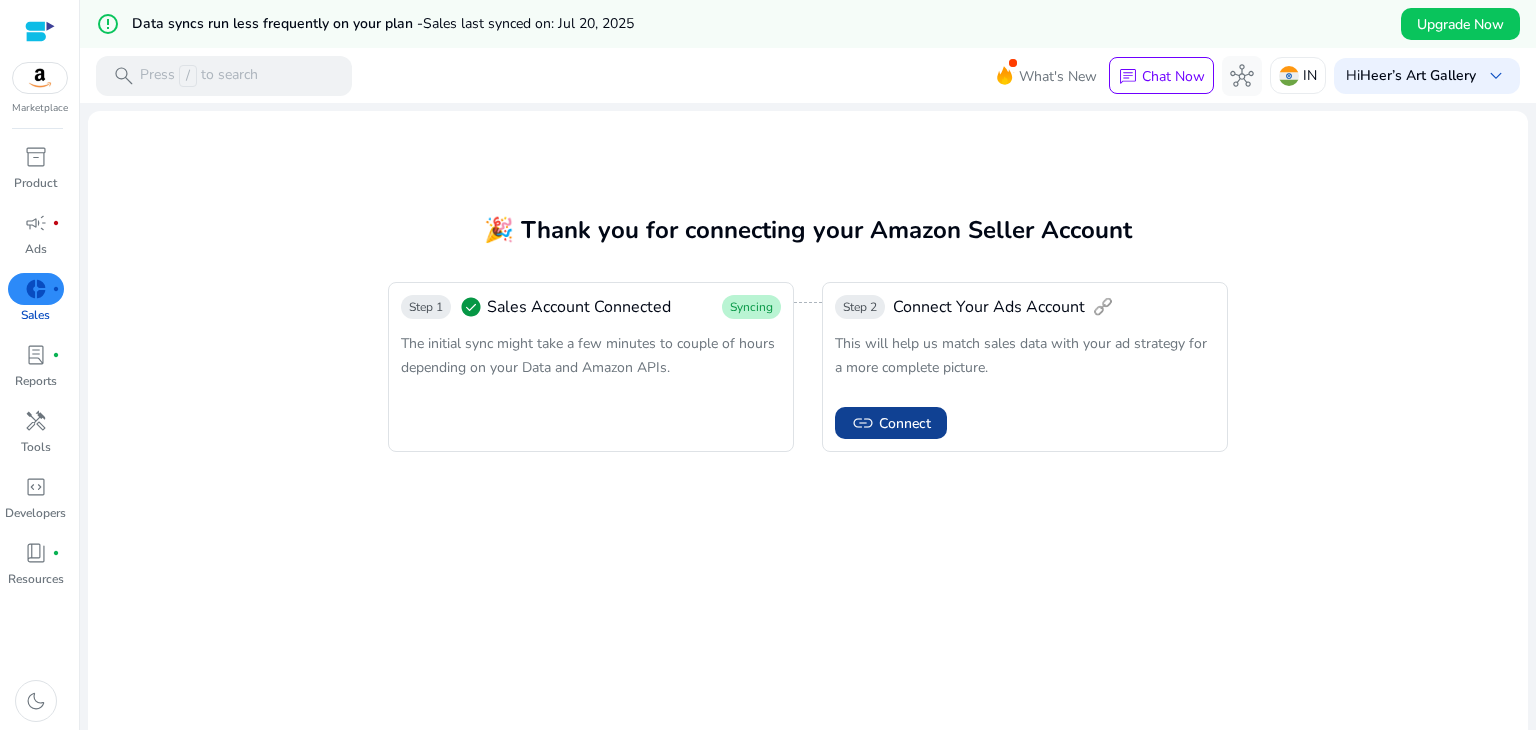 click on "Connect" 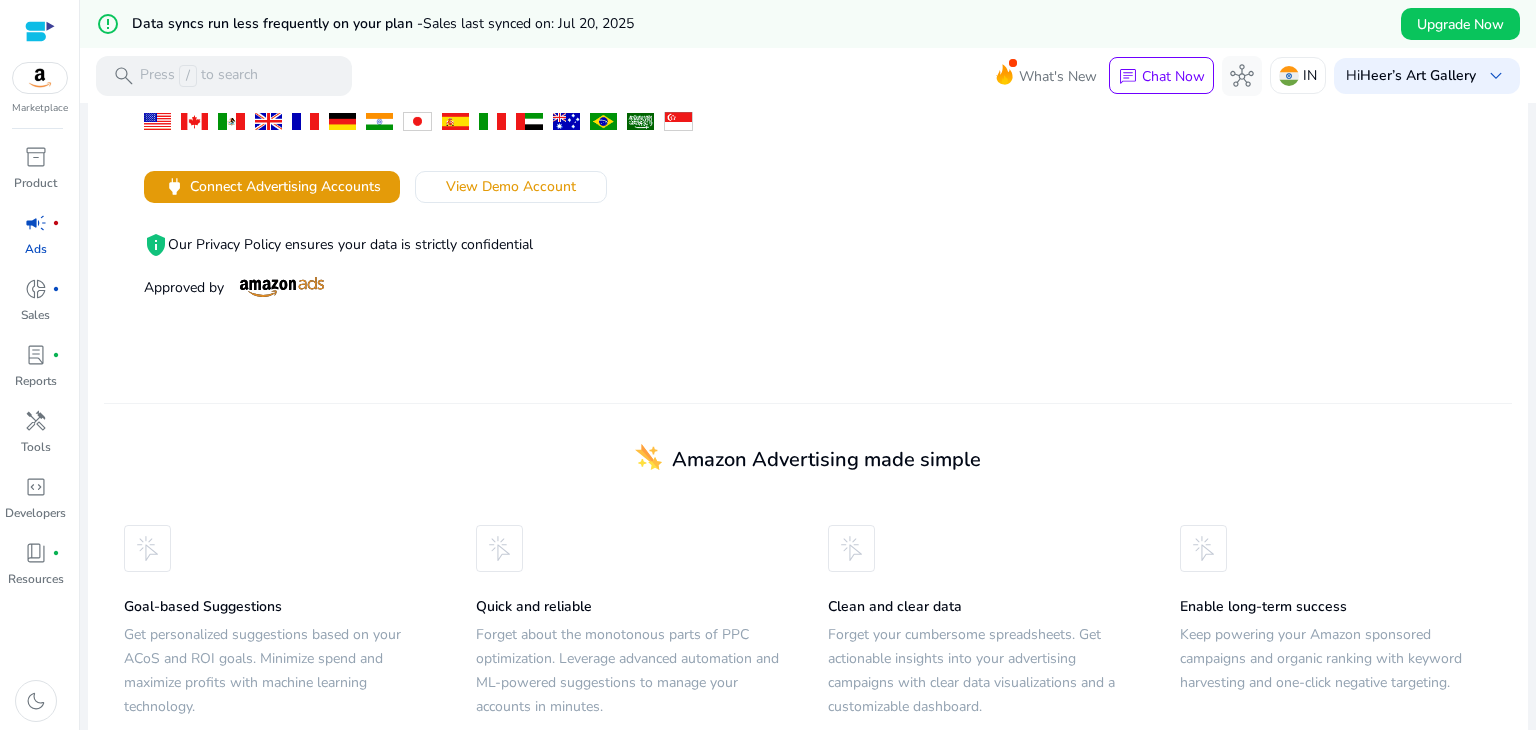 scroll, scrollTop: 0, scrollLeft: 0, axis: both 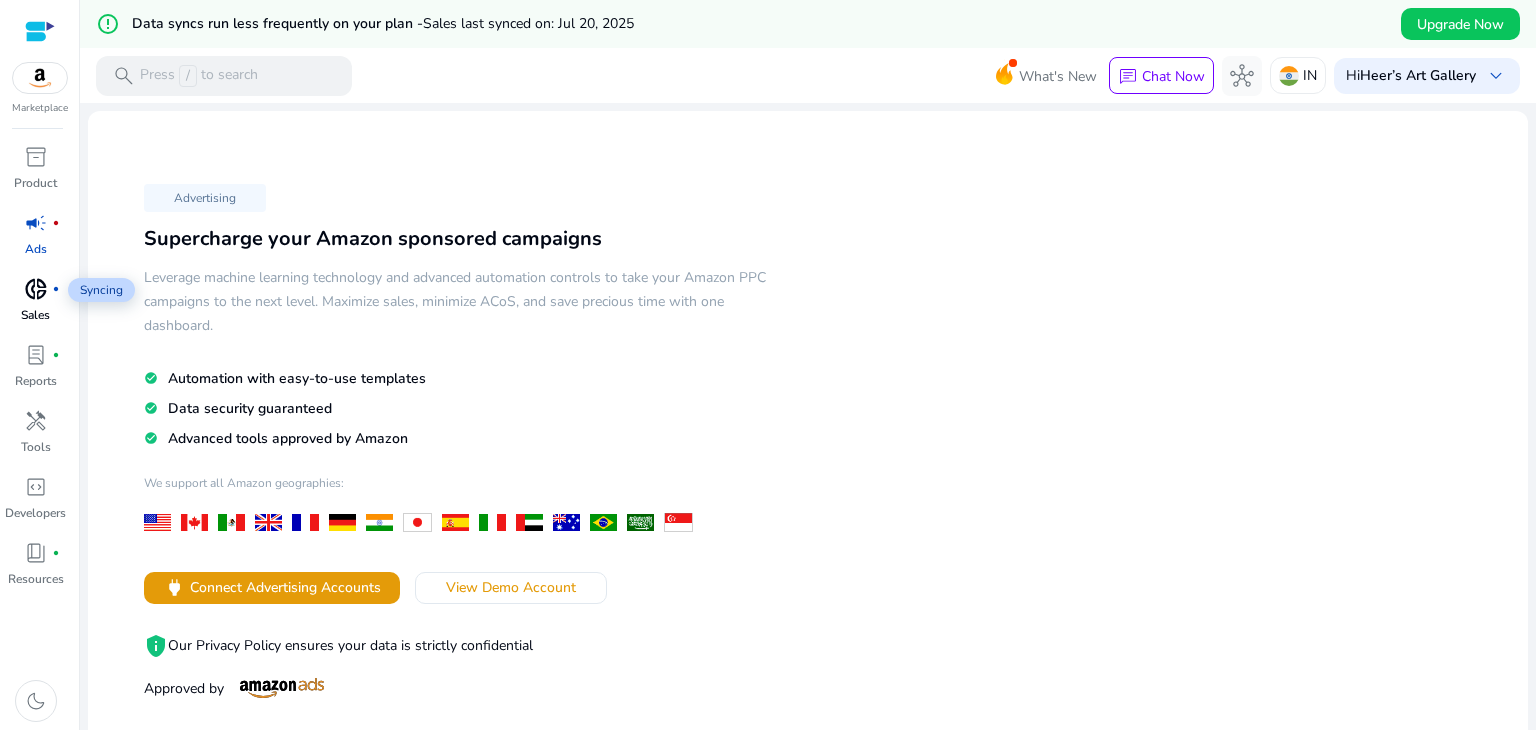 click on "donut_small" at bounding box center [36, 289] 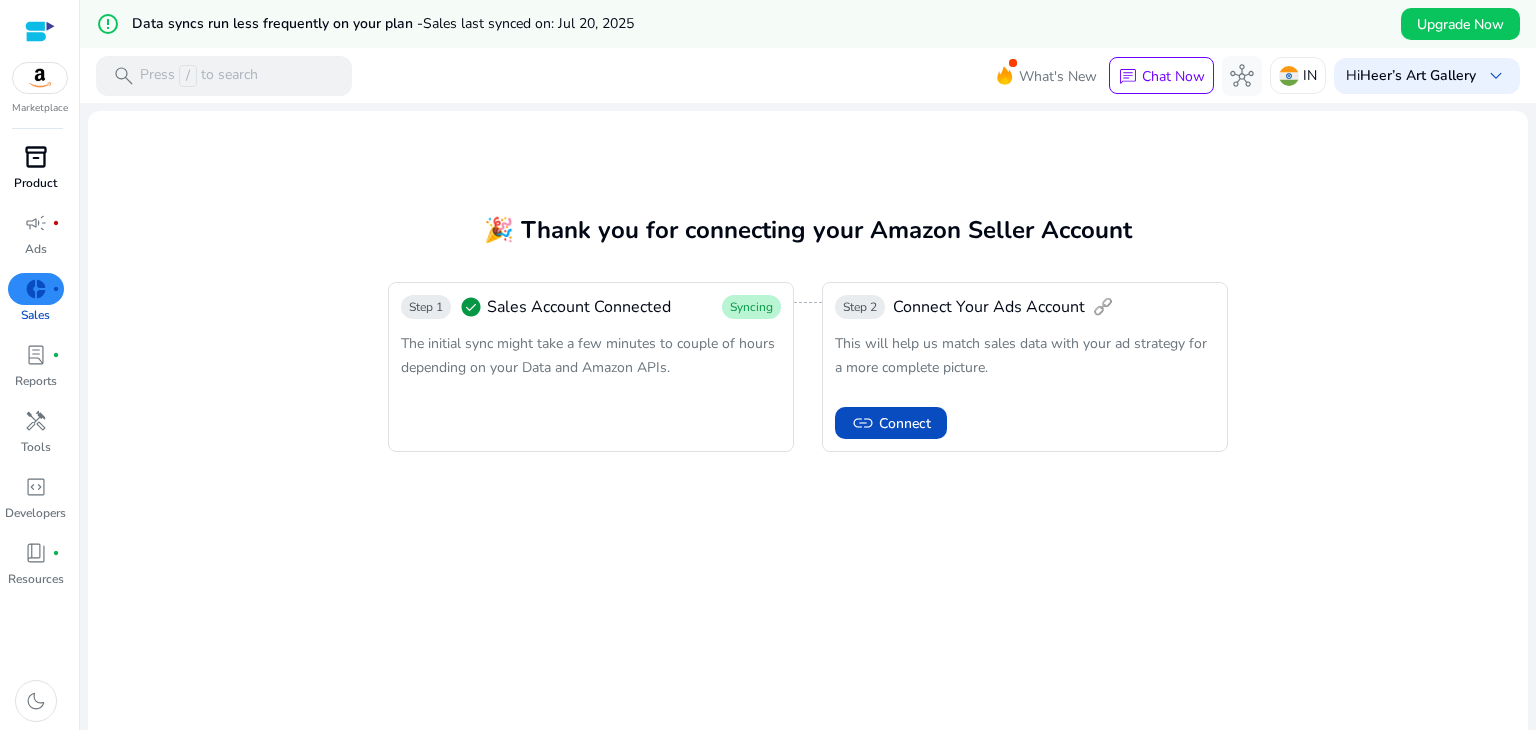 click on "inventory_2" at bounding box center (36, 157) 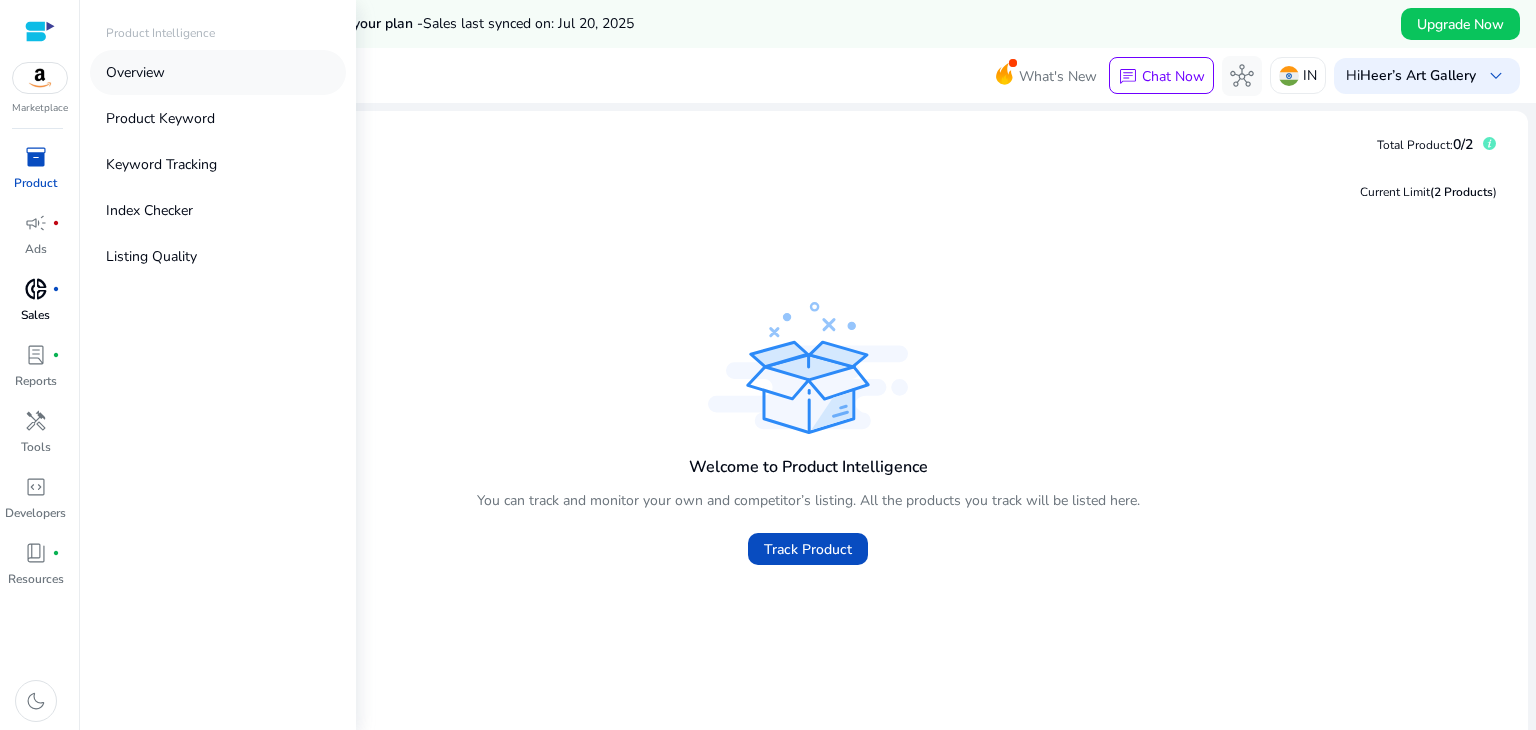 click on "Overview" at bounding box center (135, 72) 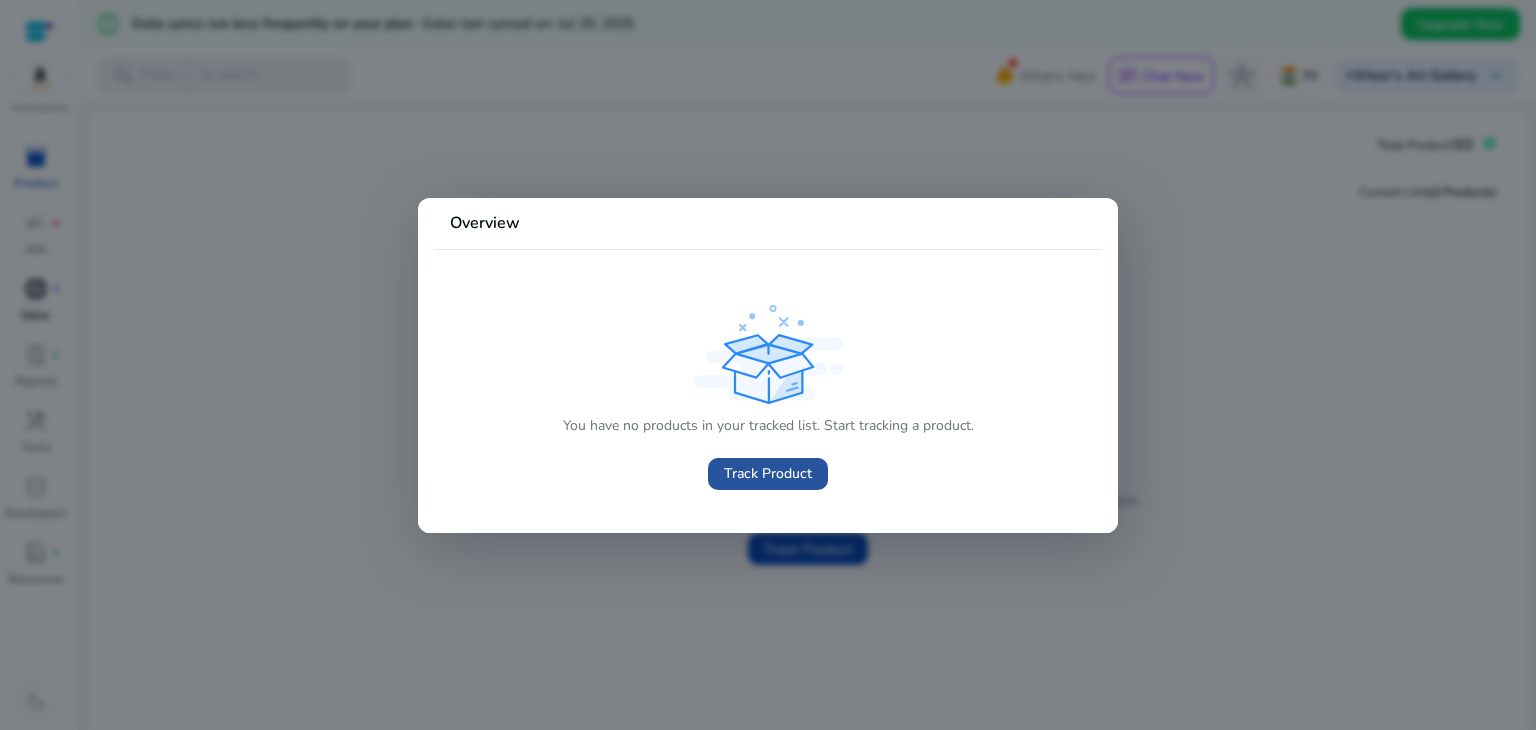 click on "Track Product" 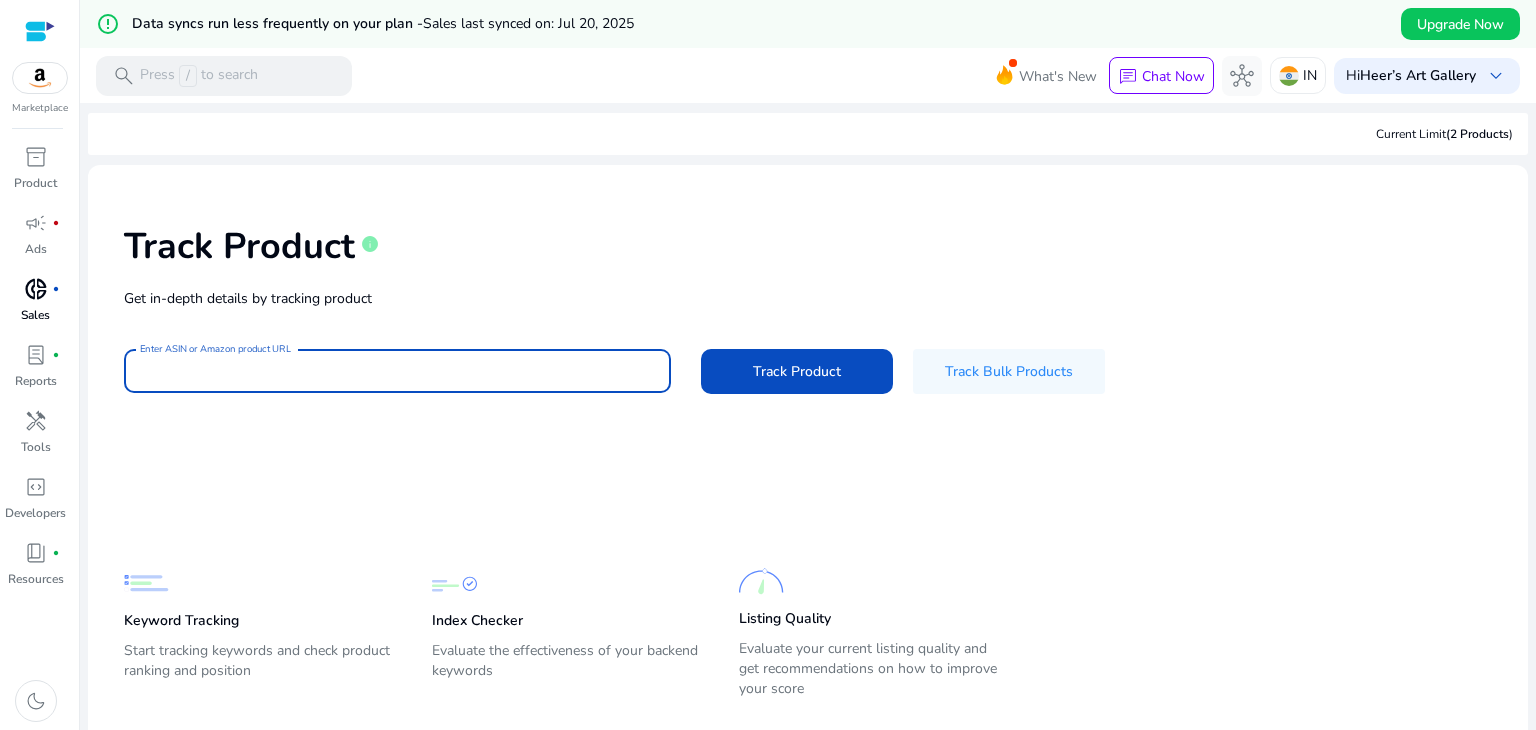 click on "Enter ASIN or Amazon product URL" at bounding box center (397, 371) 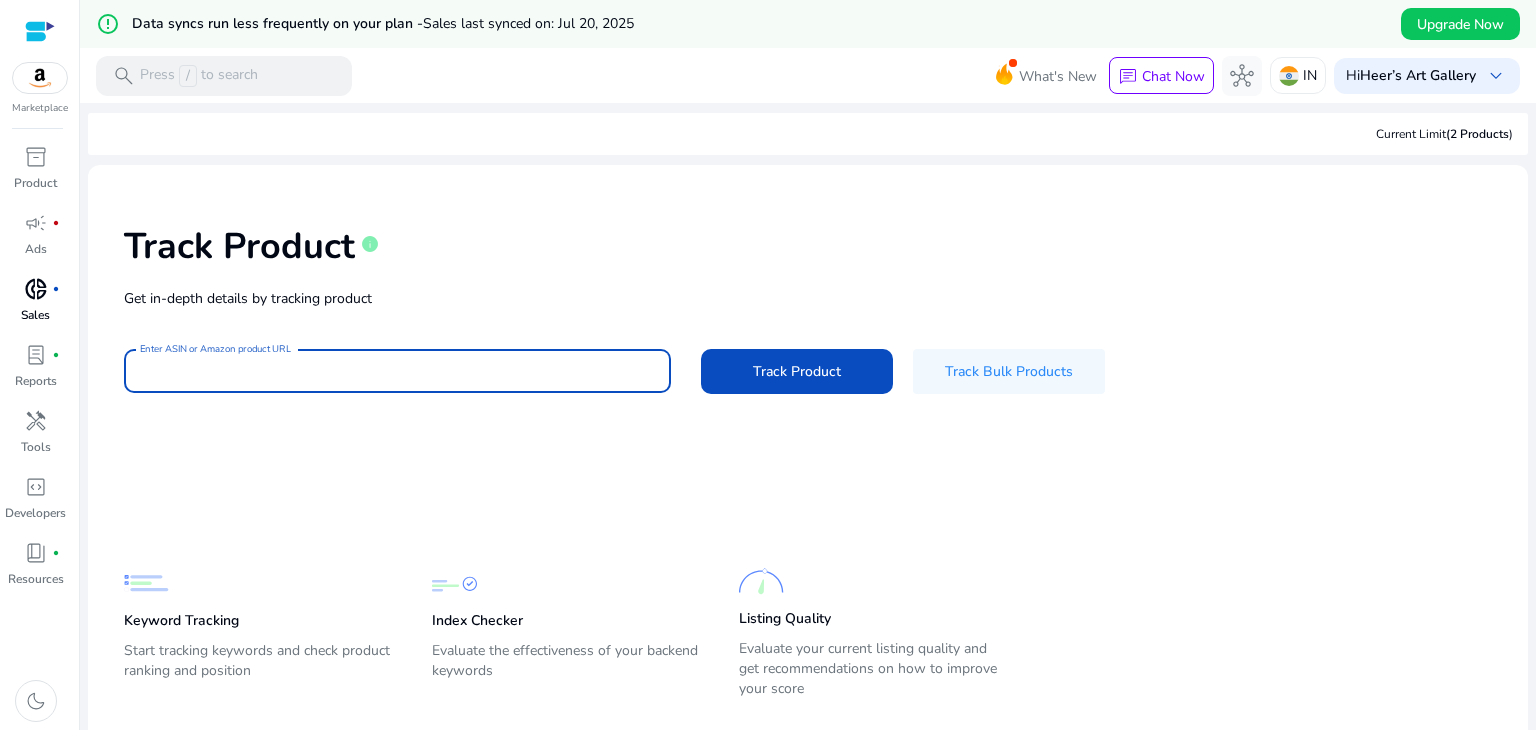 paste on "**********" 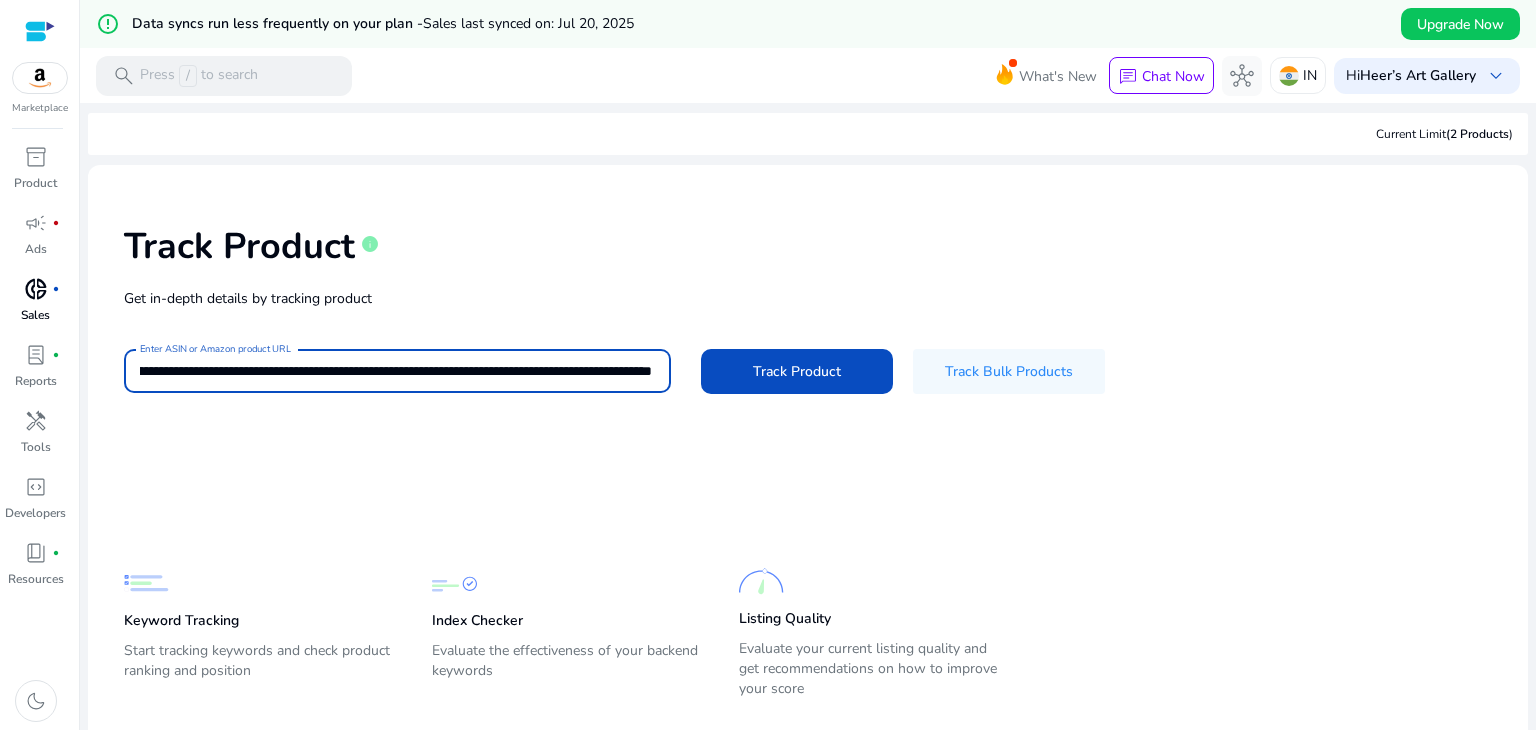 scroll, scrollTop: 0, scrollLeft: 0, axis: both 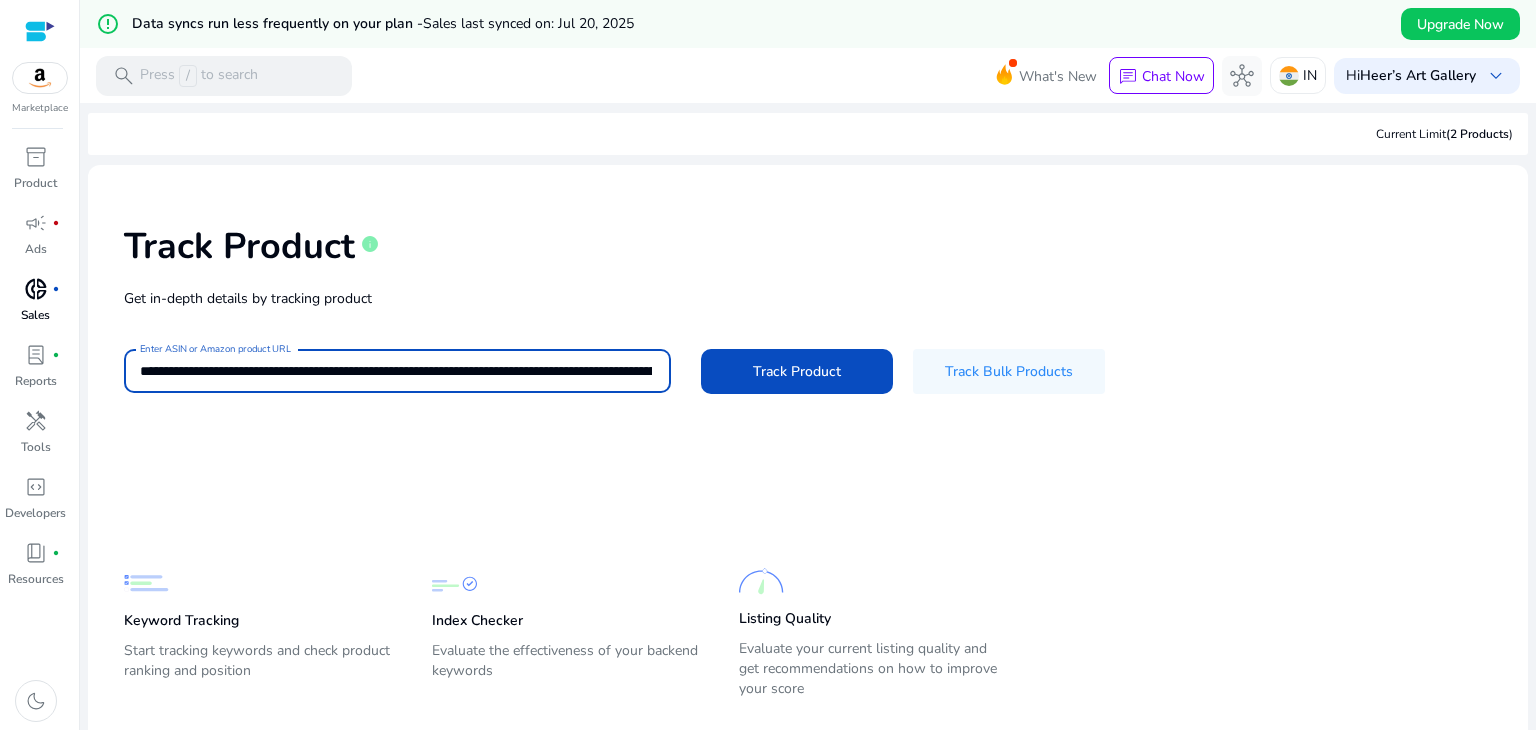 type 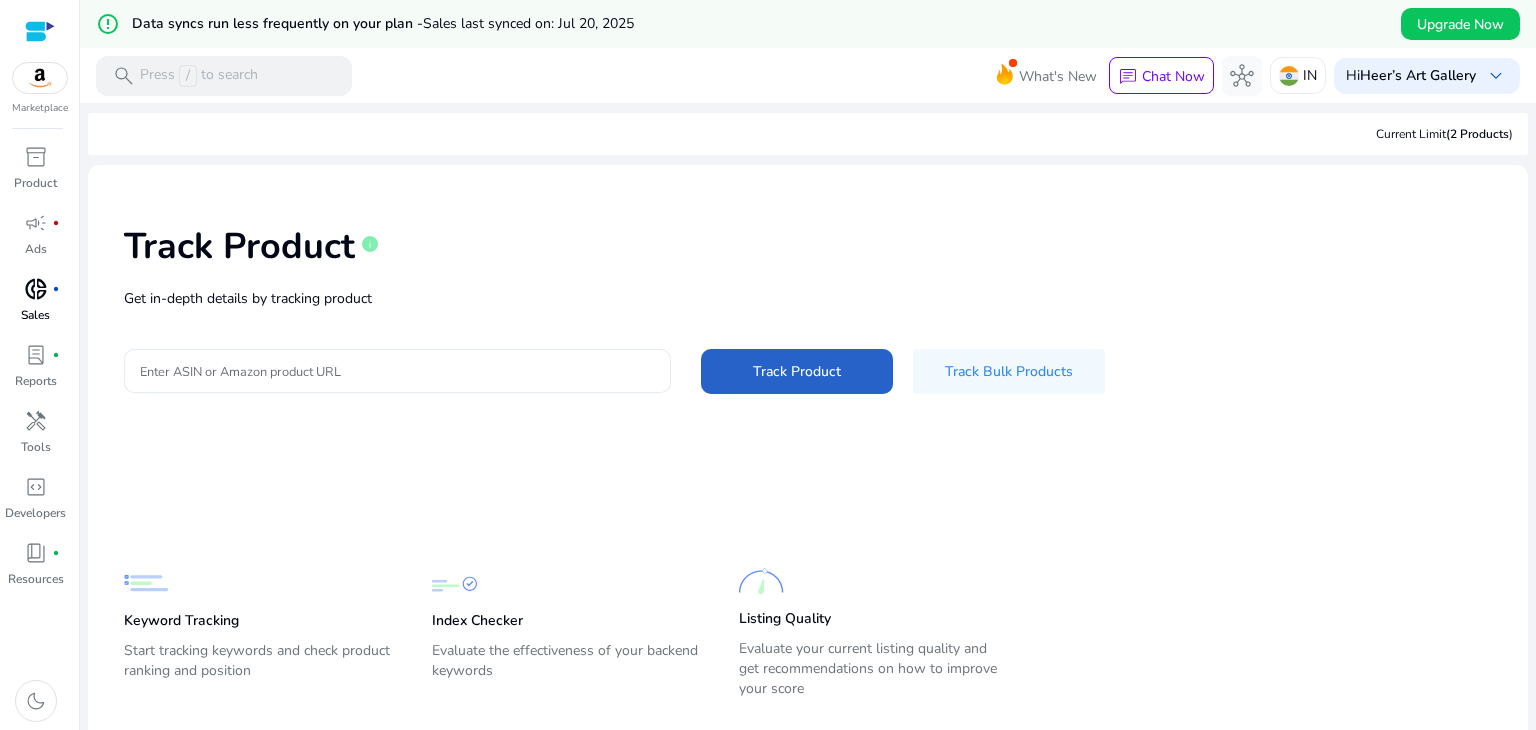 type 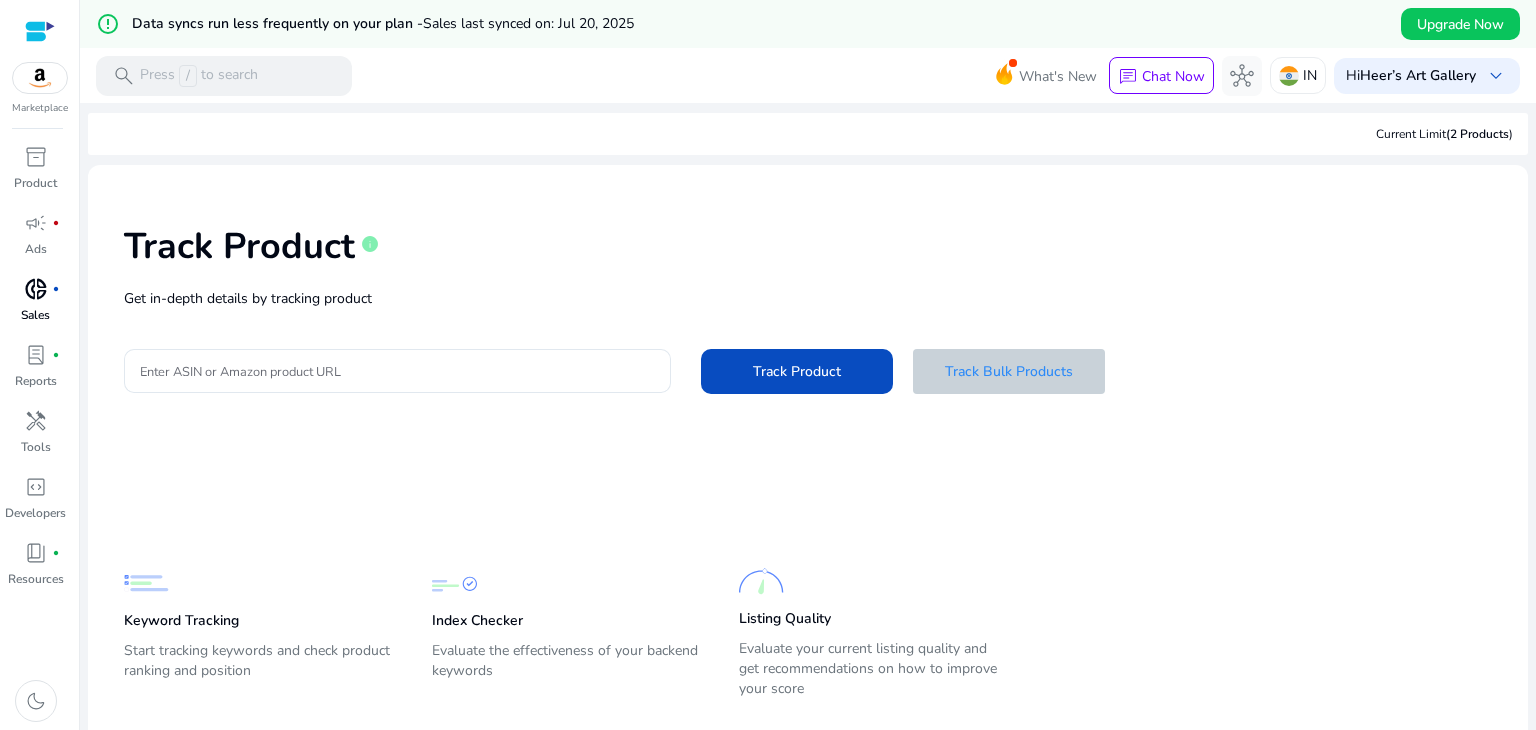 click on "Track Bulk Products" 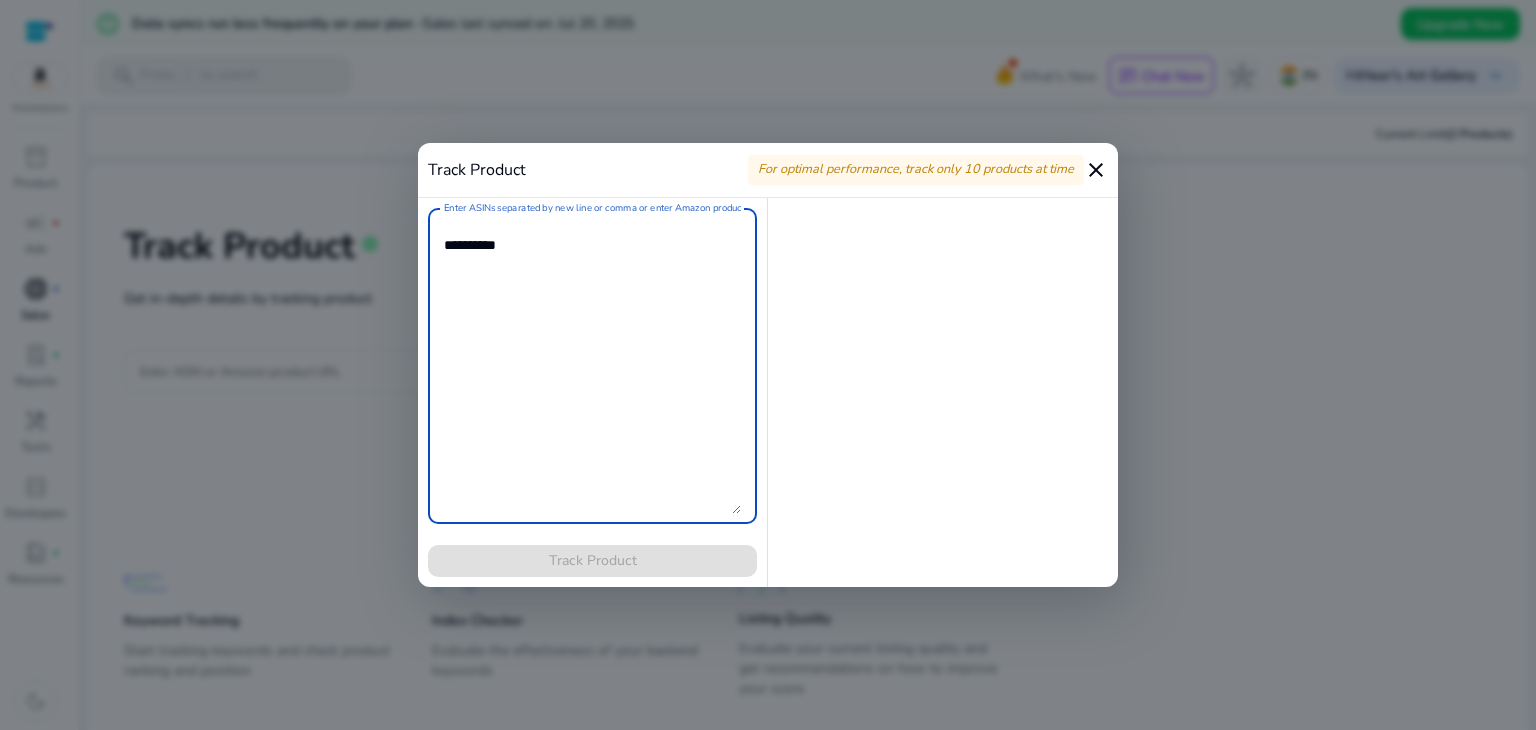 paste on "**********" 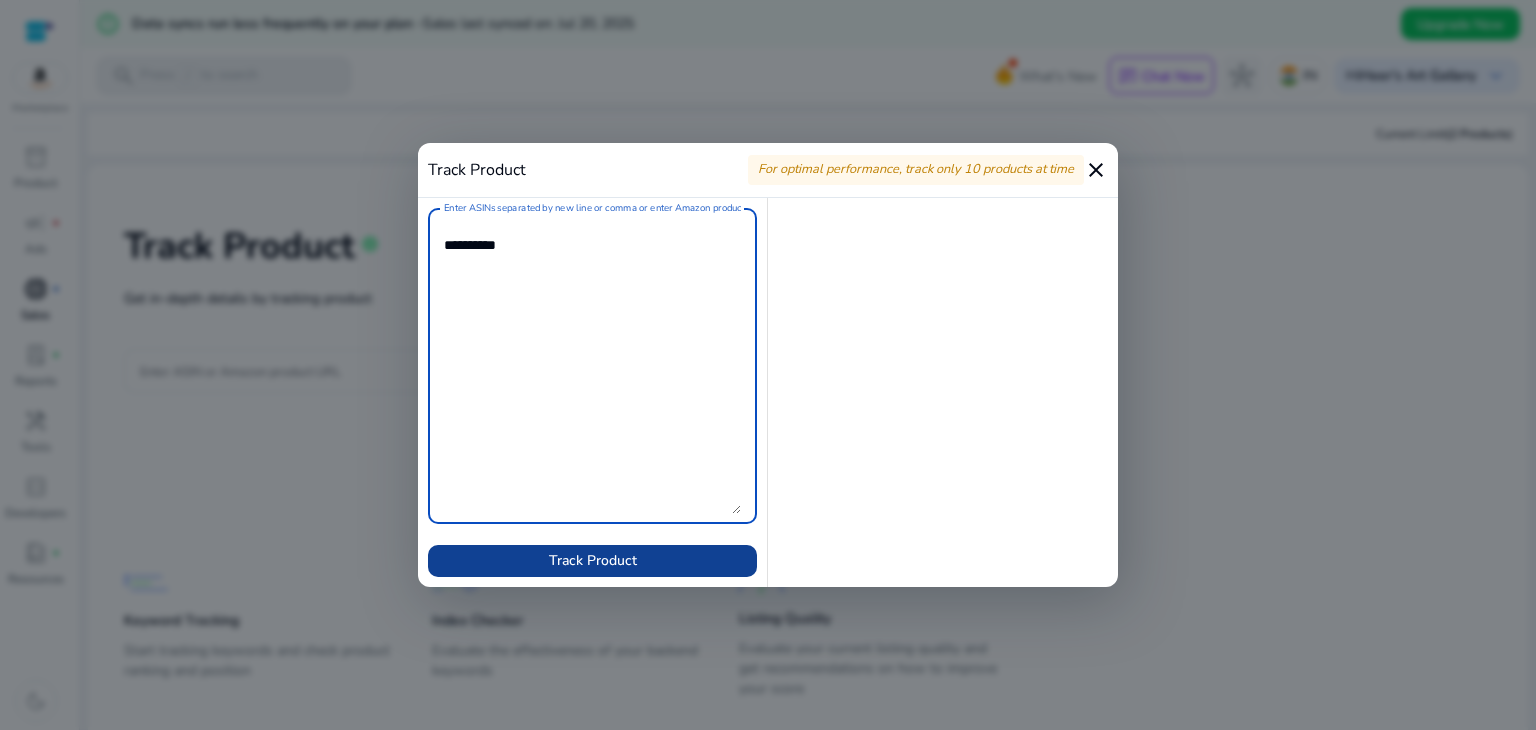 type on "**********" 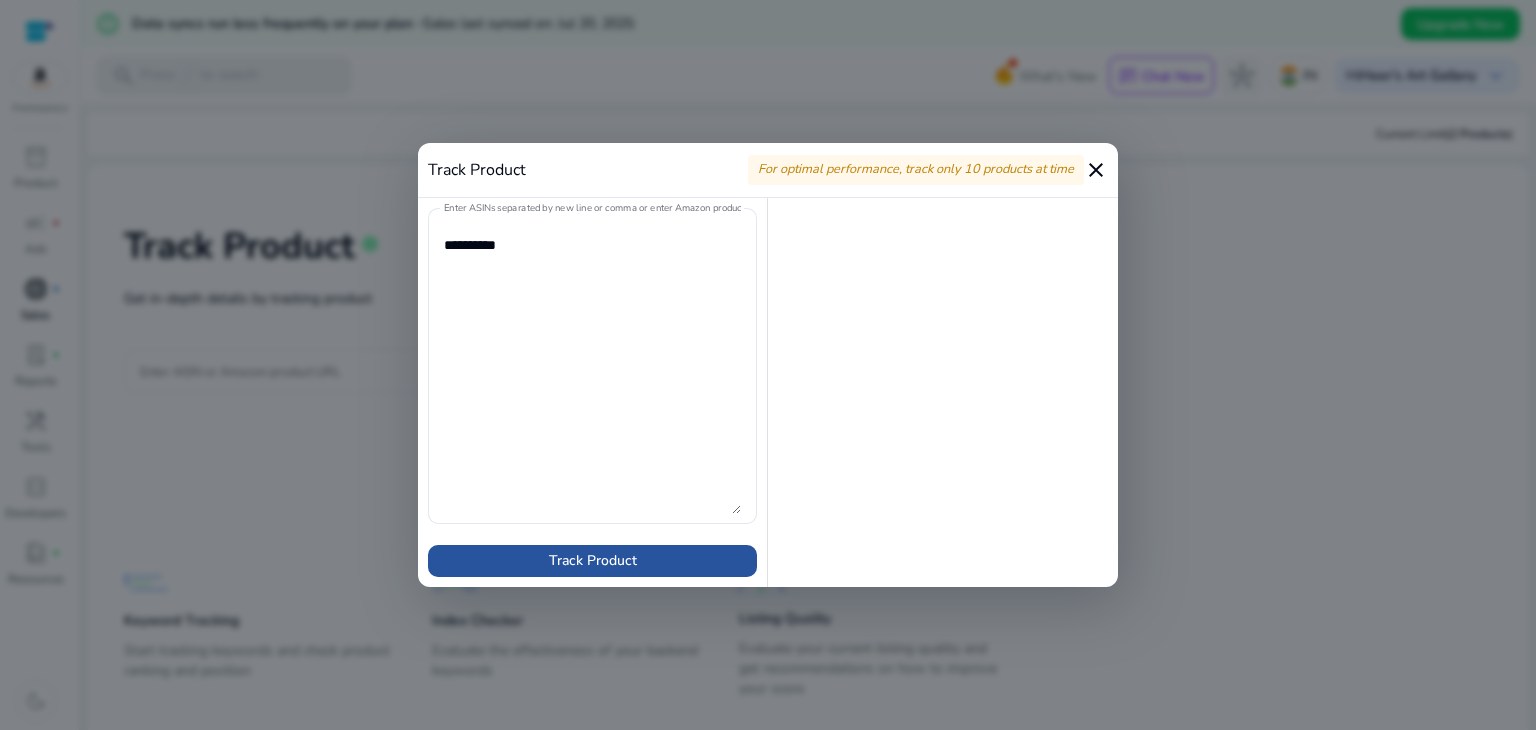 click on "Track Product" at bounding box center [593, 560] 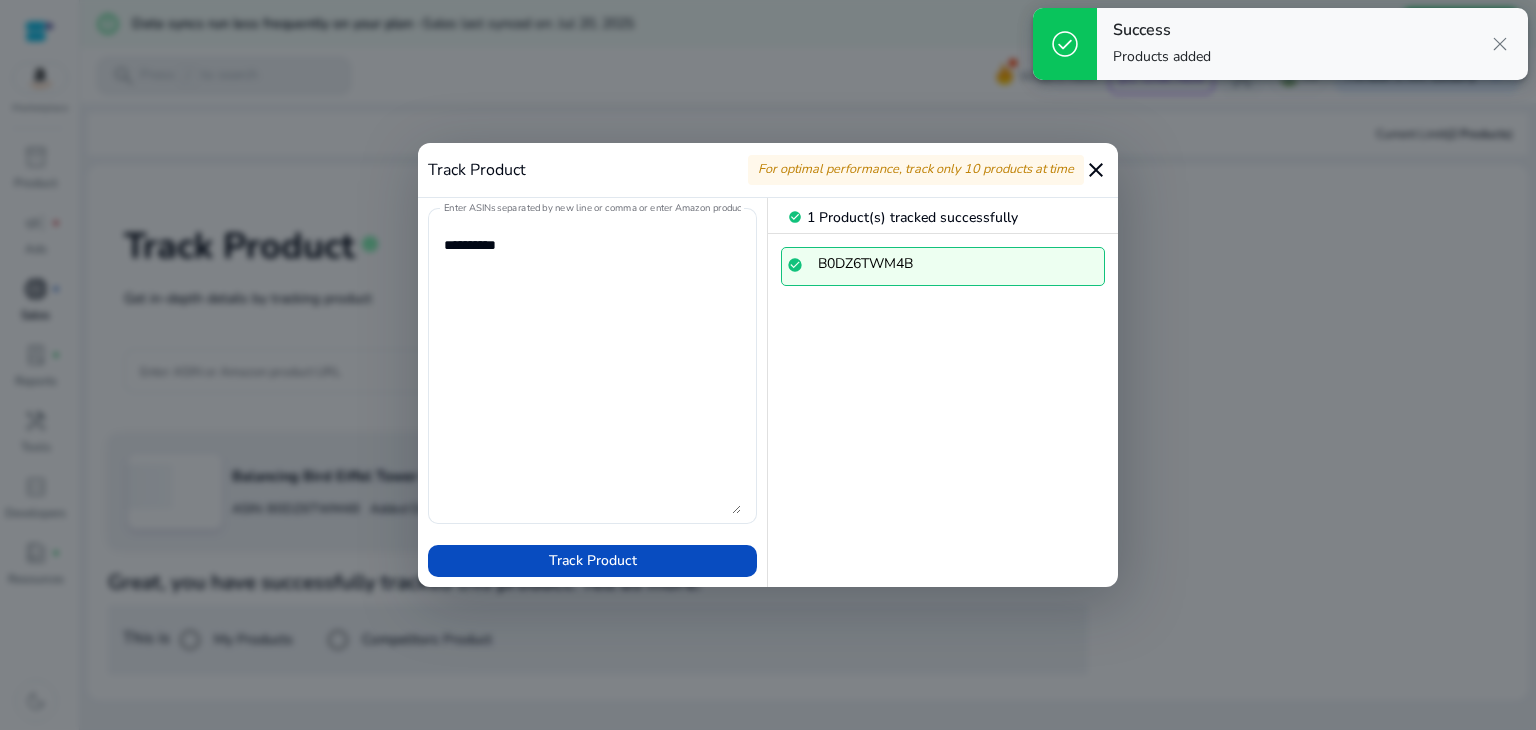 click on "close" at bounding box center (1096, 170) 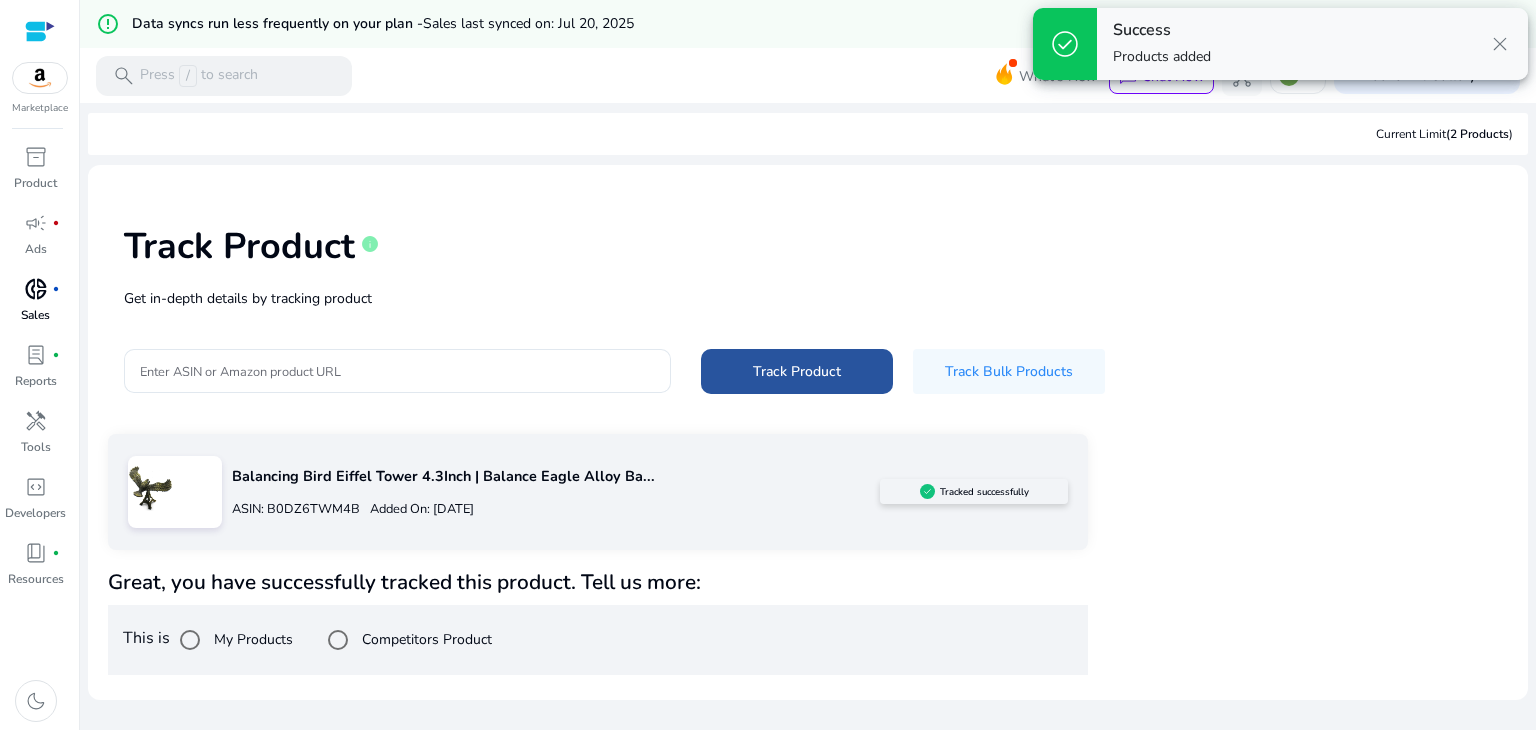click 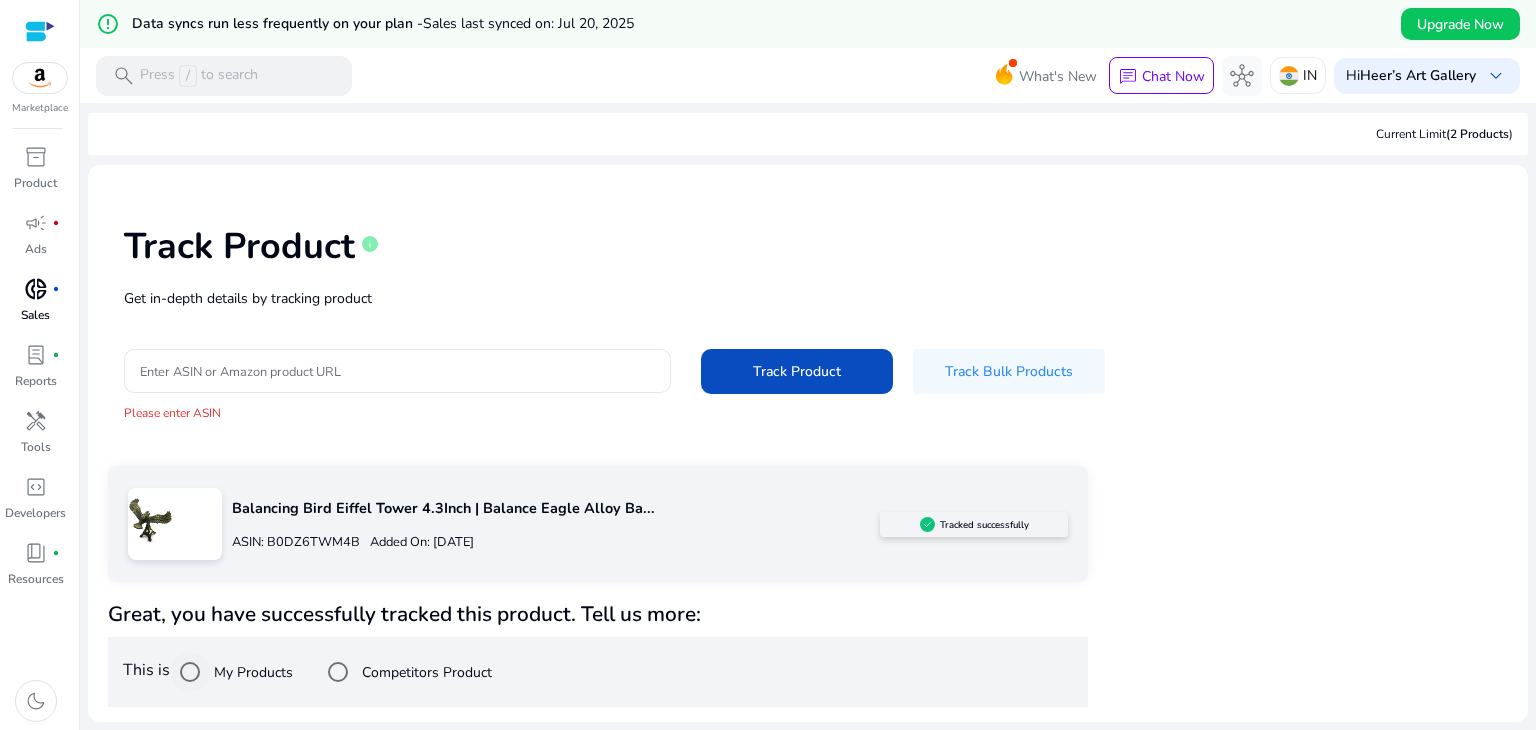 click on "My Products" at bounding box center (251, 672) 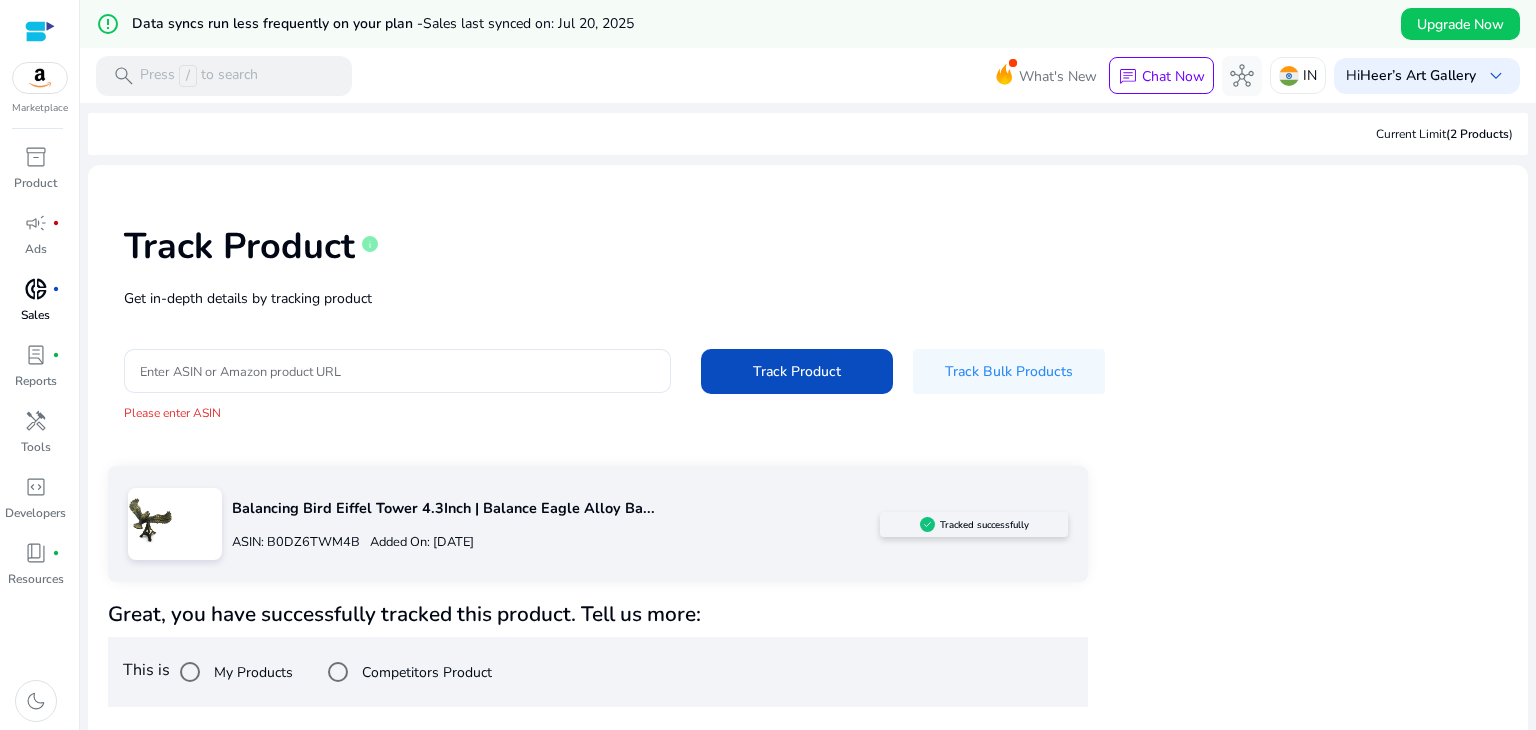 click on "Tracked successfully" 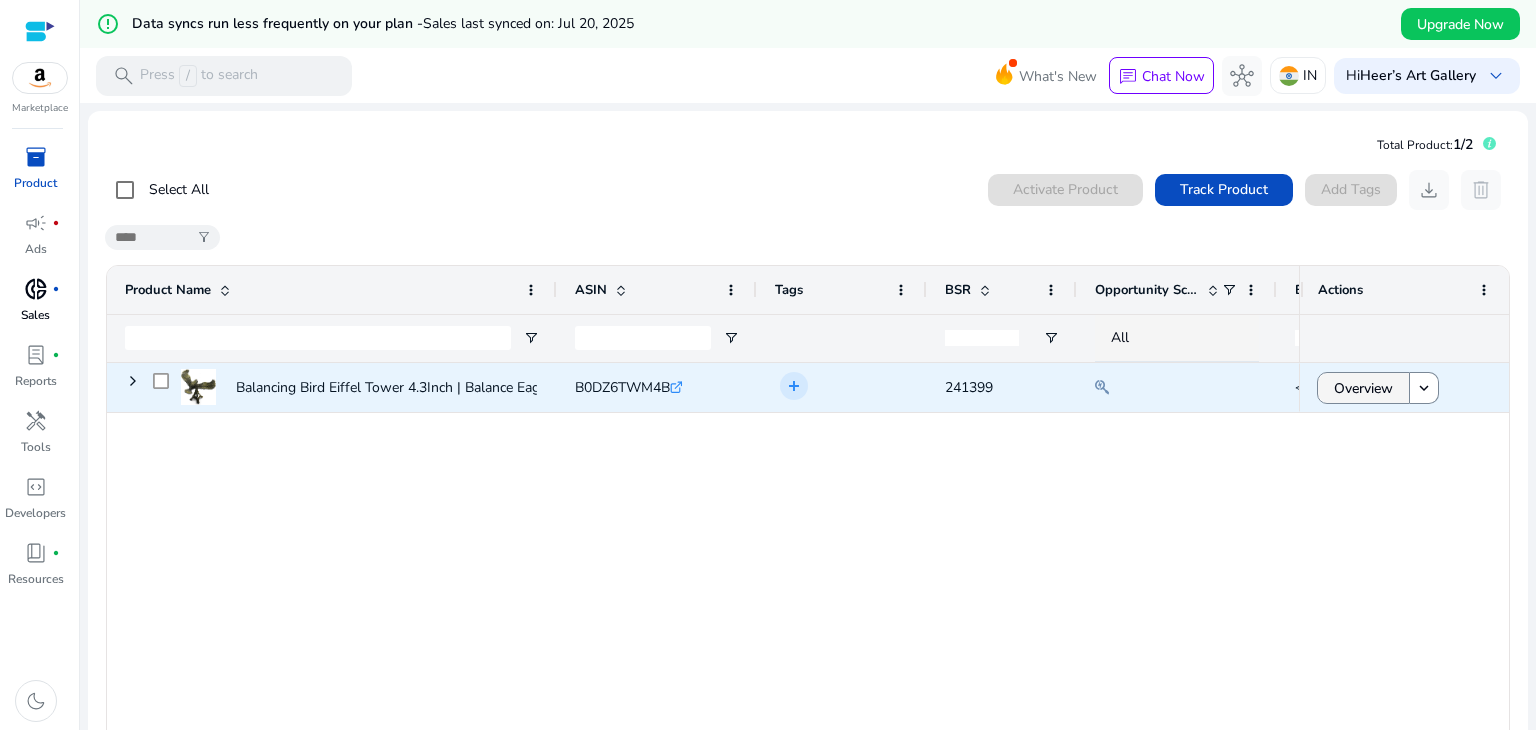 click on "Overview" 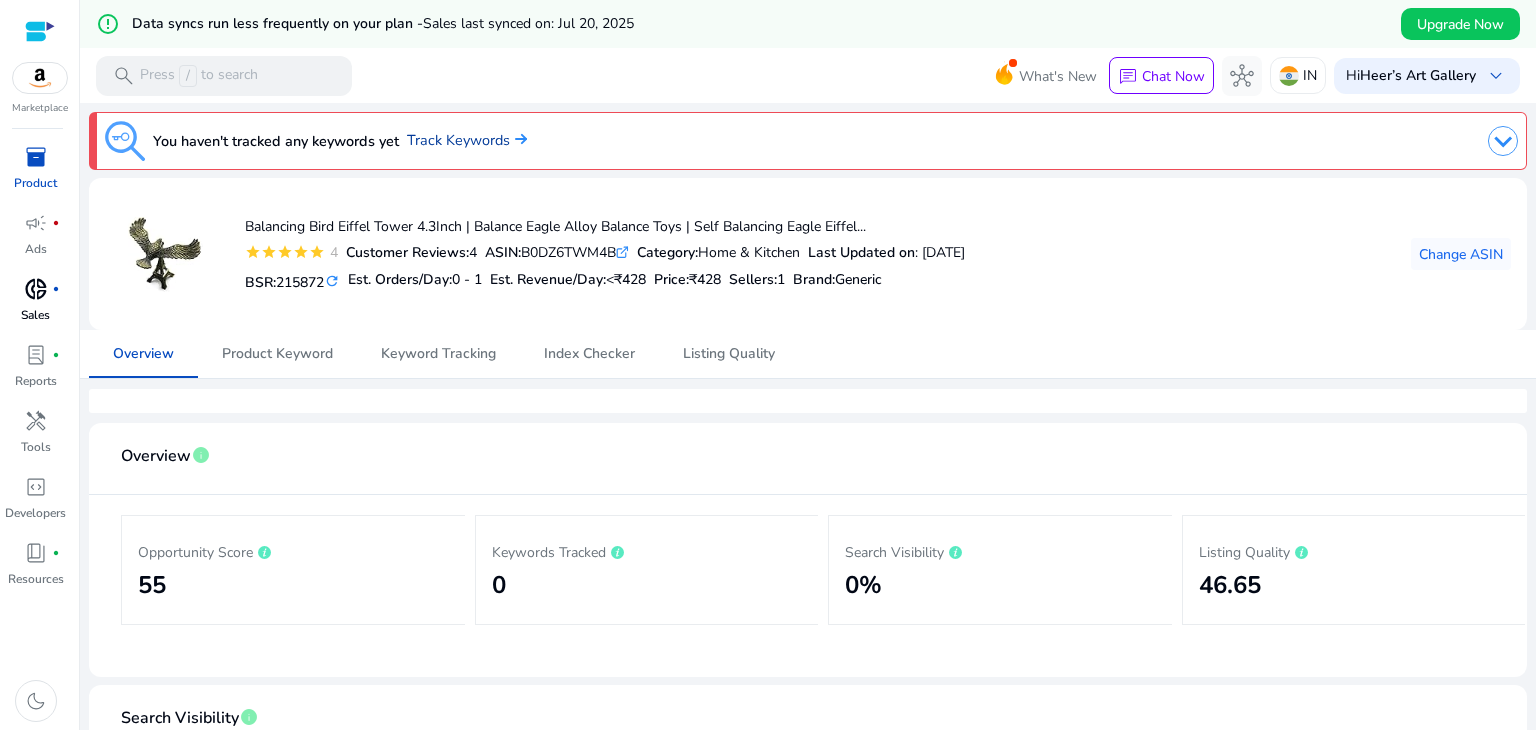 click on "Track Keywords" 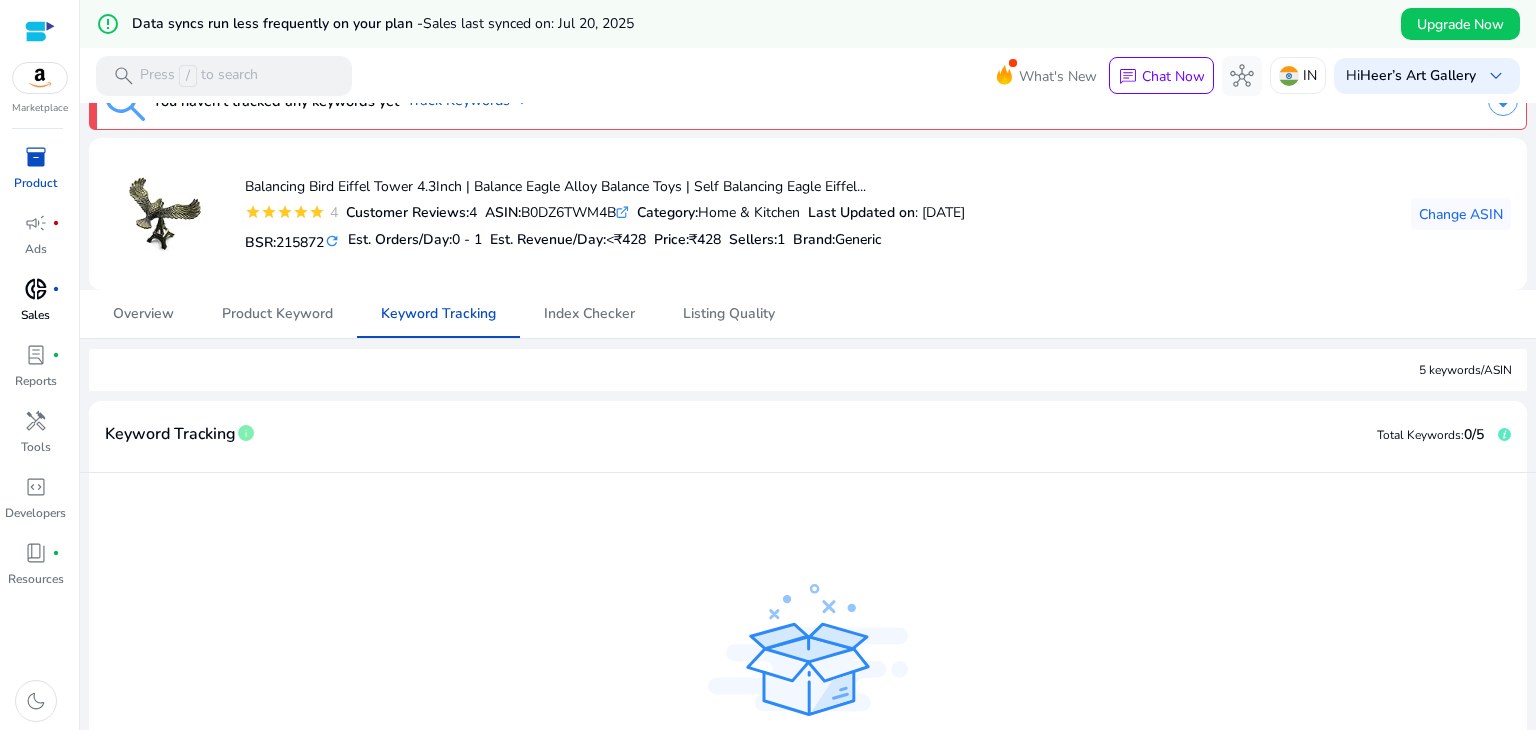 scroll, scrollTop: 0, scrollLeft: 0, axis: both 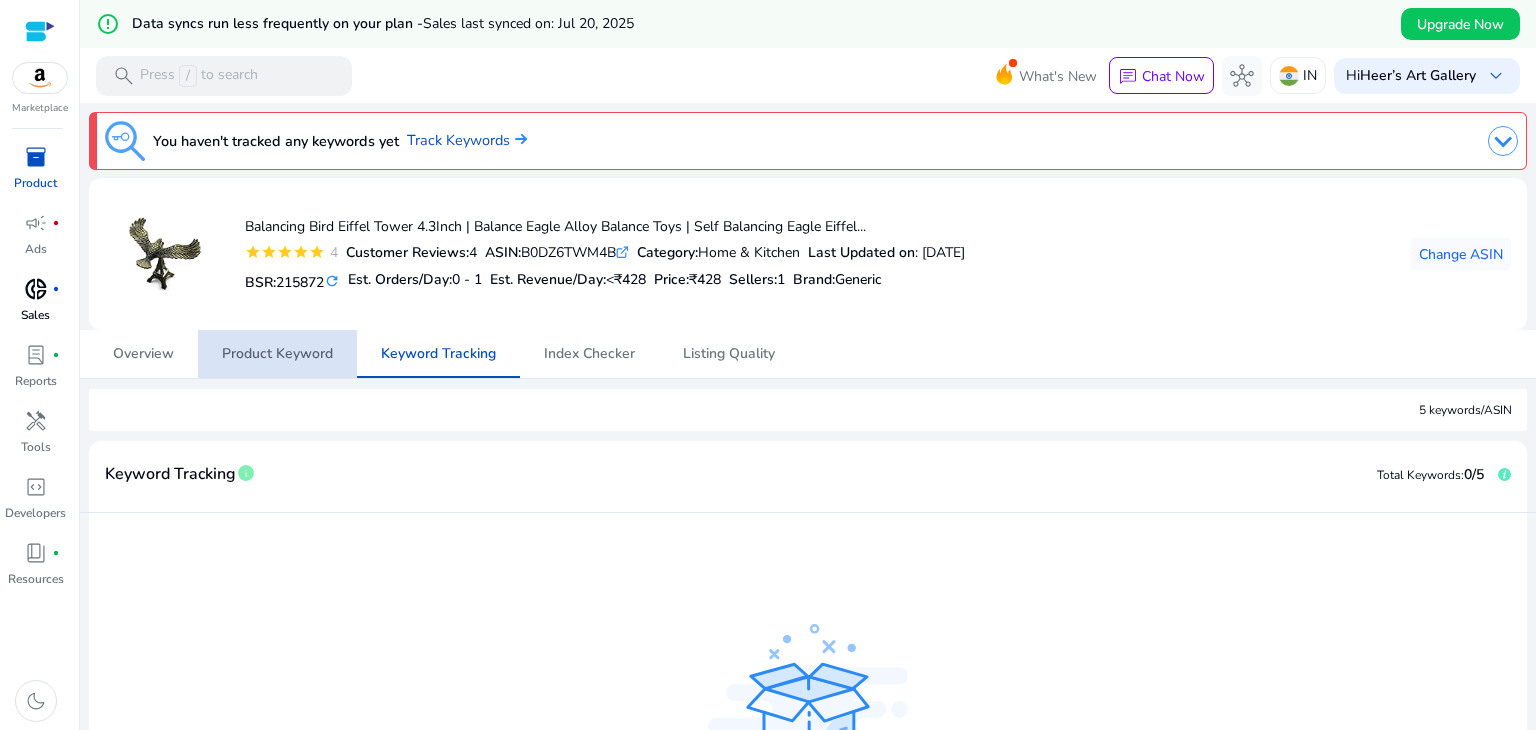 click on "Product Keyword" at bounding box center [277, 354] 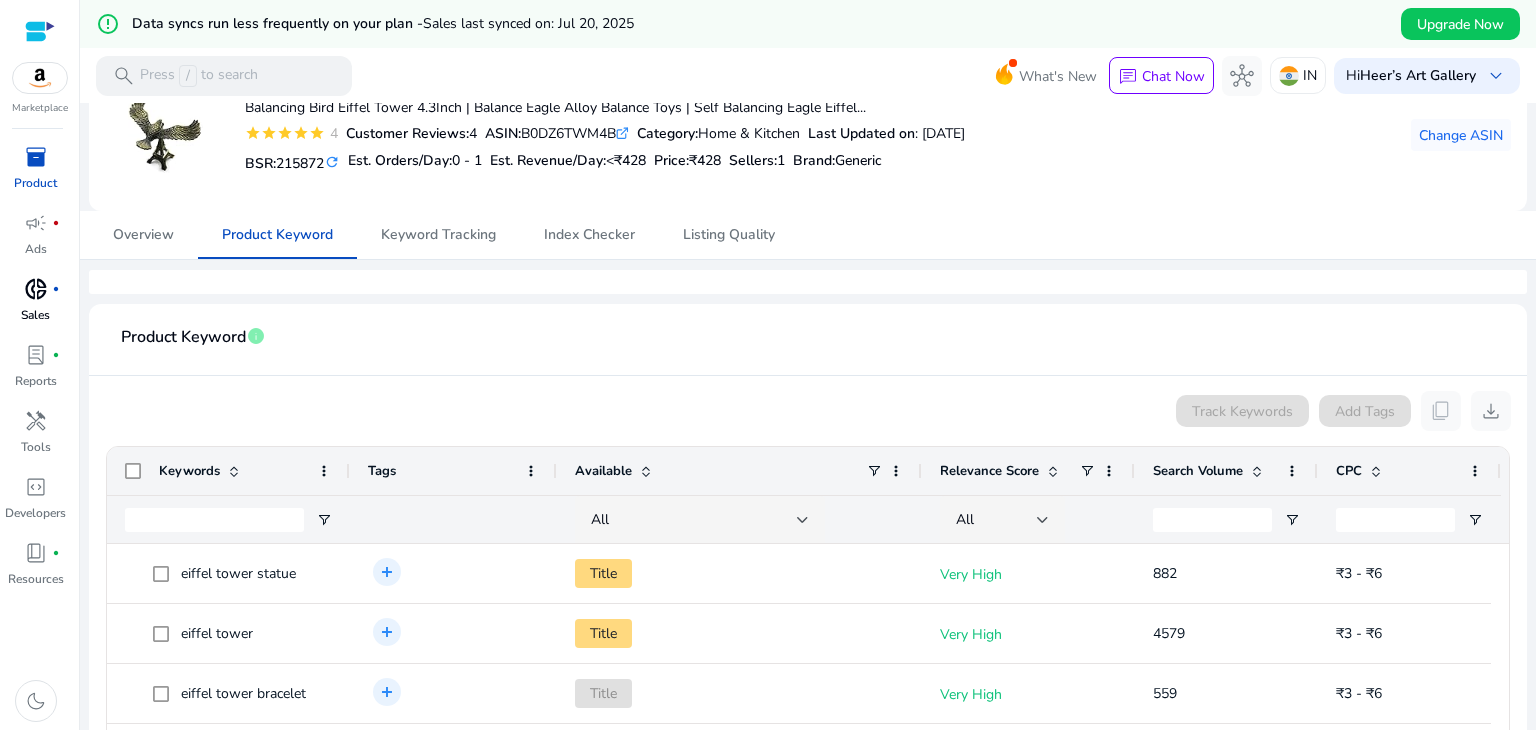 scroll, scrollTop: 116, scrollLeft: 0, axis: vertical 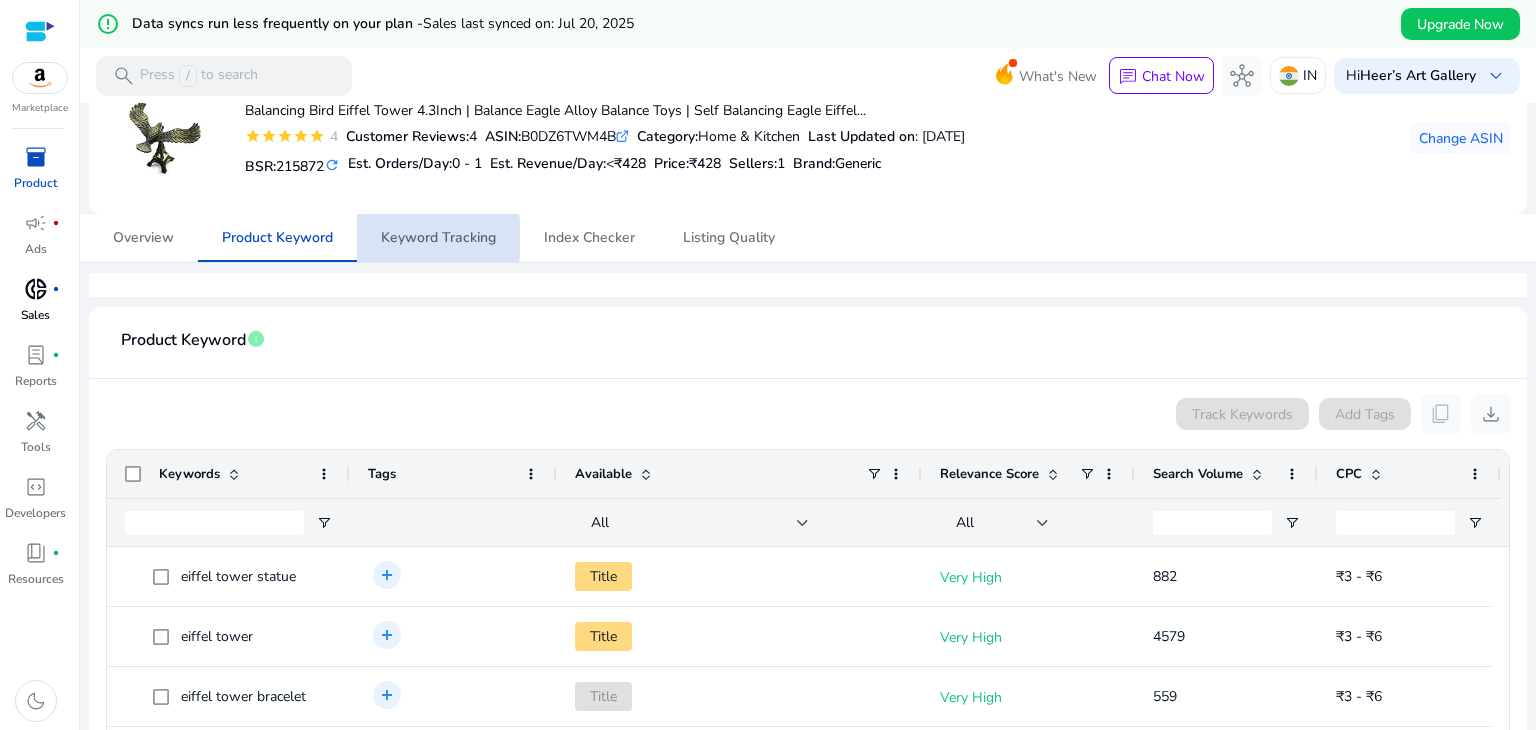 click on "Keyword Tracking" at bounding box center (438, 238) 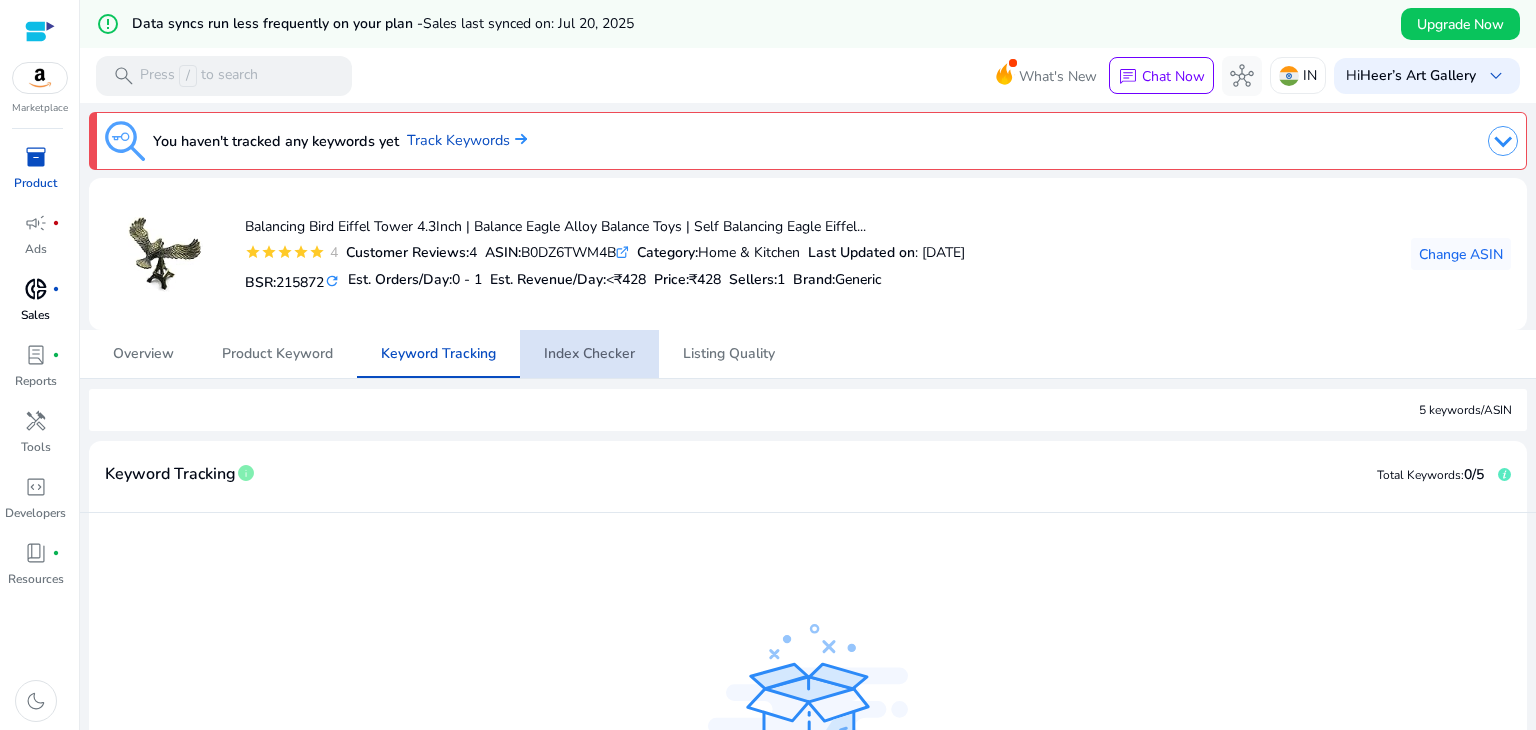 click on "Index Checker" at bounding box center (589, 354) 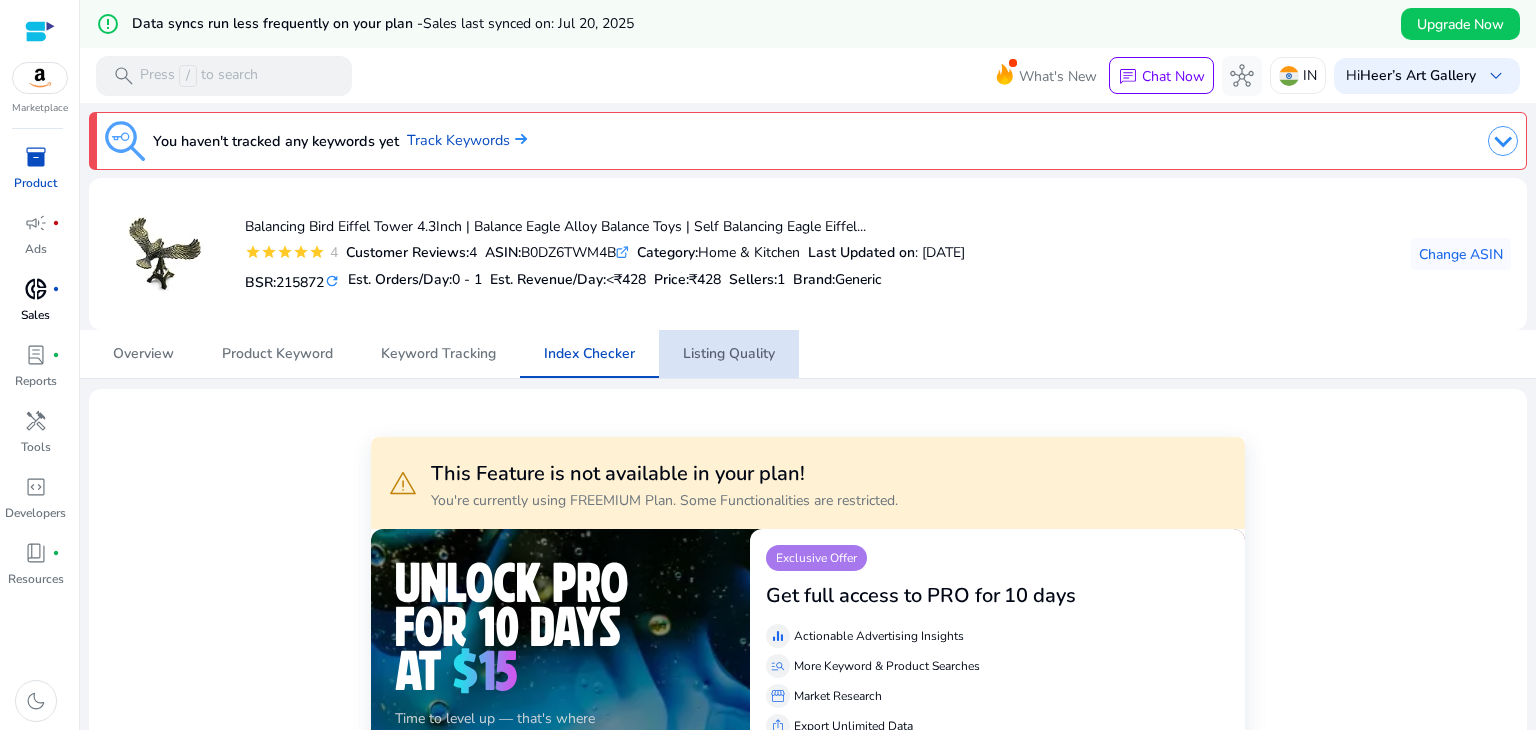 click on "Listing Quality" at bounding box center [729, 354] 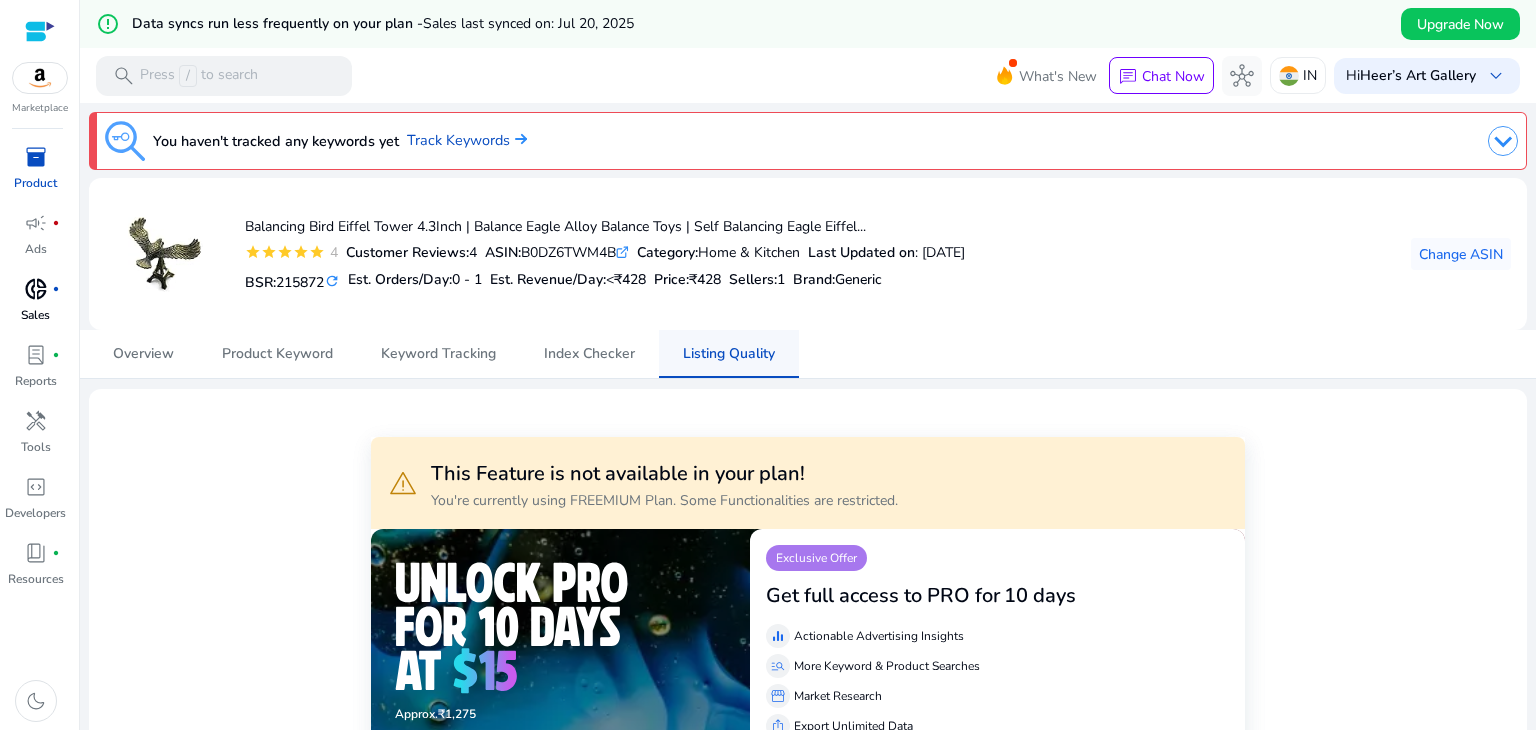 click on "Listing Quality" at bounding box center (729, 354) 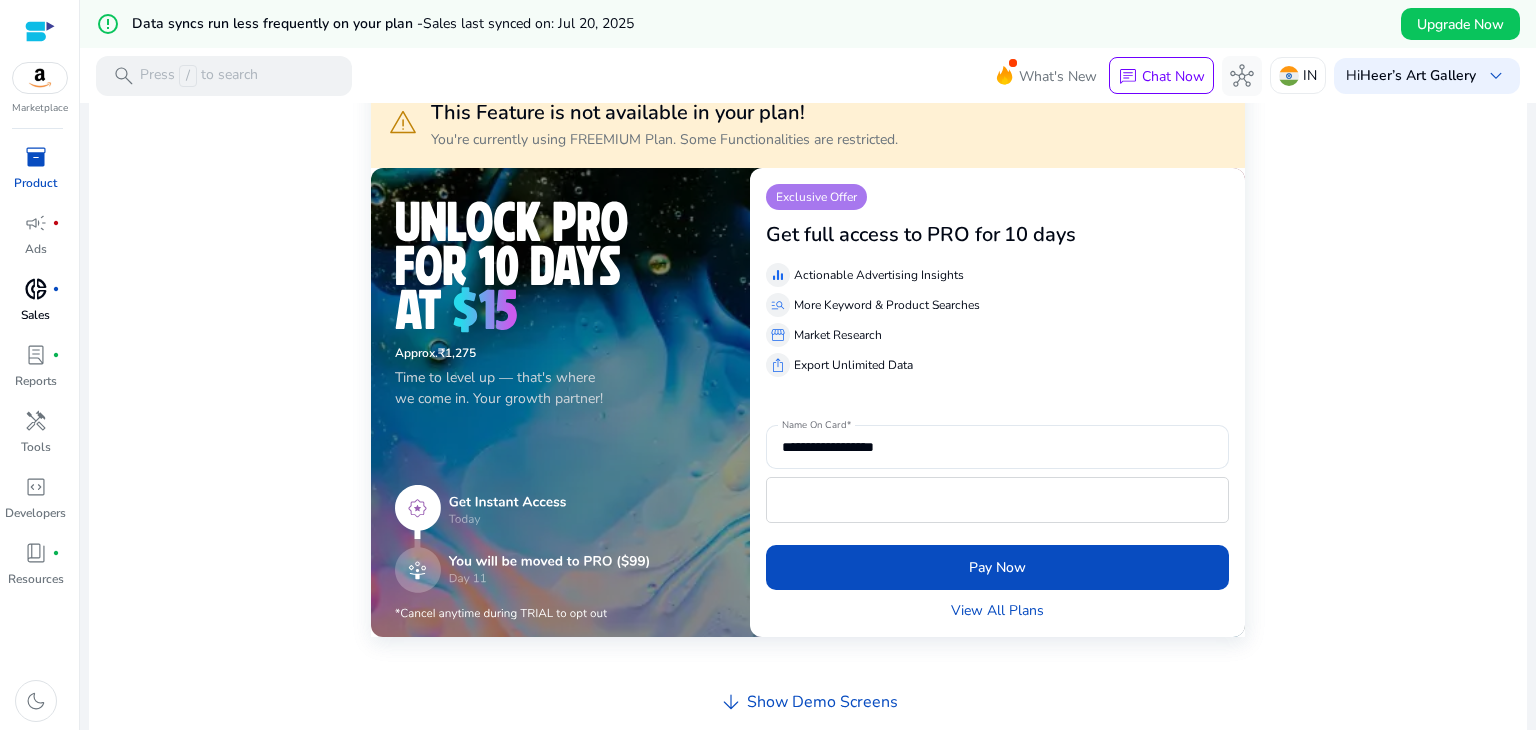 scroll, scrollTop: 362, scrollLeft: 0, axis: vertical 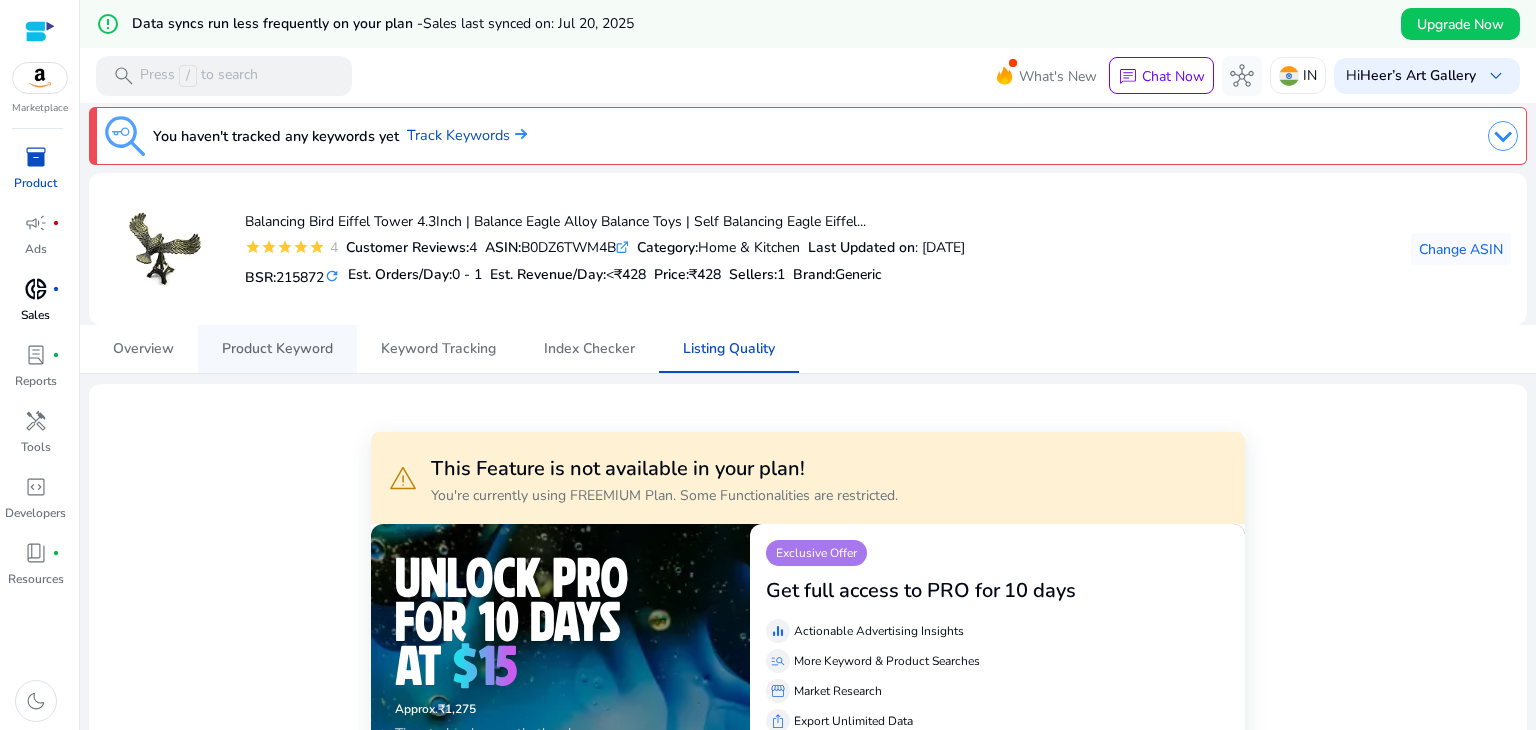 click on "Product Keyword" at bounding box center (277, 349) 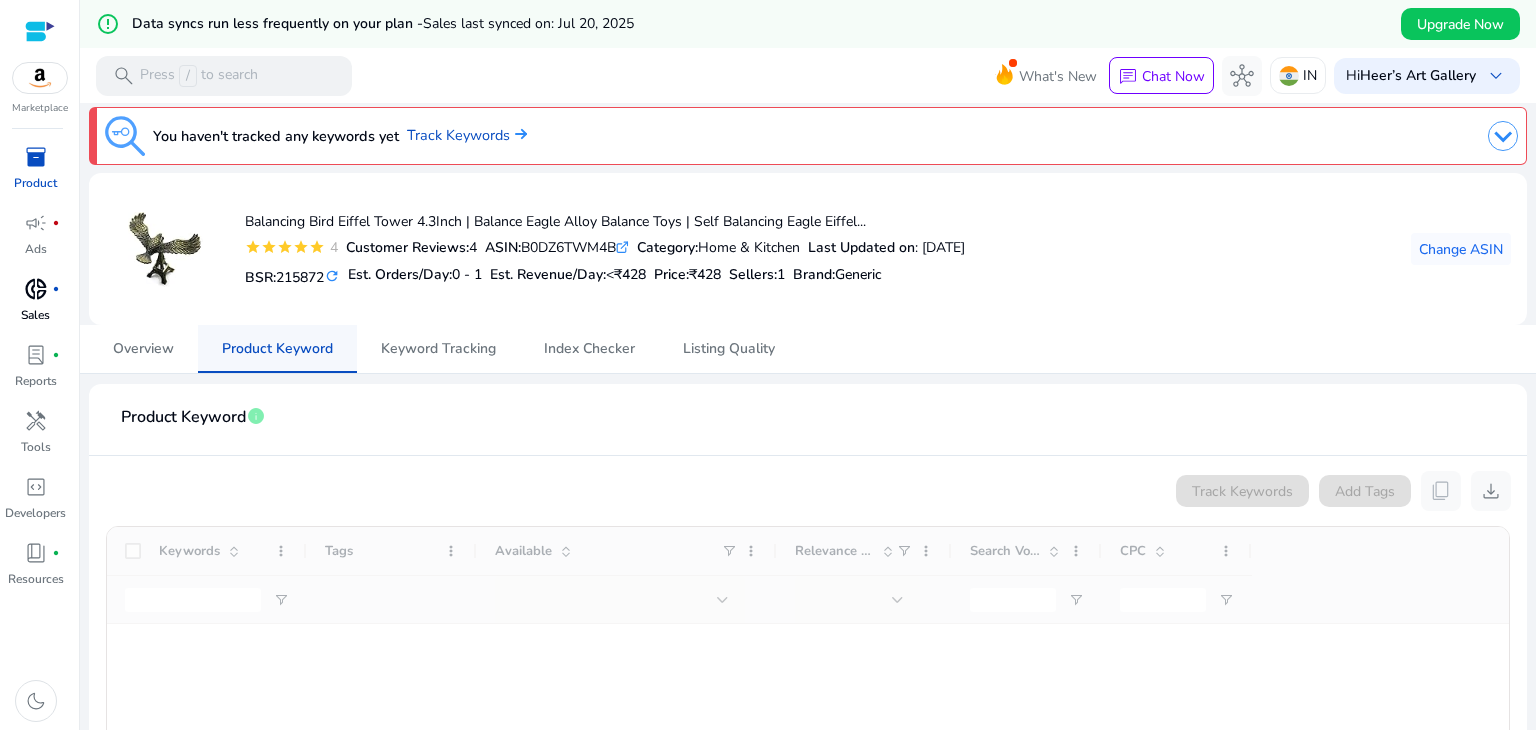 scroll, scrollTop: 0, scrollLeft: 0, axis: both 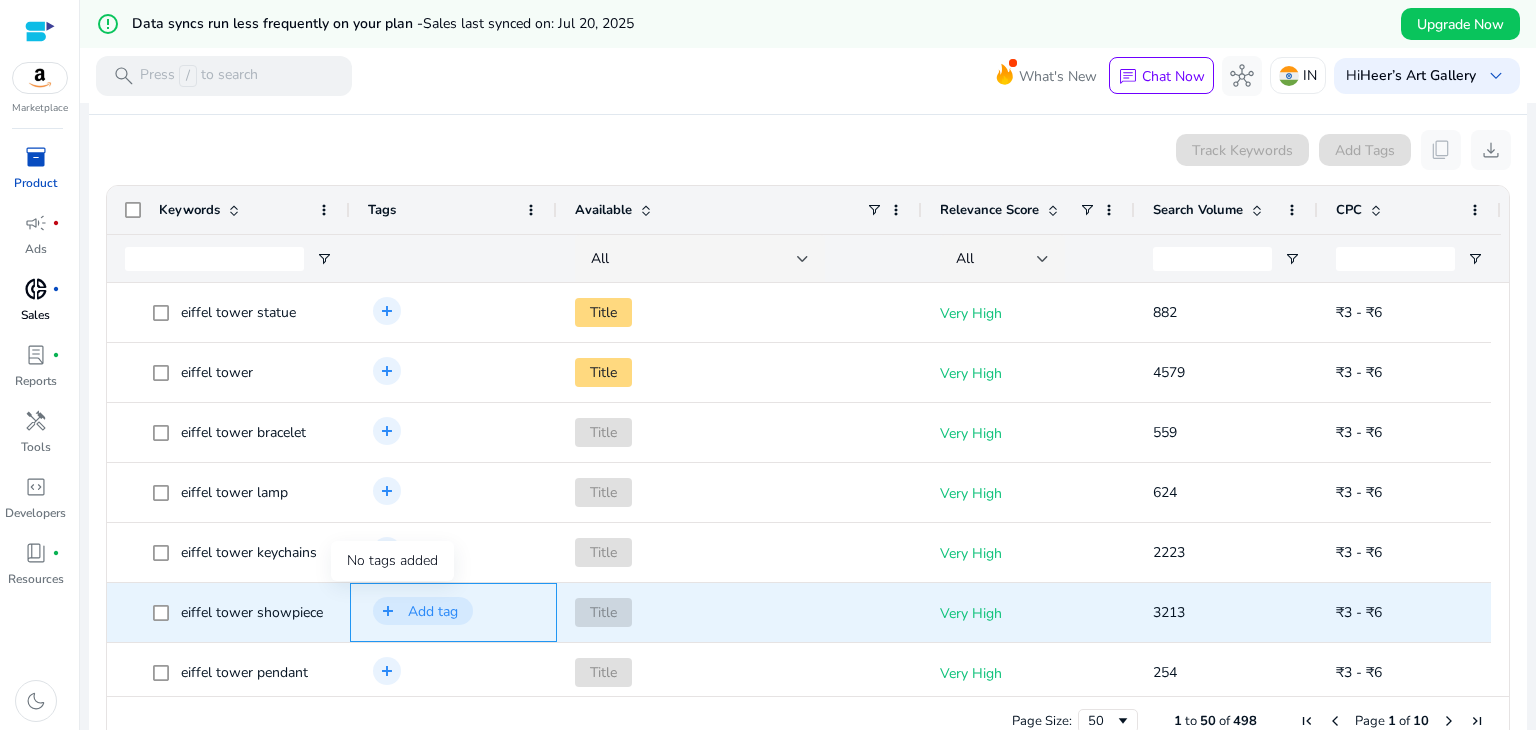 click on "add" 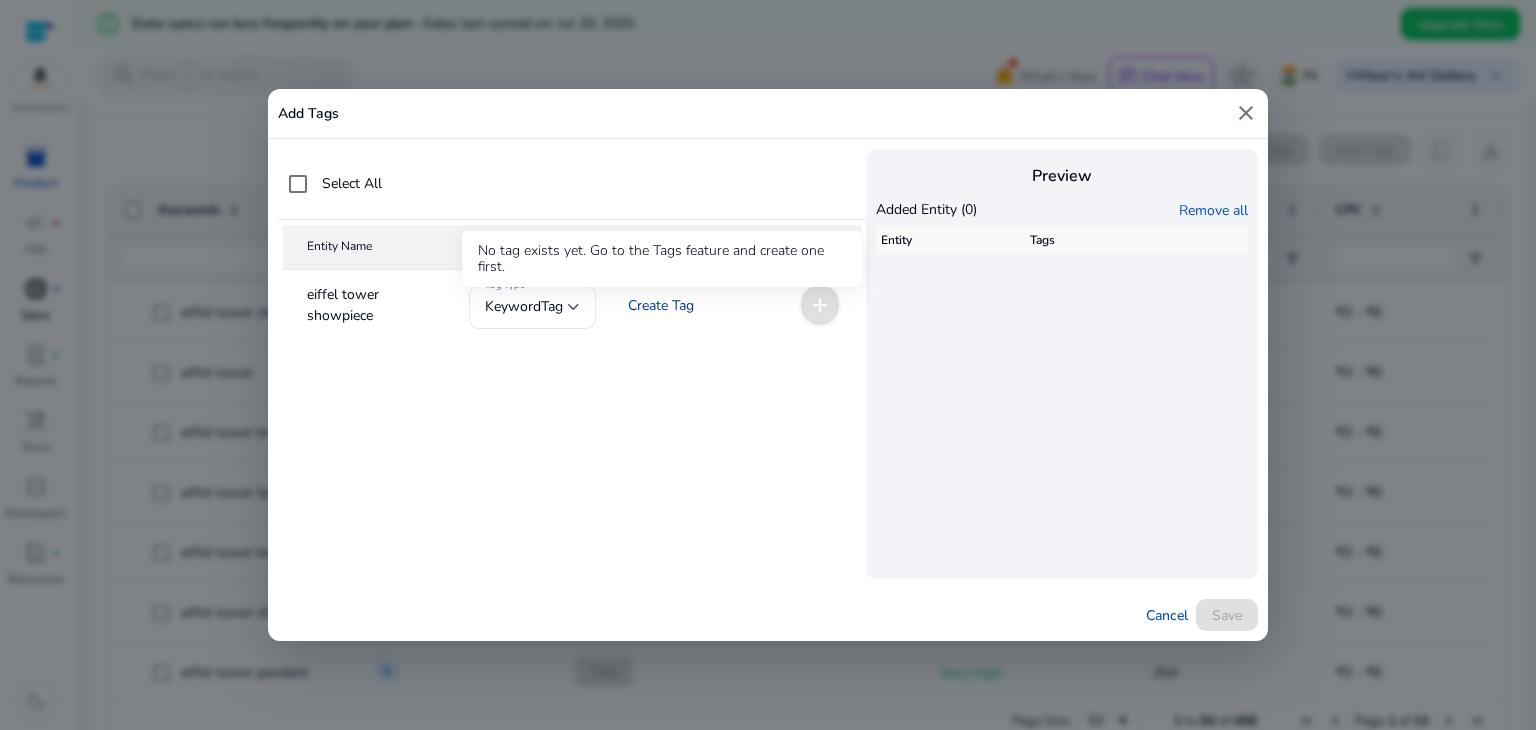click on "Create Tag" 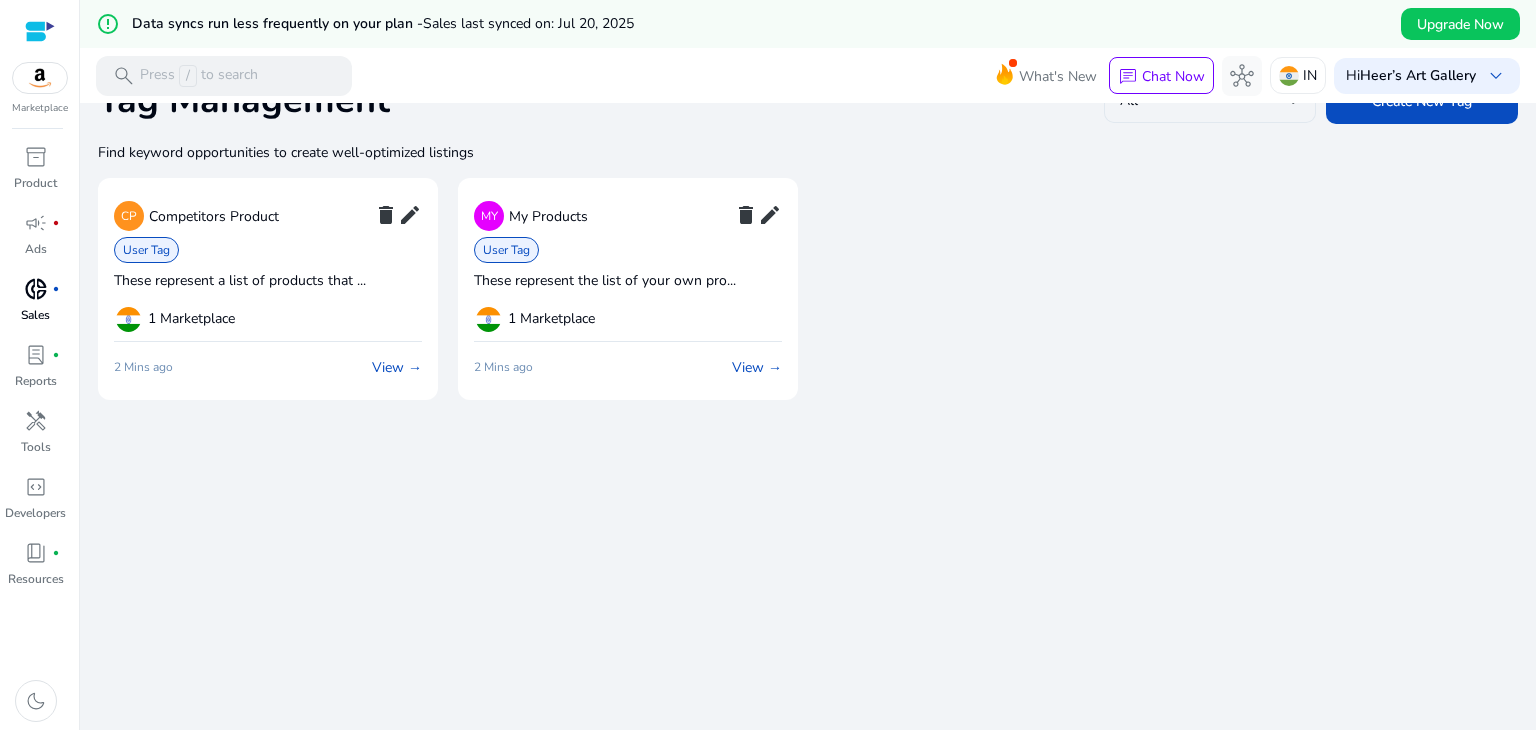 scroll, scrollTop: 0, scrollLeft: 0, axis: both 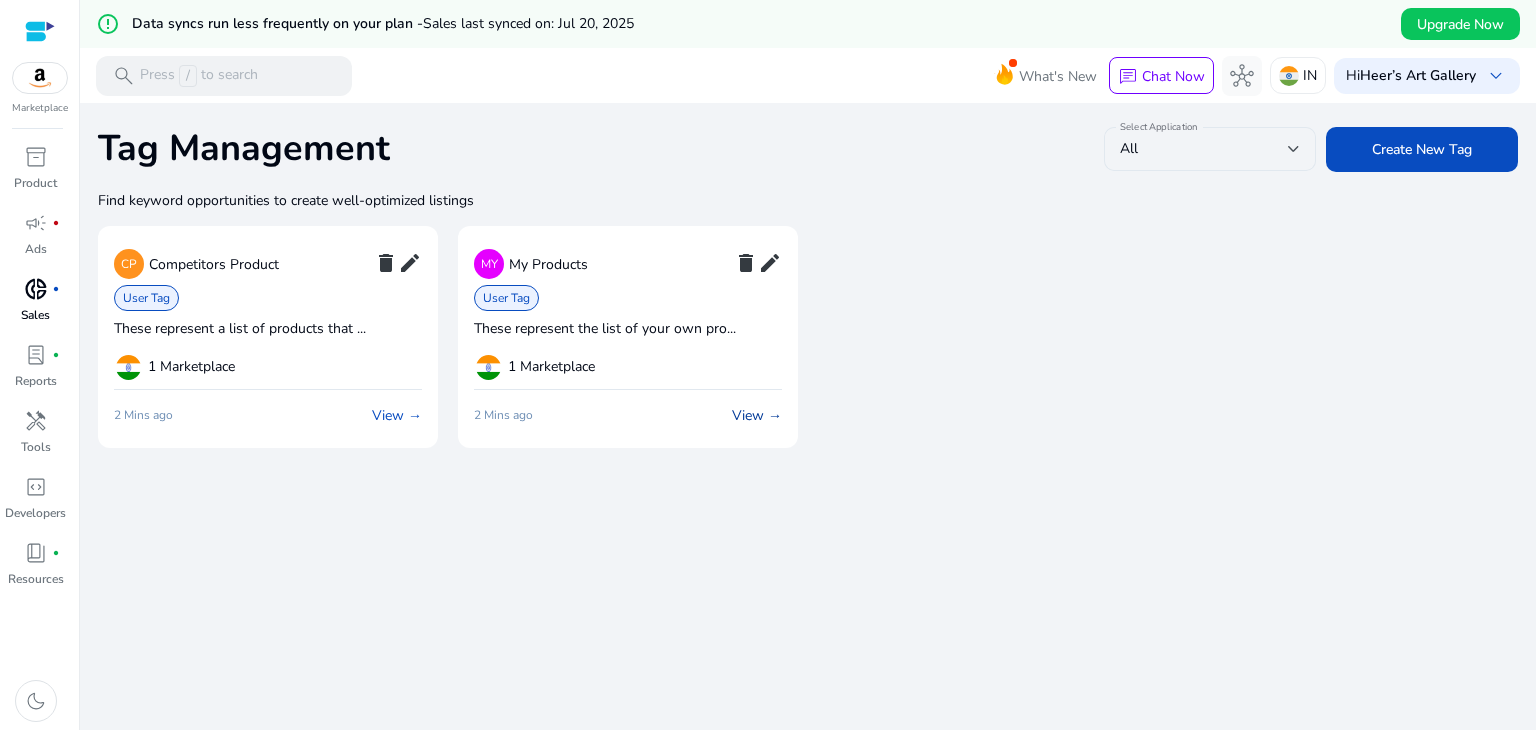 click on "View →" 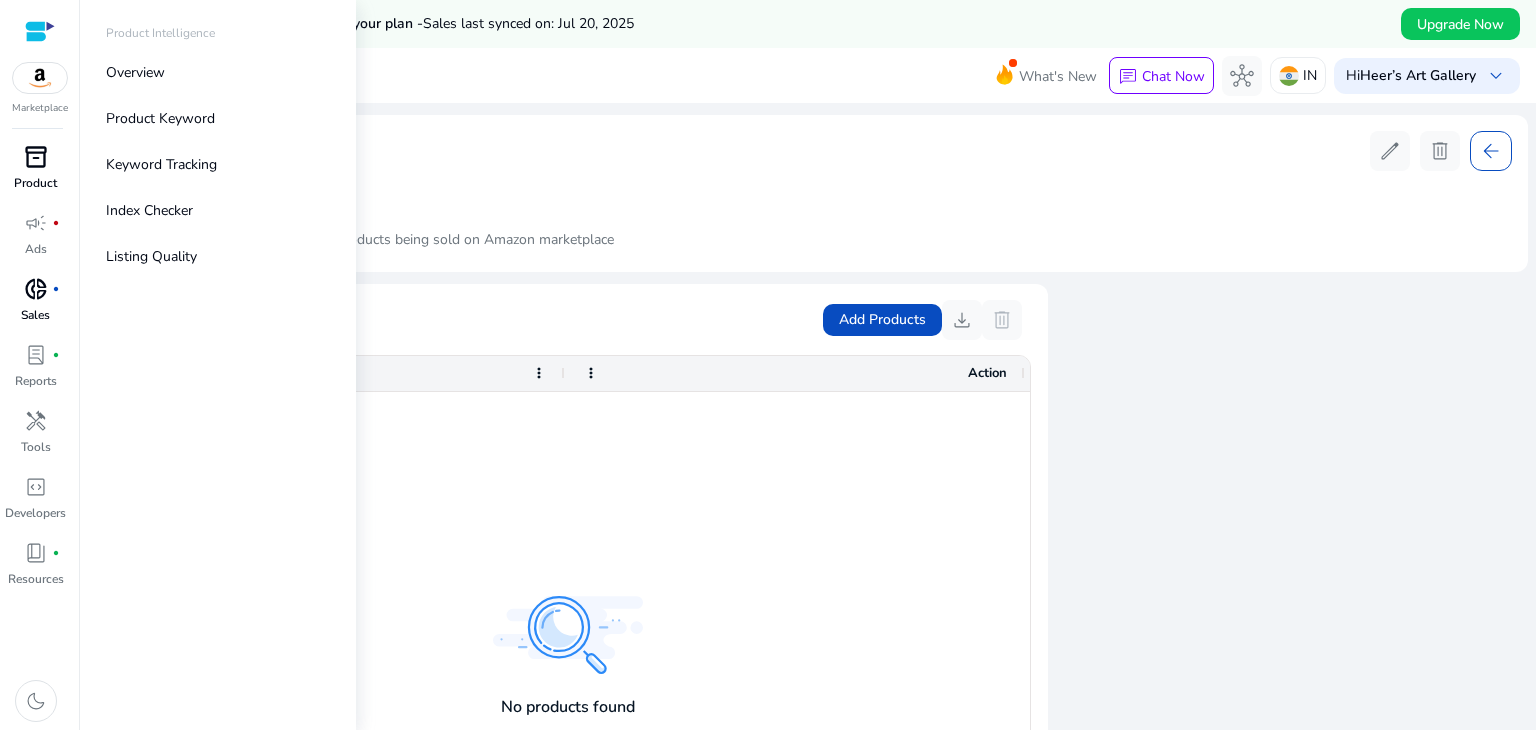 click on "inventory_2" at bounding box center [36, 157] 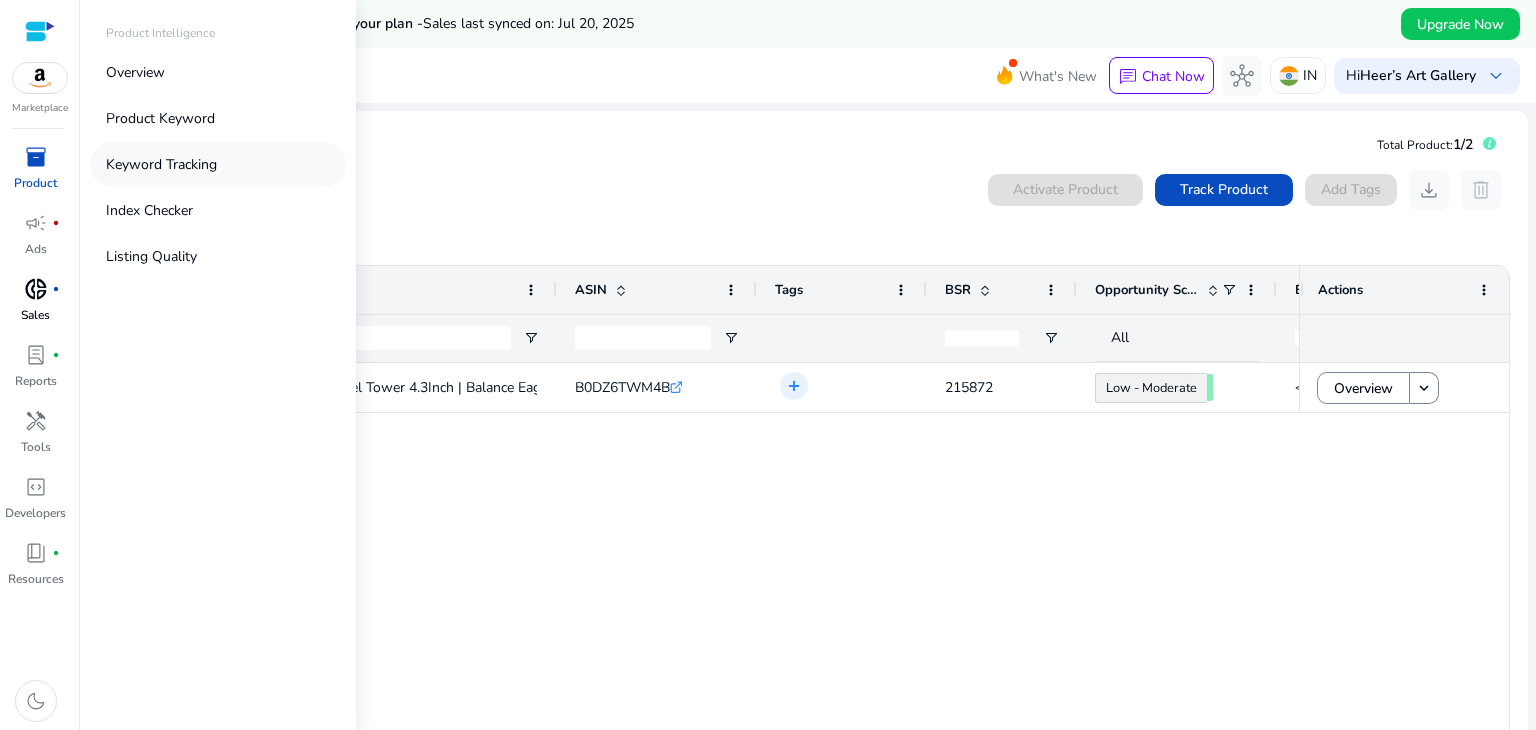click on "Keyword Tracking" at bounding box center [161, 164] 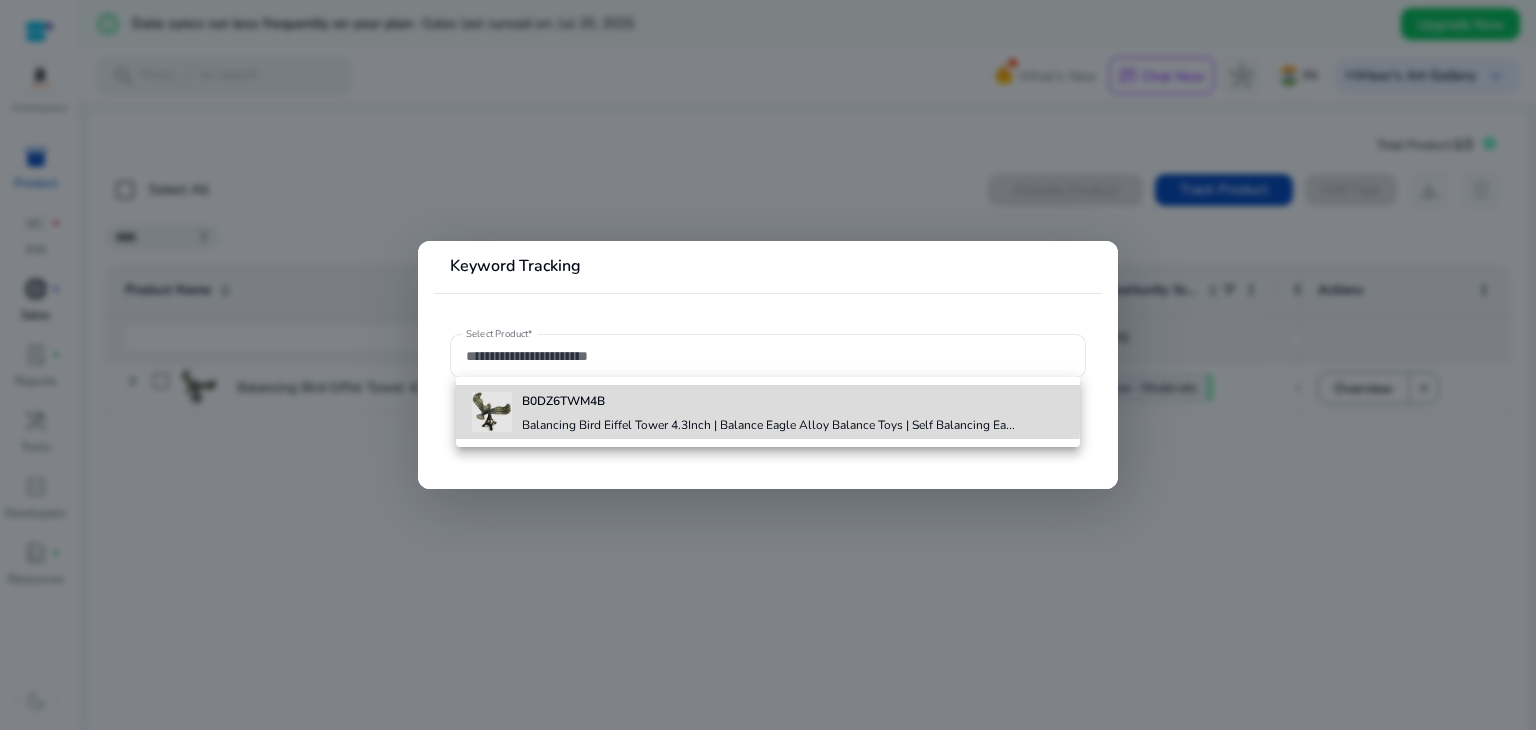 click on "B0DZ6TWM4B" at bounding box center [563, 401] 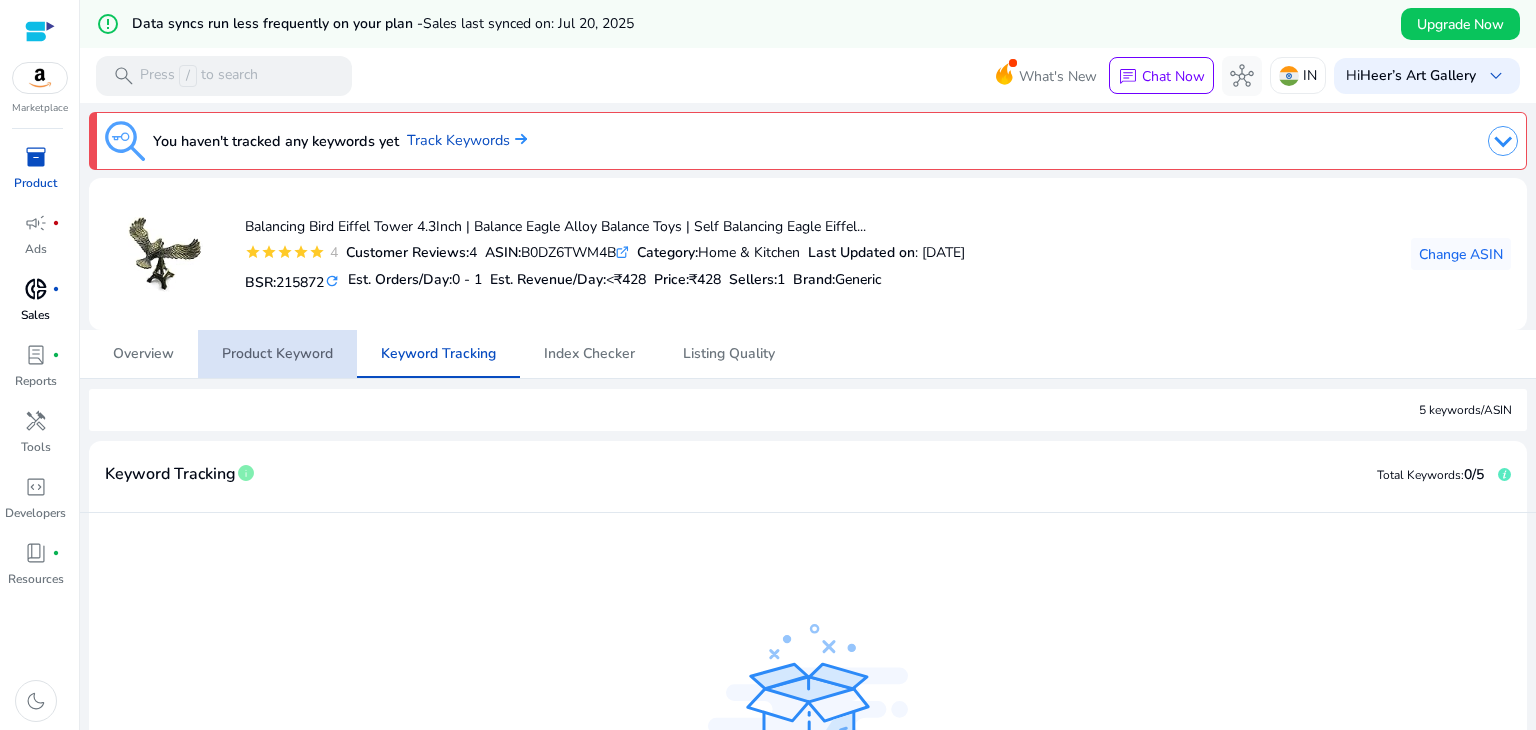 click on "Product Keyword" at bounding box center [277, 354] 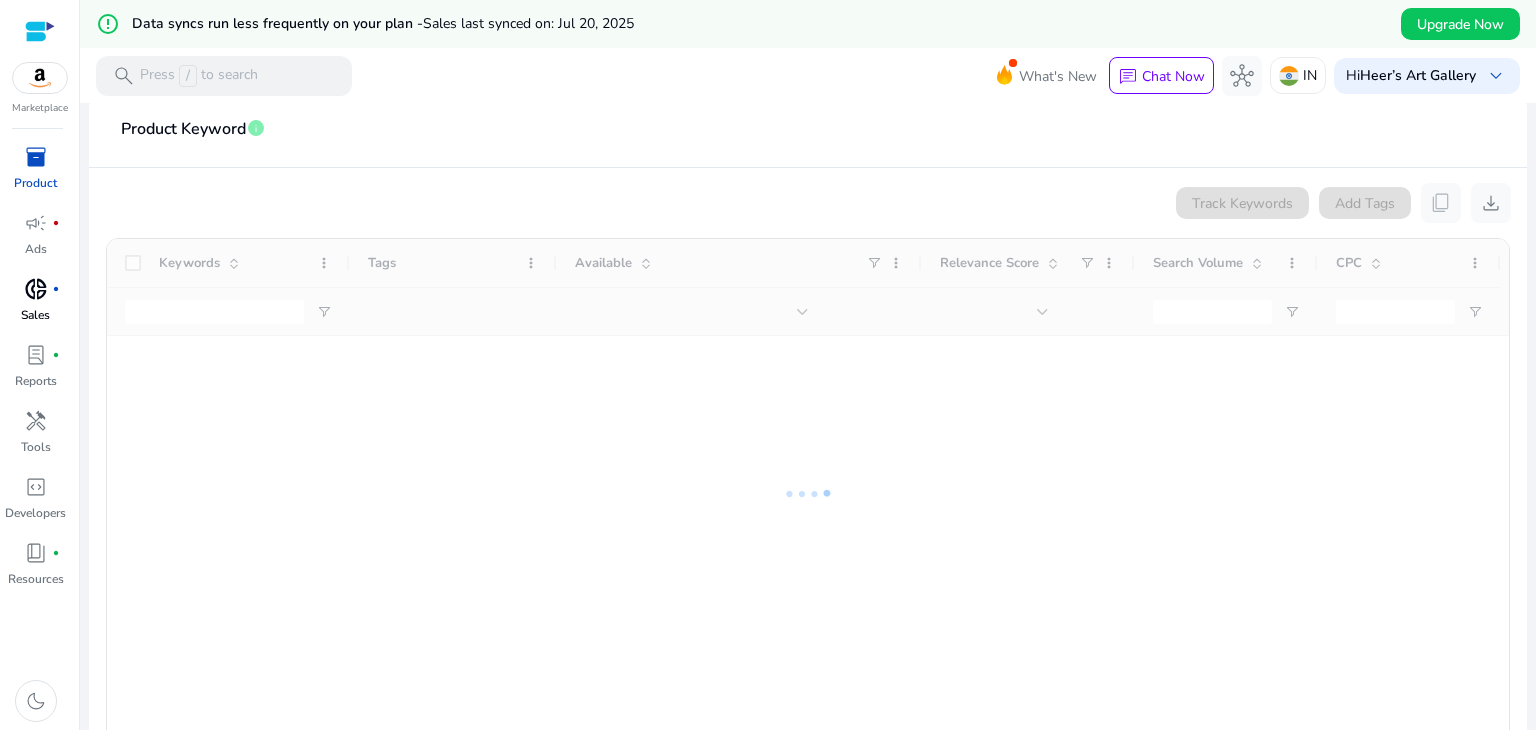 scroll, scrollTop: 328, scrollLeft: 0, axis: vertical 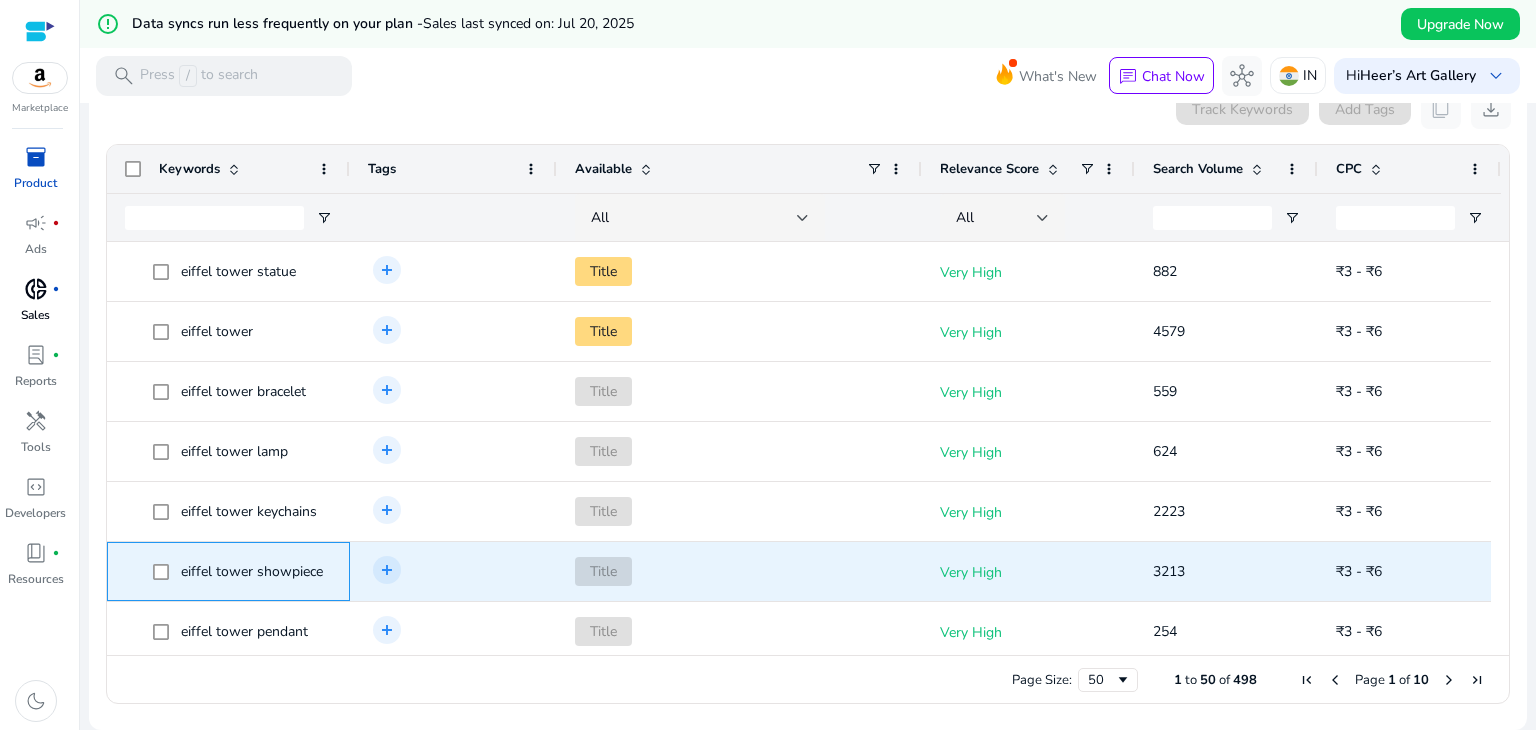 click on "eiffel tower showpiece" 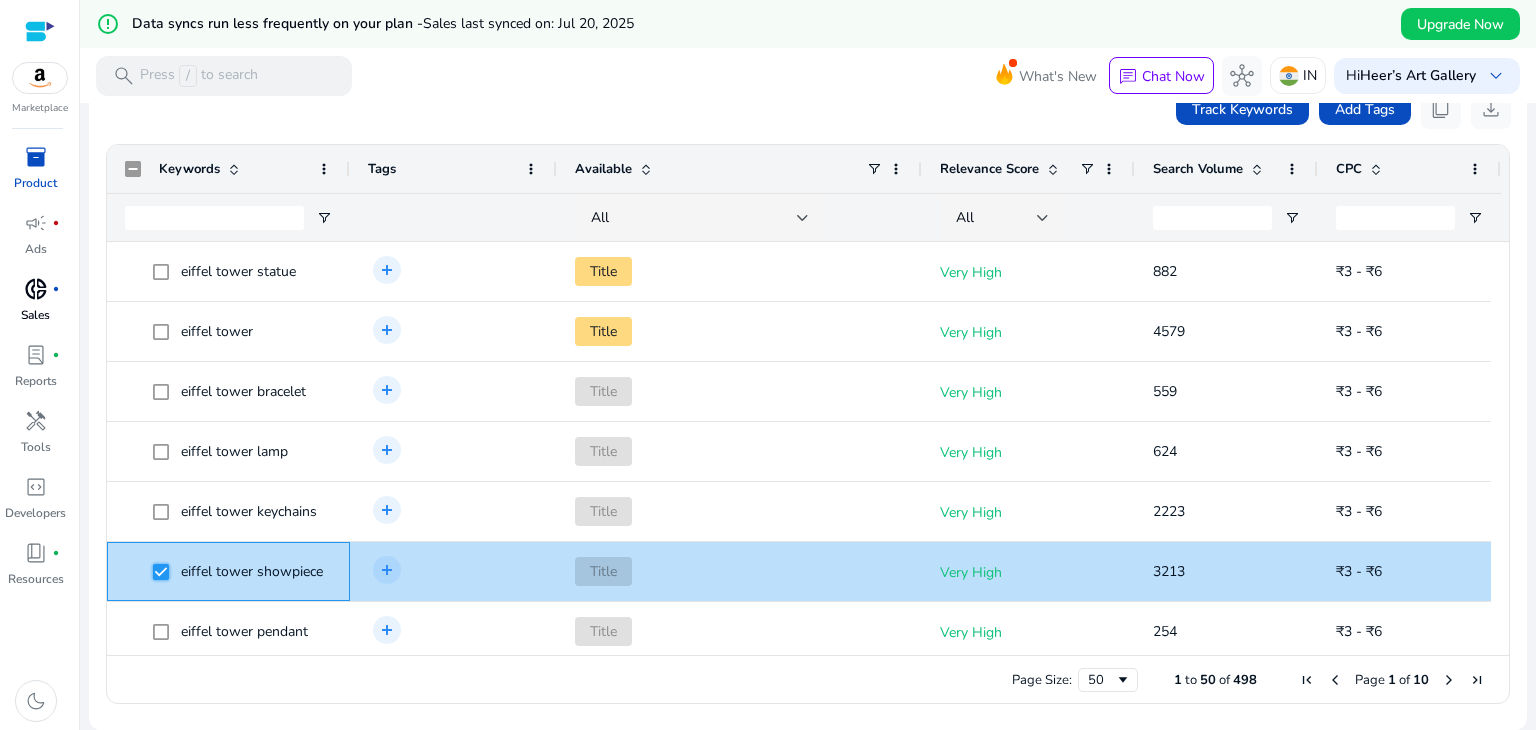 scroll, scrollTop: 92, scrollLeft: 0, axis: vertical 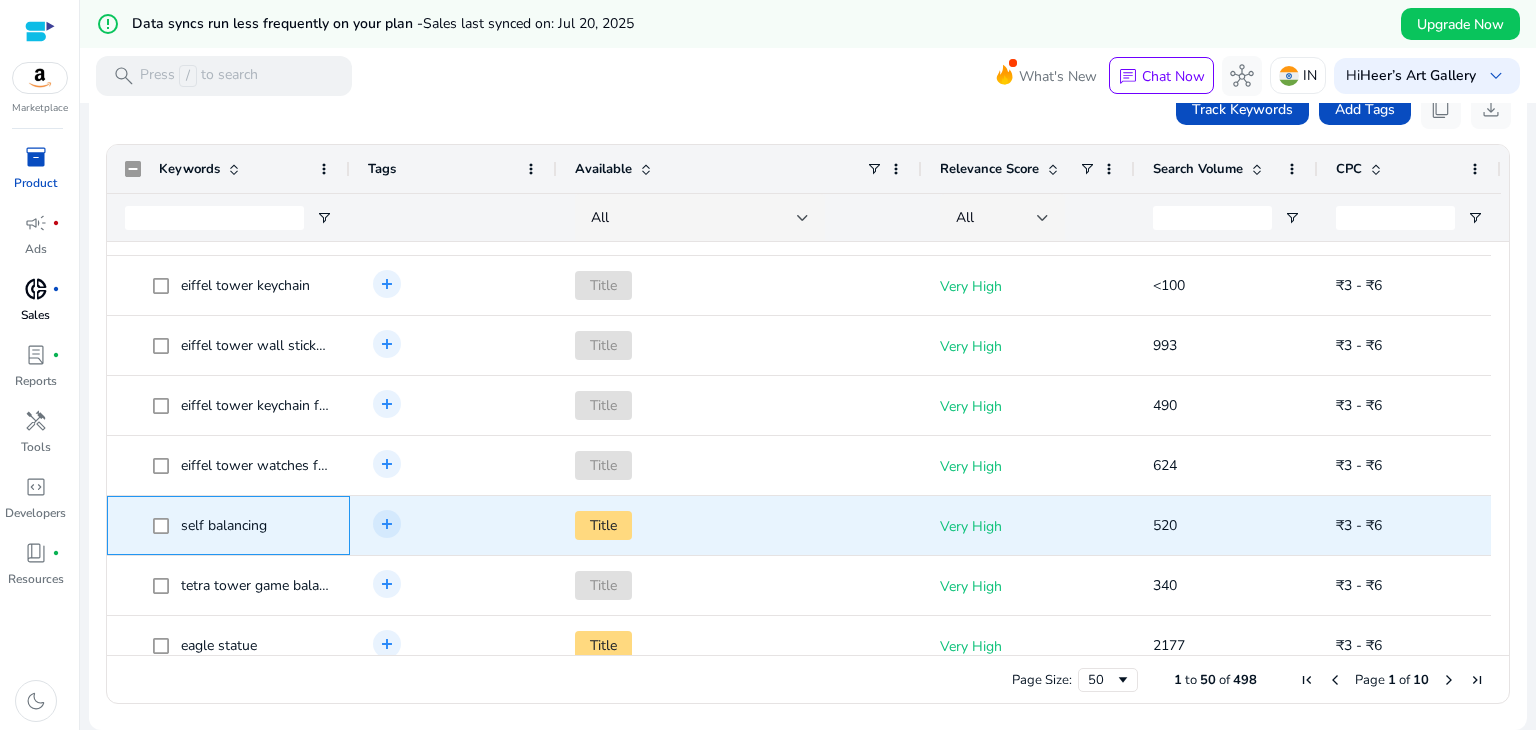 click 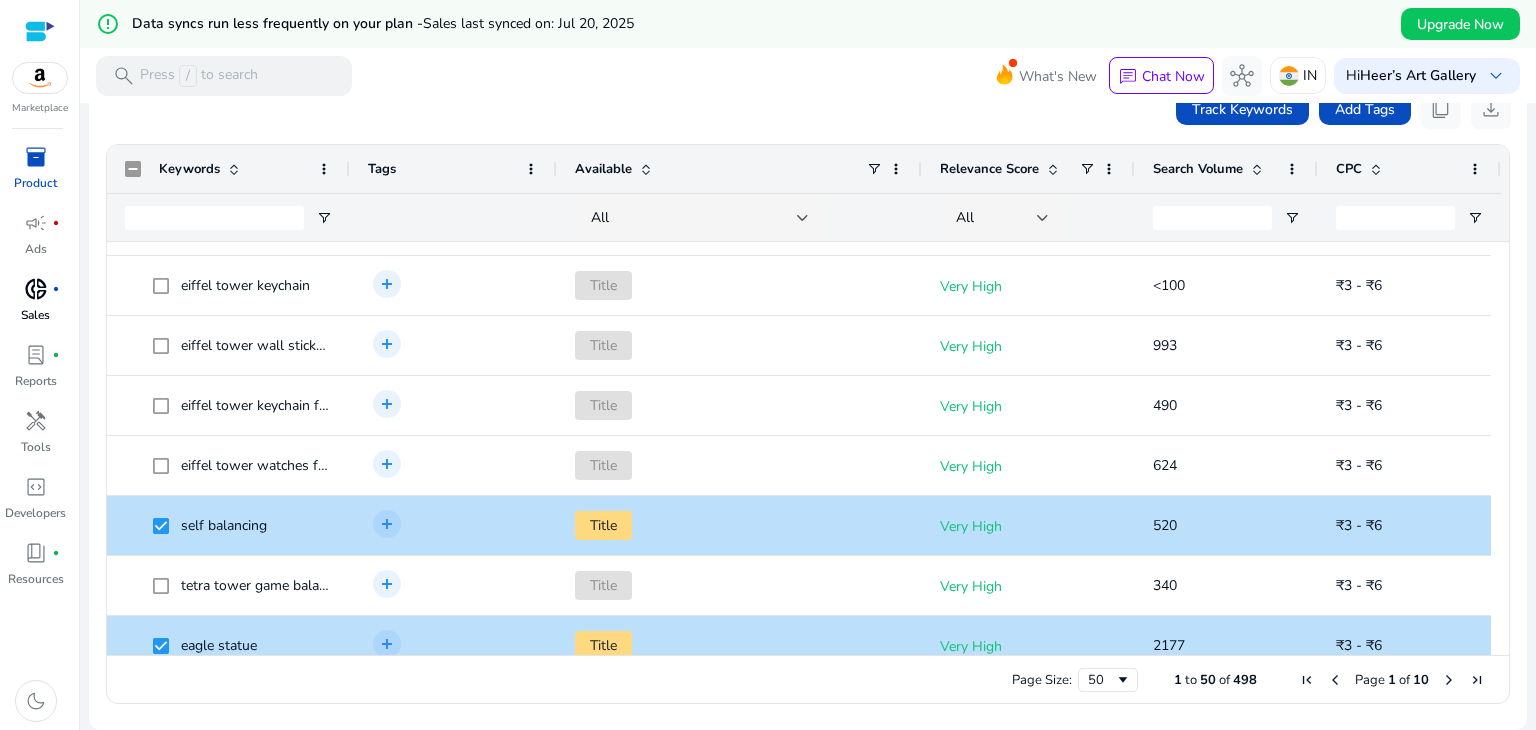 drag, startPoint x: 1492, startPoint y: 329, endPoint x: 1495, endPoint y: 357, distance: 28.160255 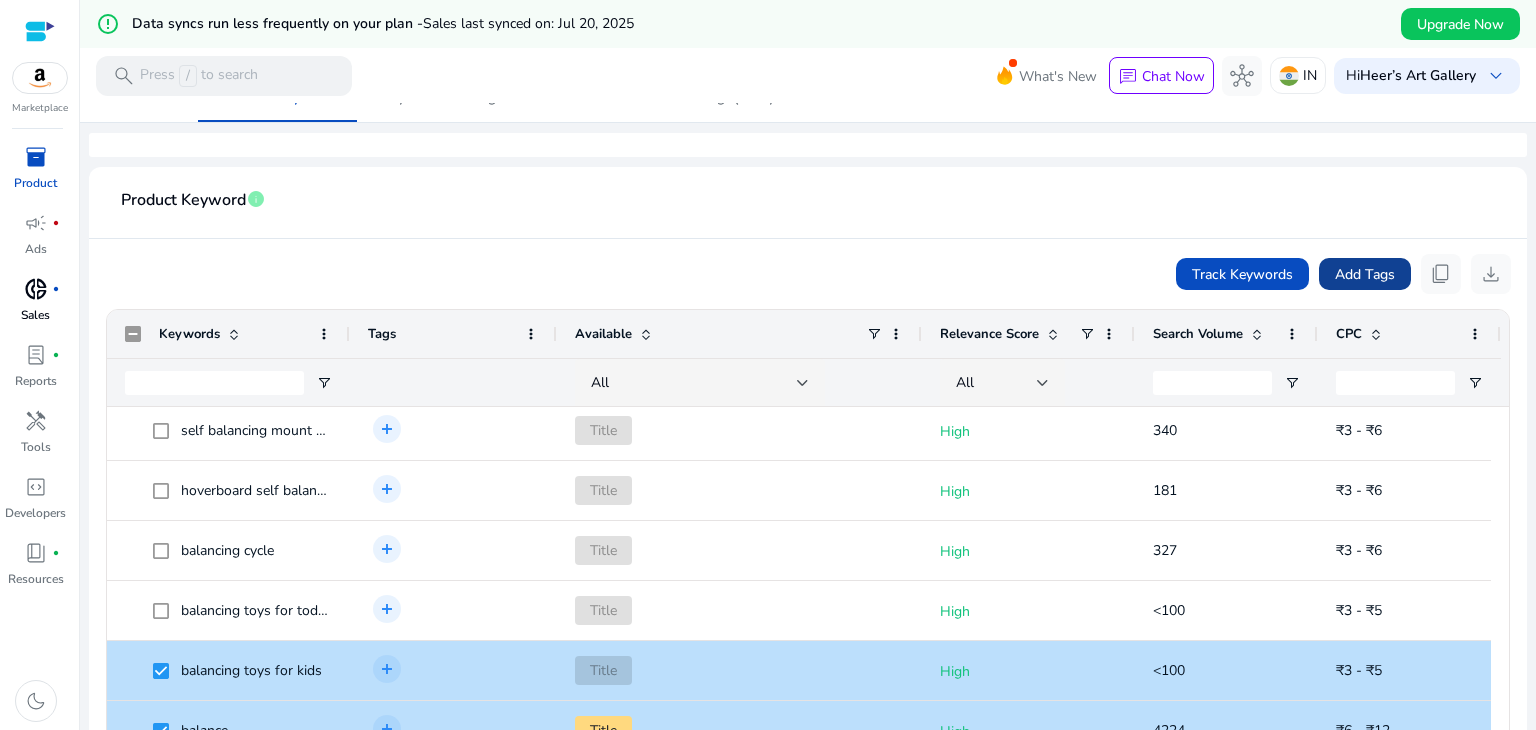 click 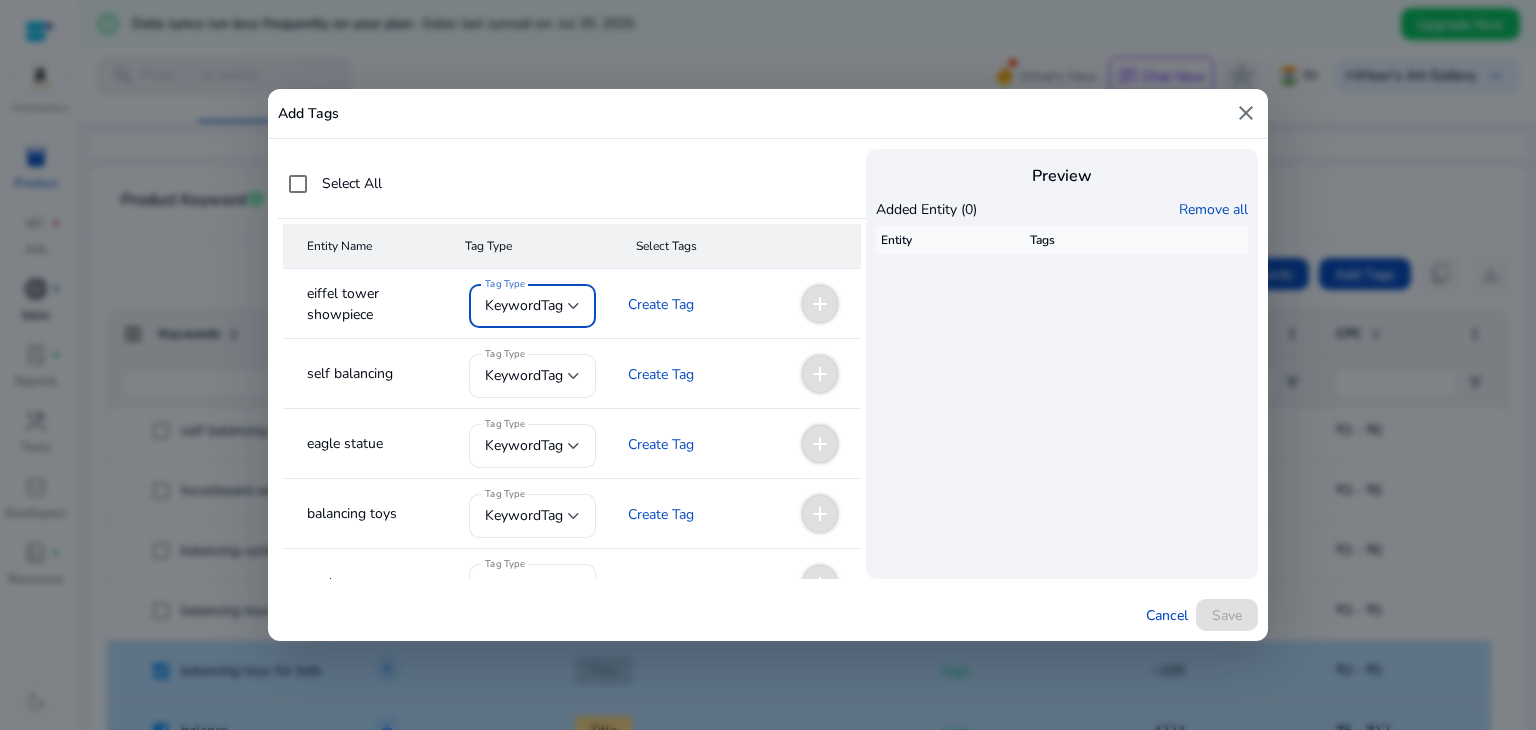 click on "keywordTag" at bounding box center (527, 306) 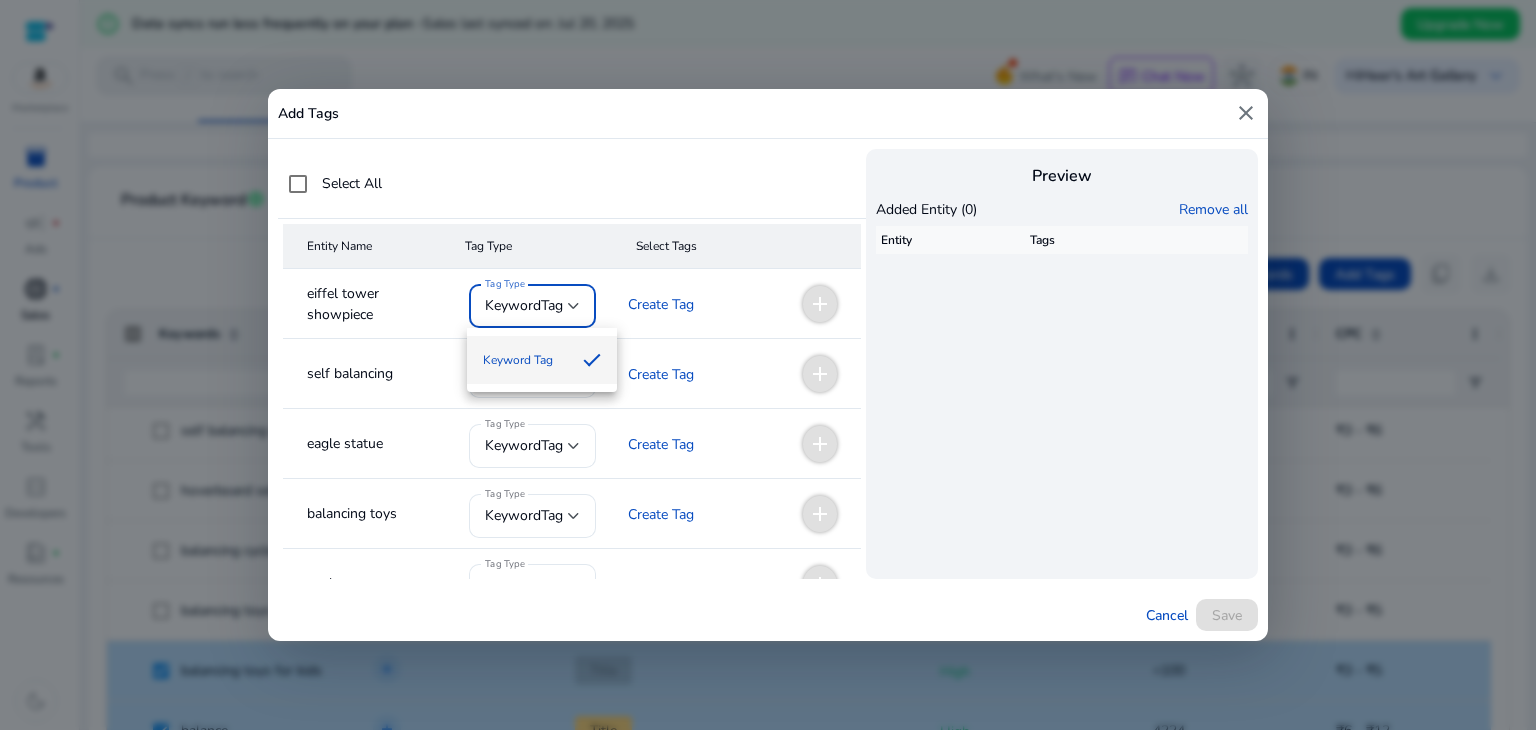 click at bounding box center (768, 365) 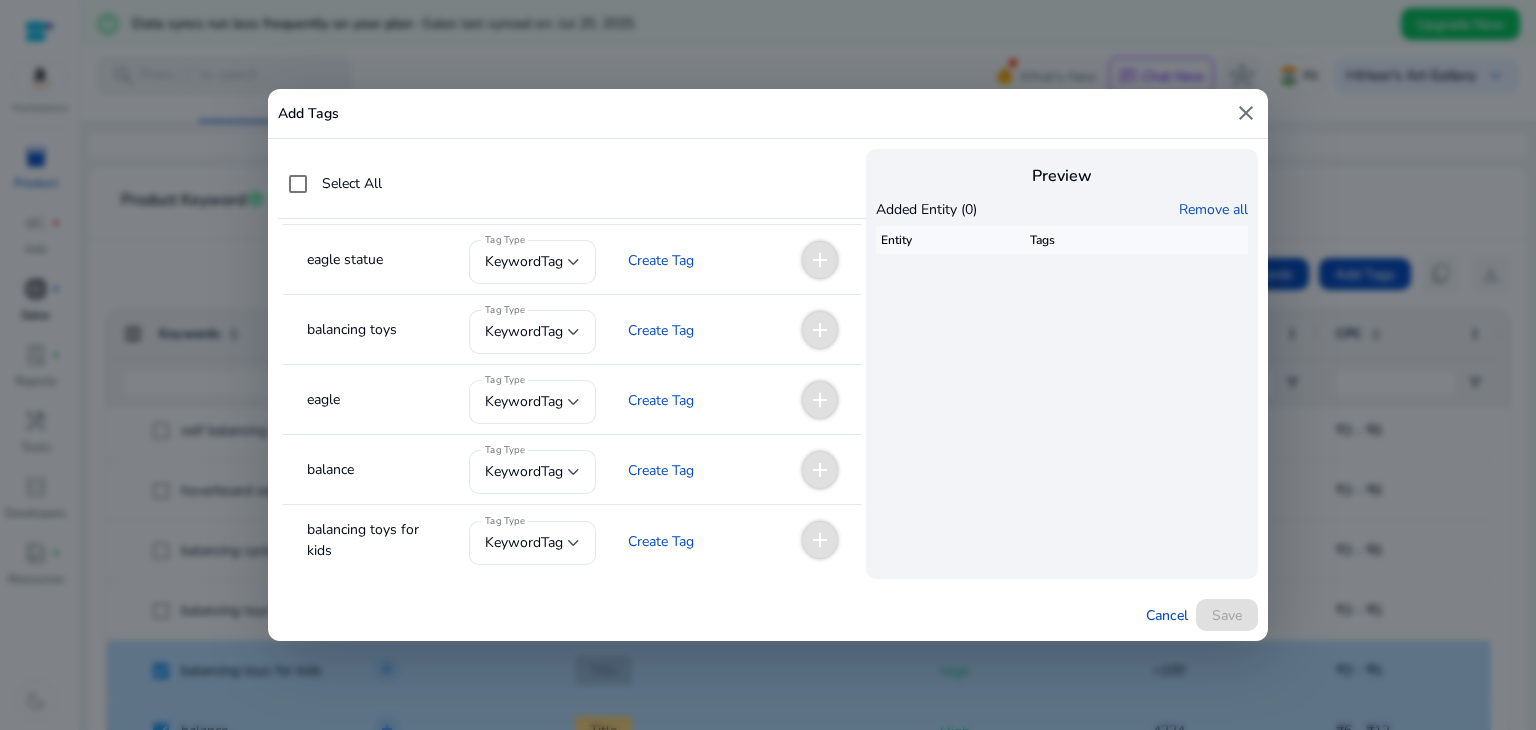click on "add" 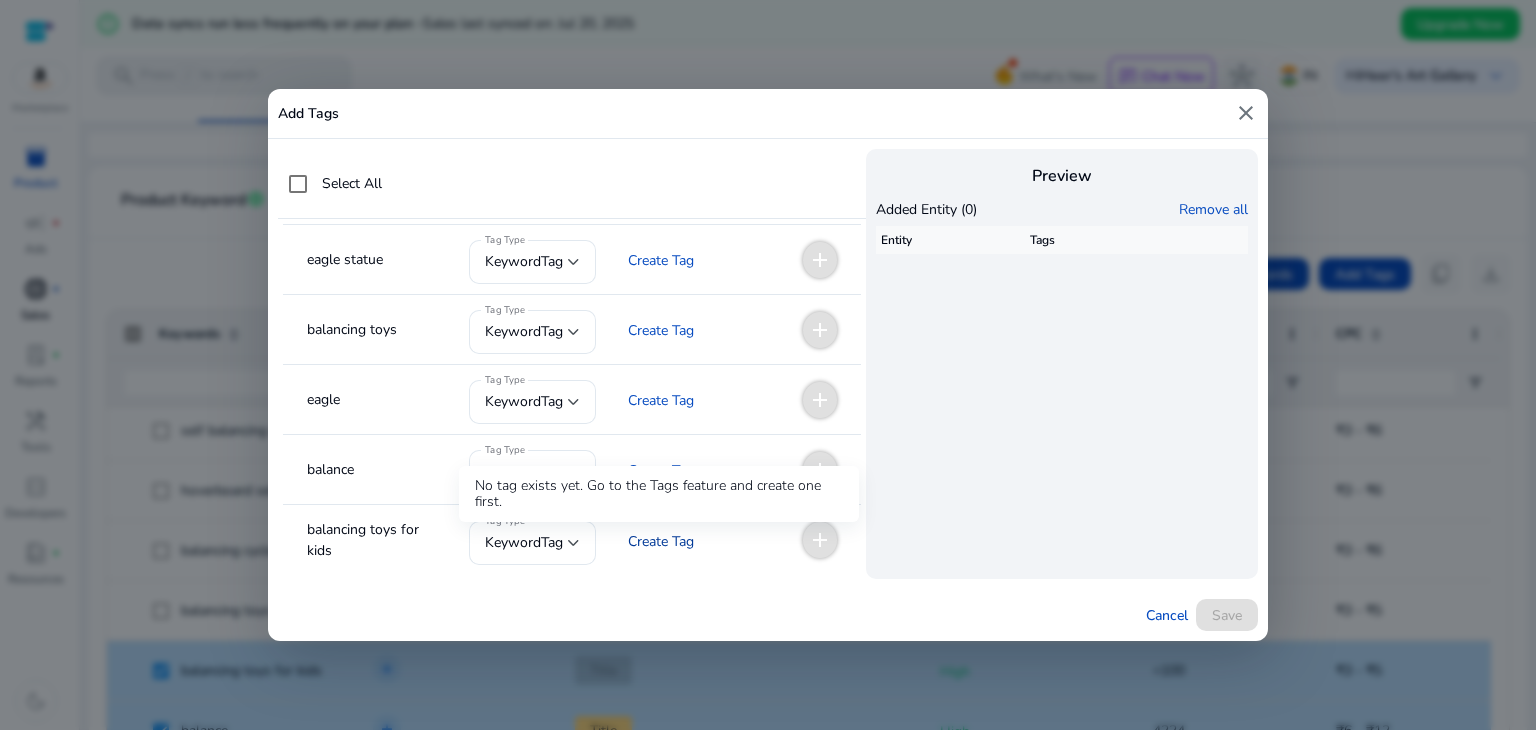 click on "Create Tag" 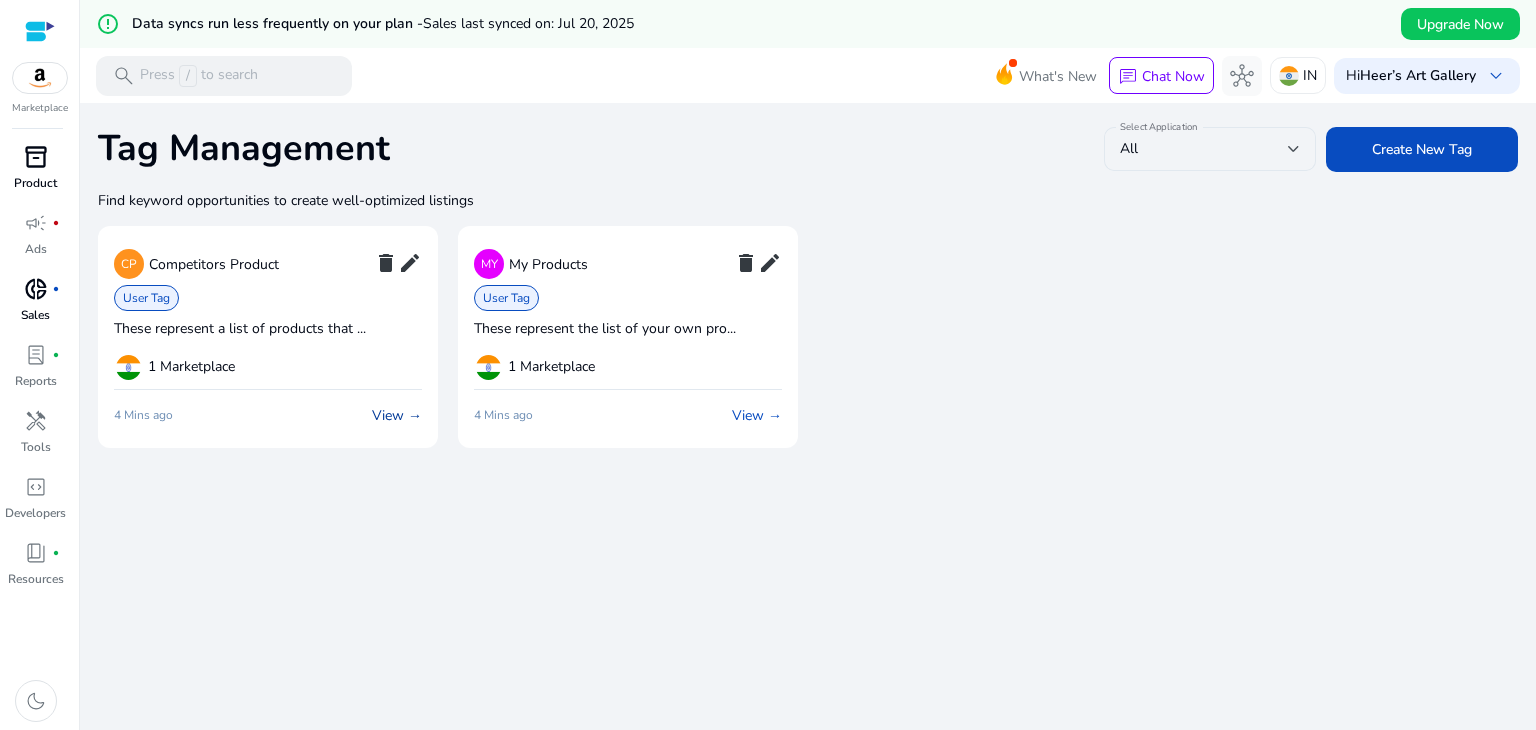 click on "View →" 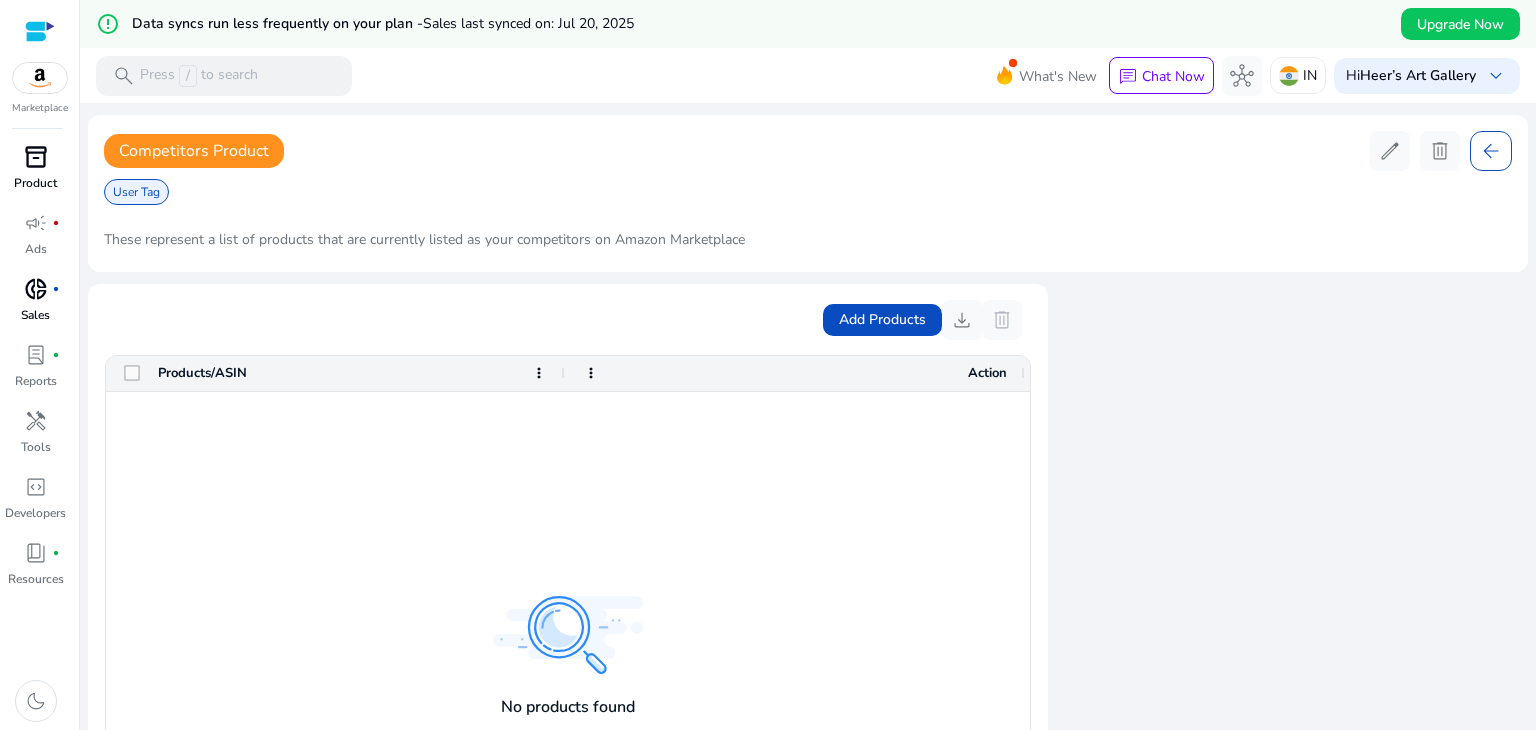 click on "Competitors Product" 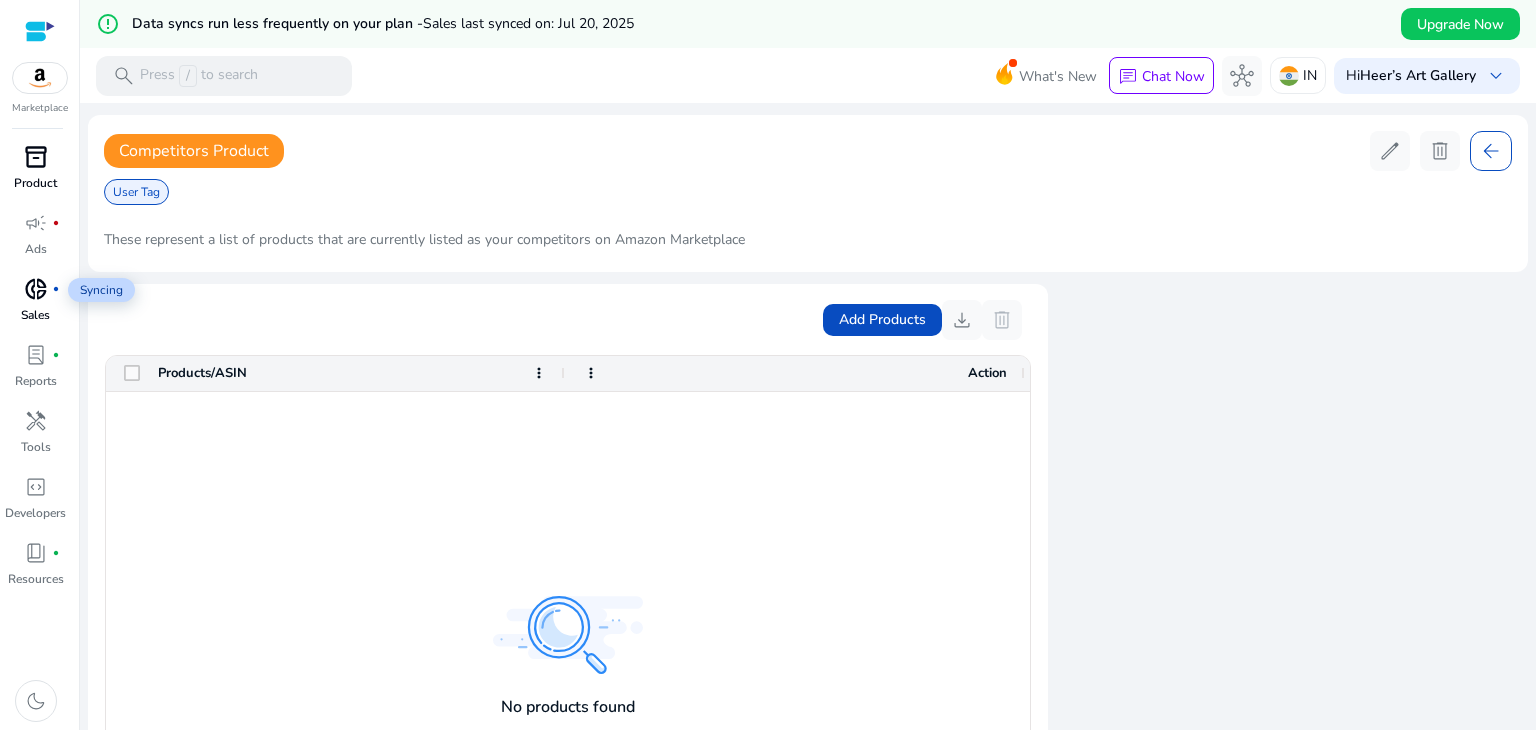 click on "donut_small   fiber_manual_record" at bounding box center (36, 289) 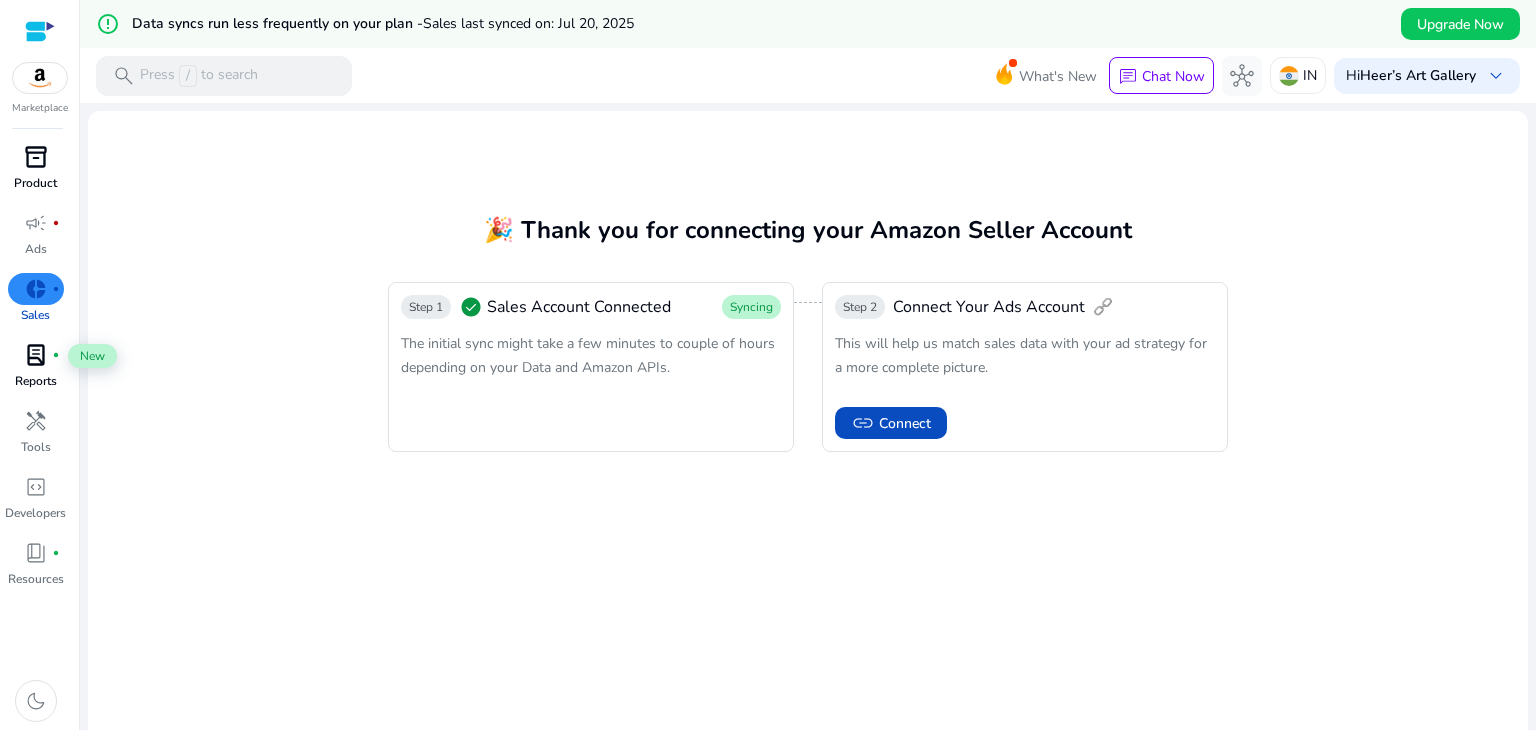 click on "lab_profile   fiber_manual_record" at bounding box center (36, 355) 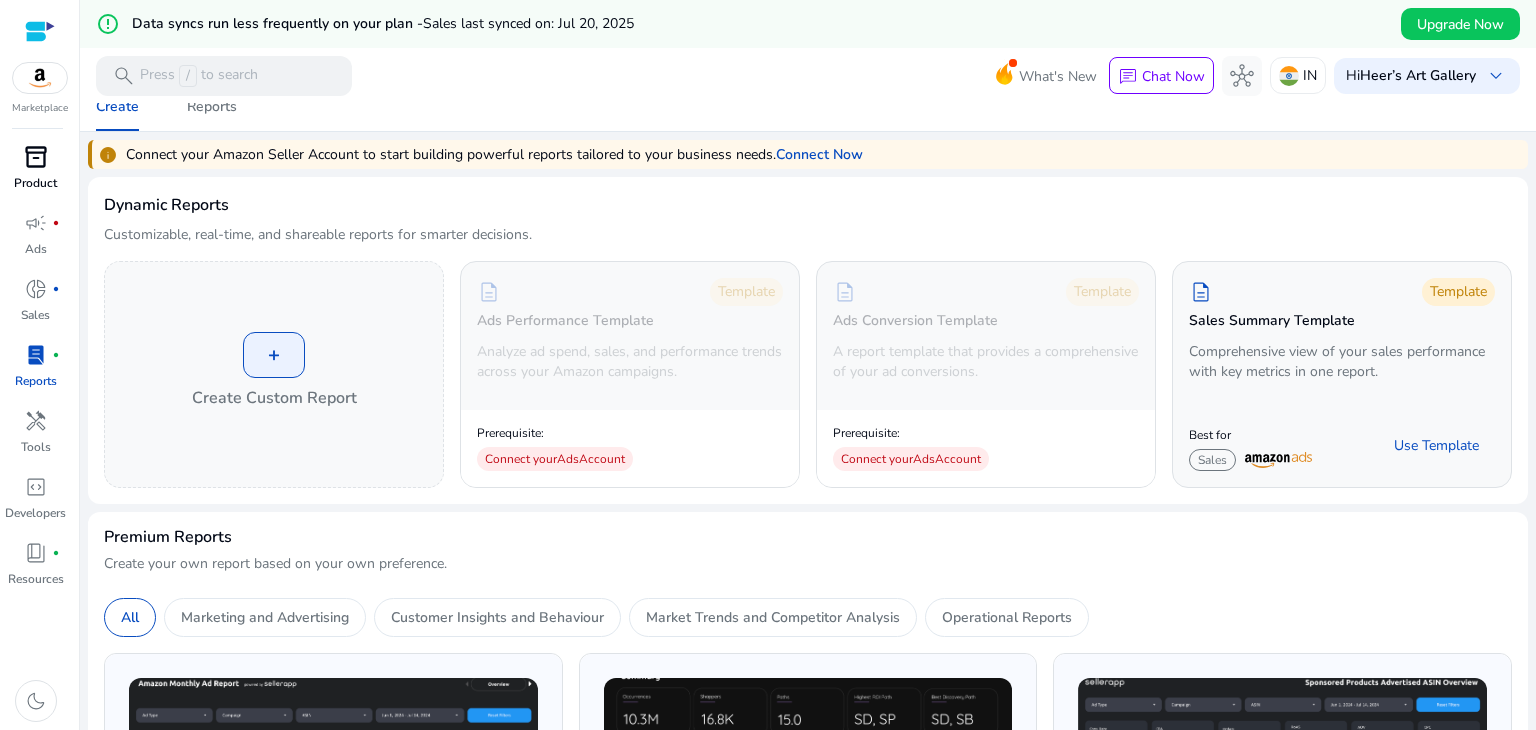 scroll, scrollTop: 0, scrollLeft: 0, axis: both 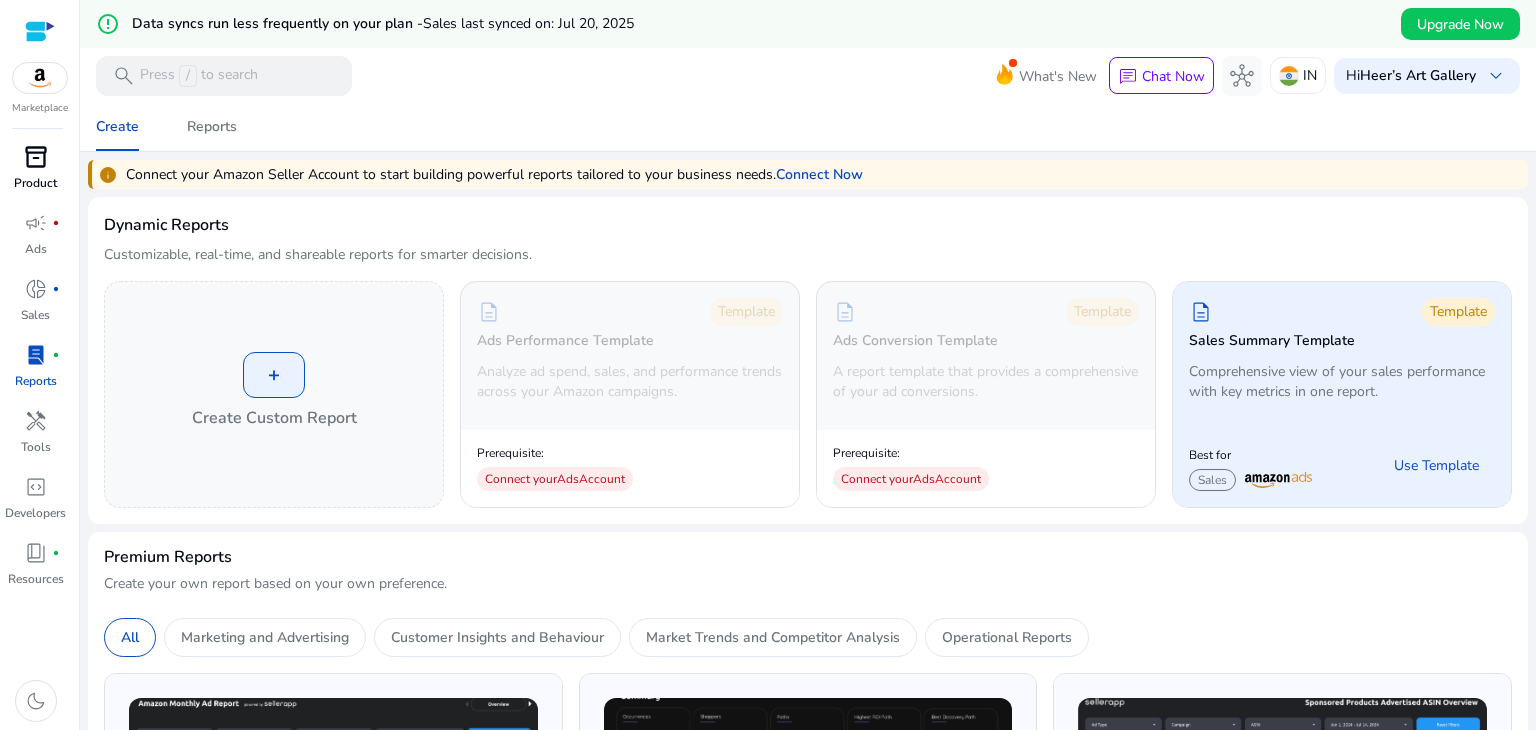 click on "Sales Summary Template" 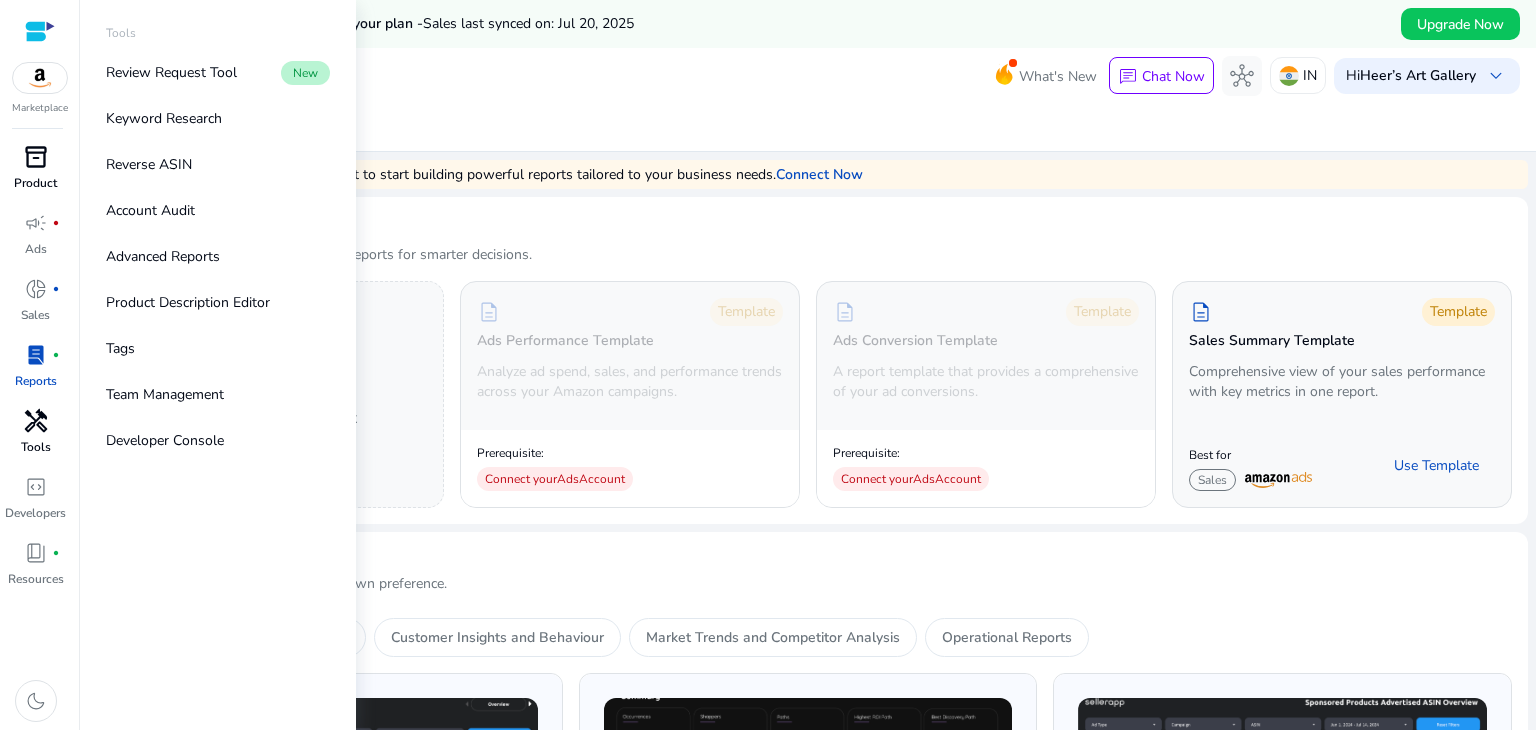 click on "Tools" at bounding box center [36, 447] 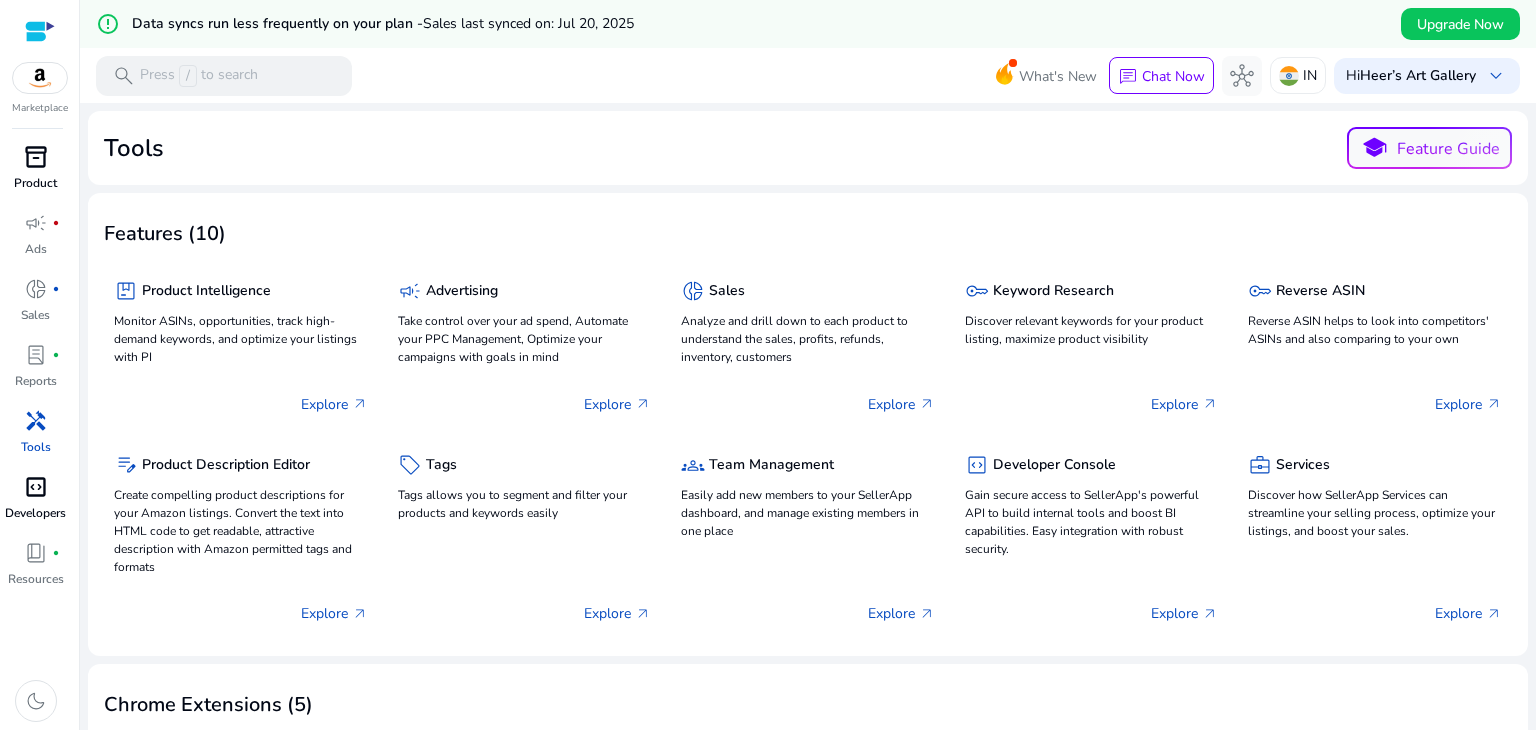 click on "Developers" at bounding box center [35, 513] 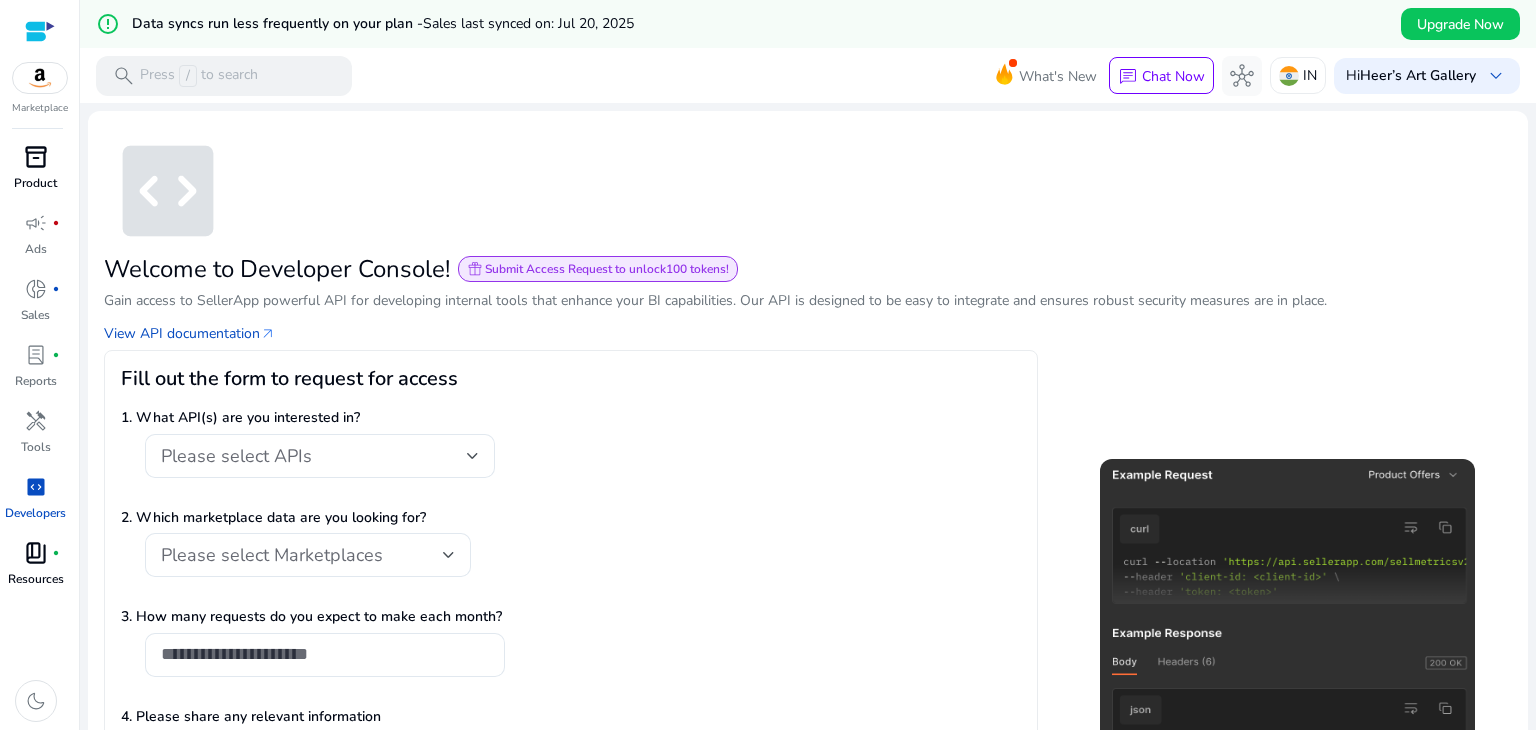 click on "Resources" at bounding box center (36, 579) 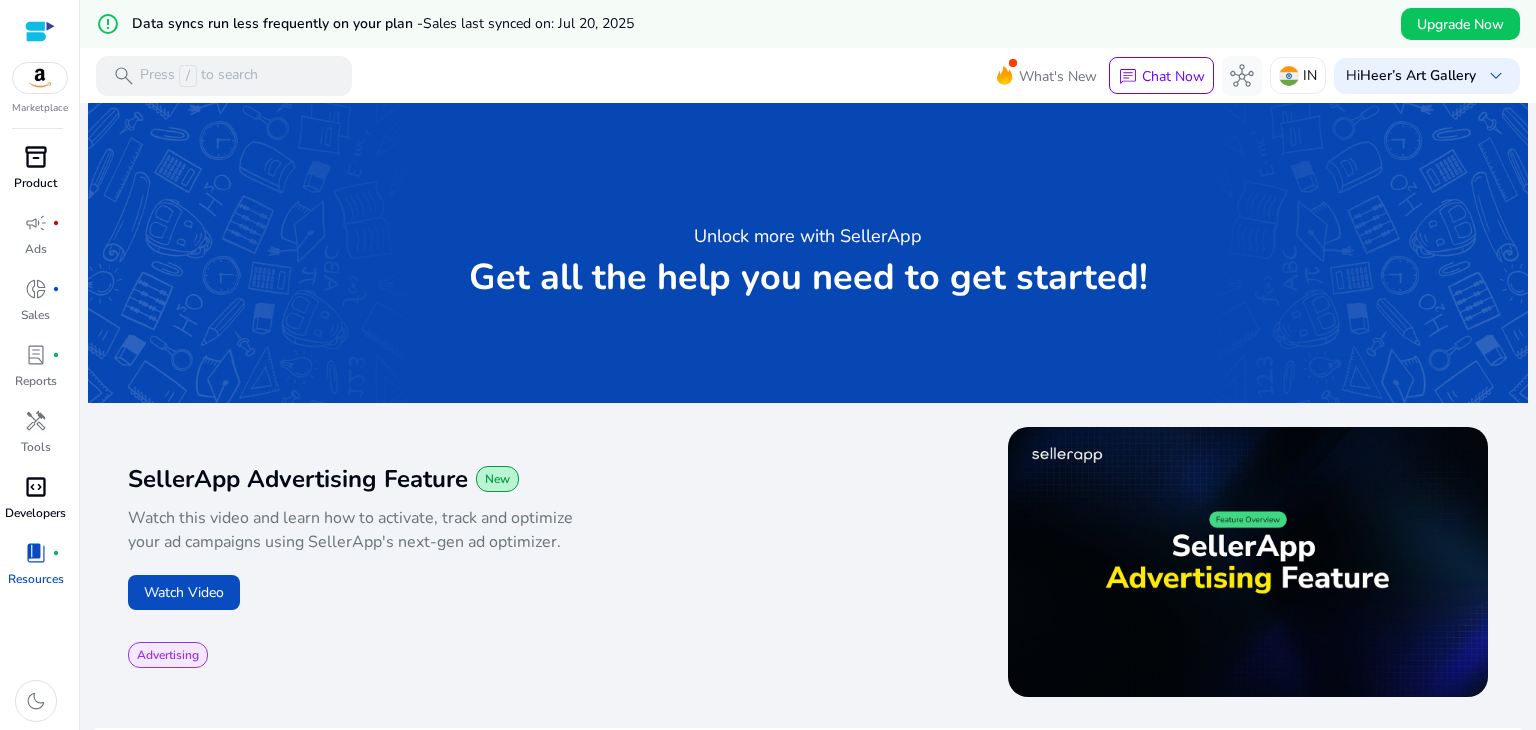 click on "code_blocks" at bounding box center [36, 487] 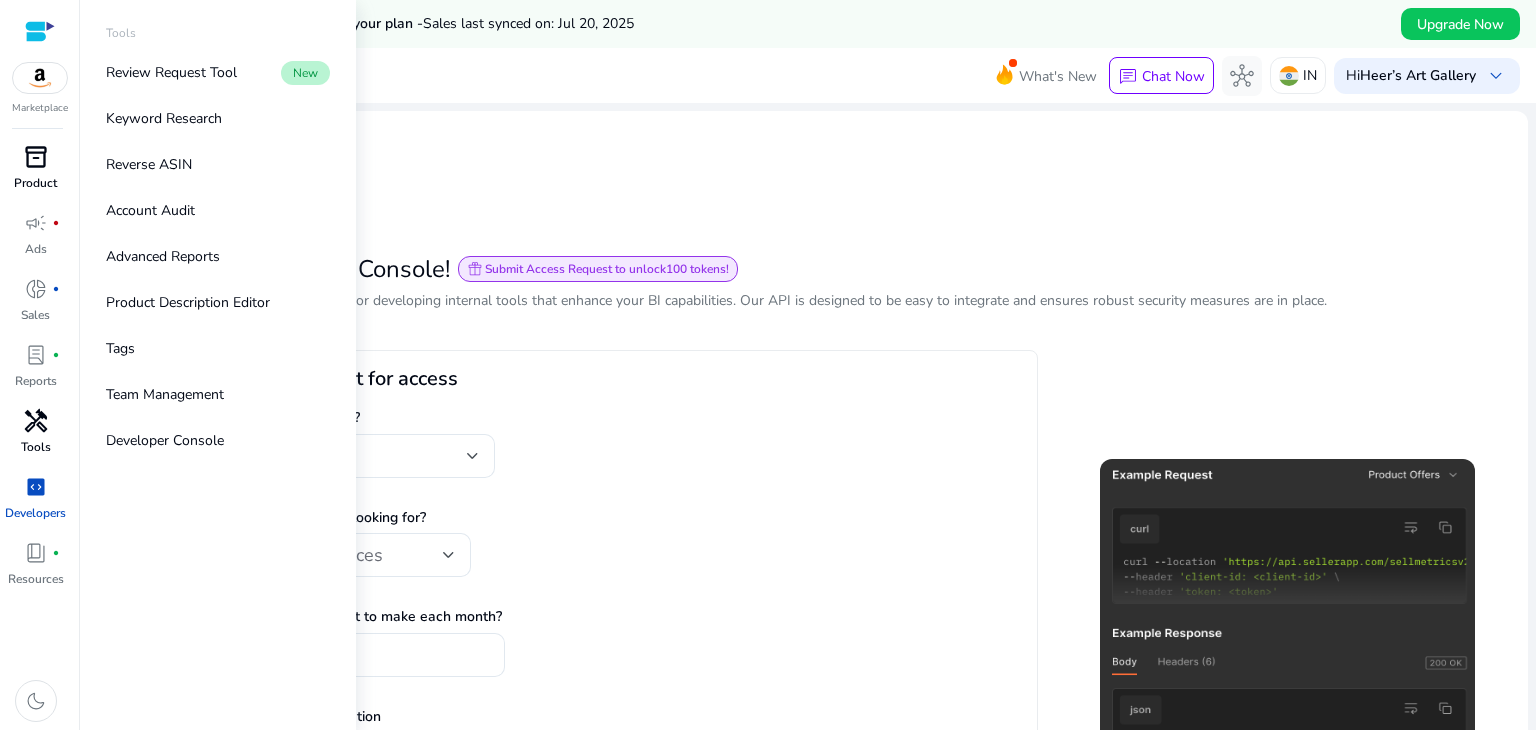 click on "handyman" at bounding box center [36, 421] 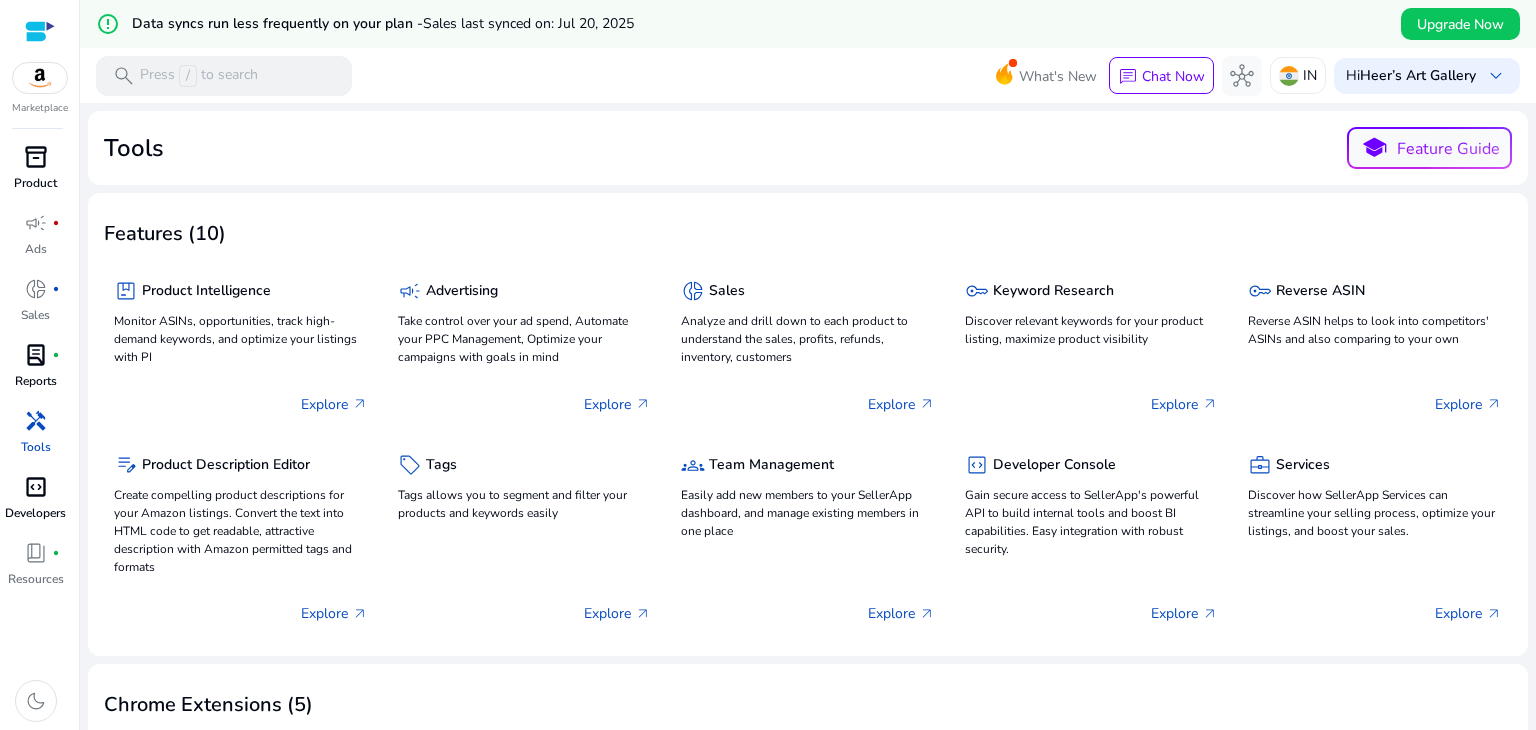 click on "Reports" at bounding box center [36, 381] 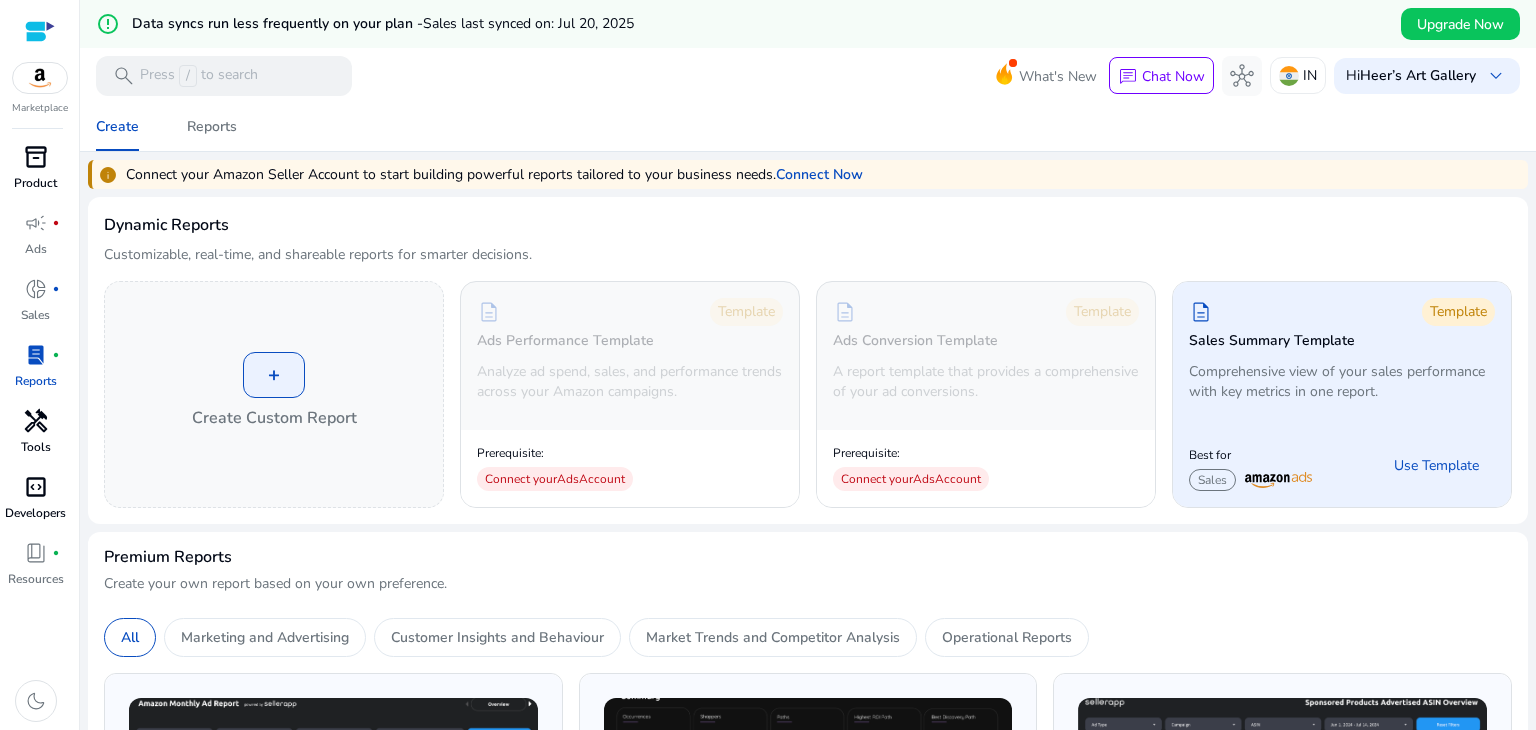 click on "Comprehensive view of your sales performance with key metrics in one report." 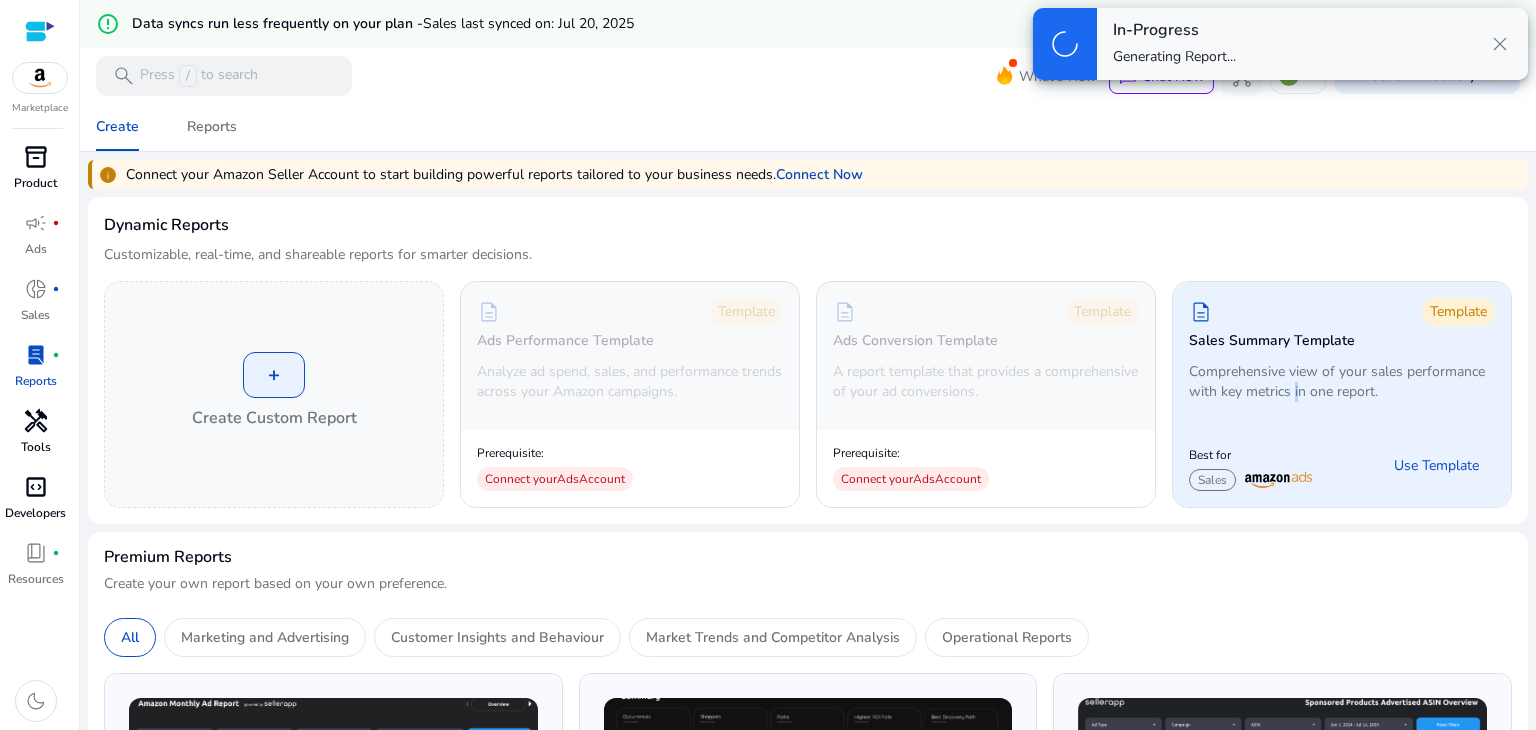 click on "Comprehensive view of your sales performance with key metrics in one report." 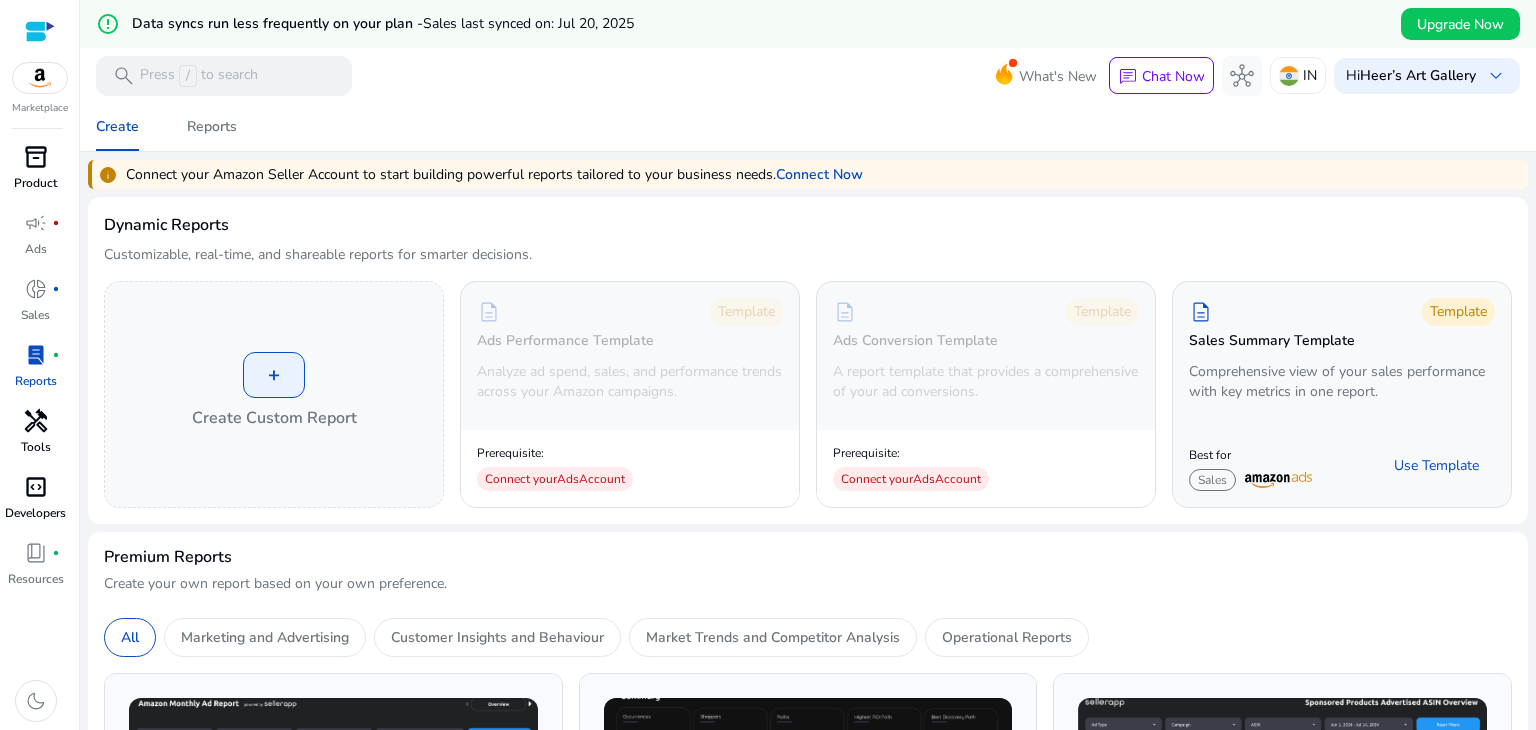 click on "Create   Reports" 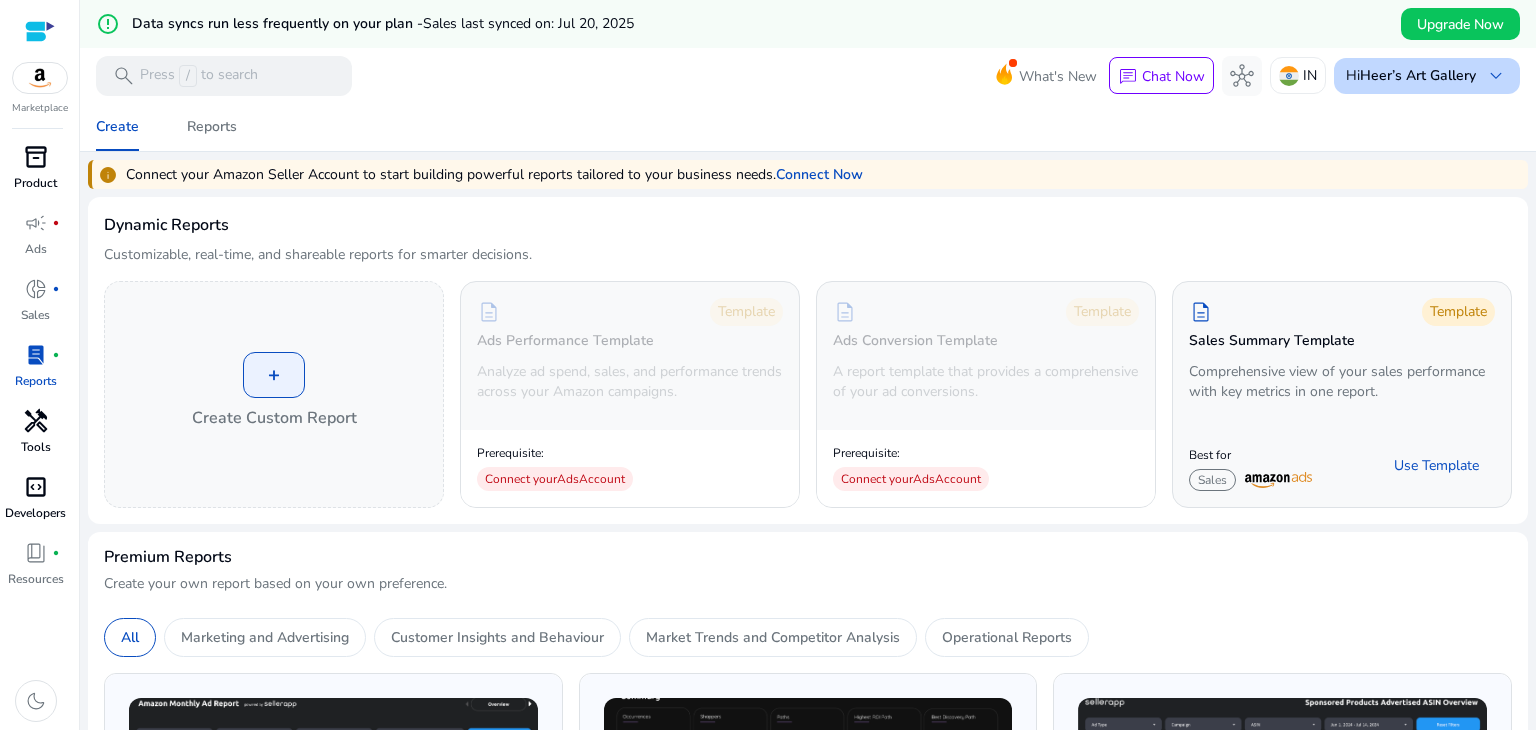 click on "Heer’s Art Gallery" at bounding box center [1418, 75] 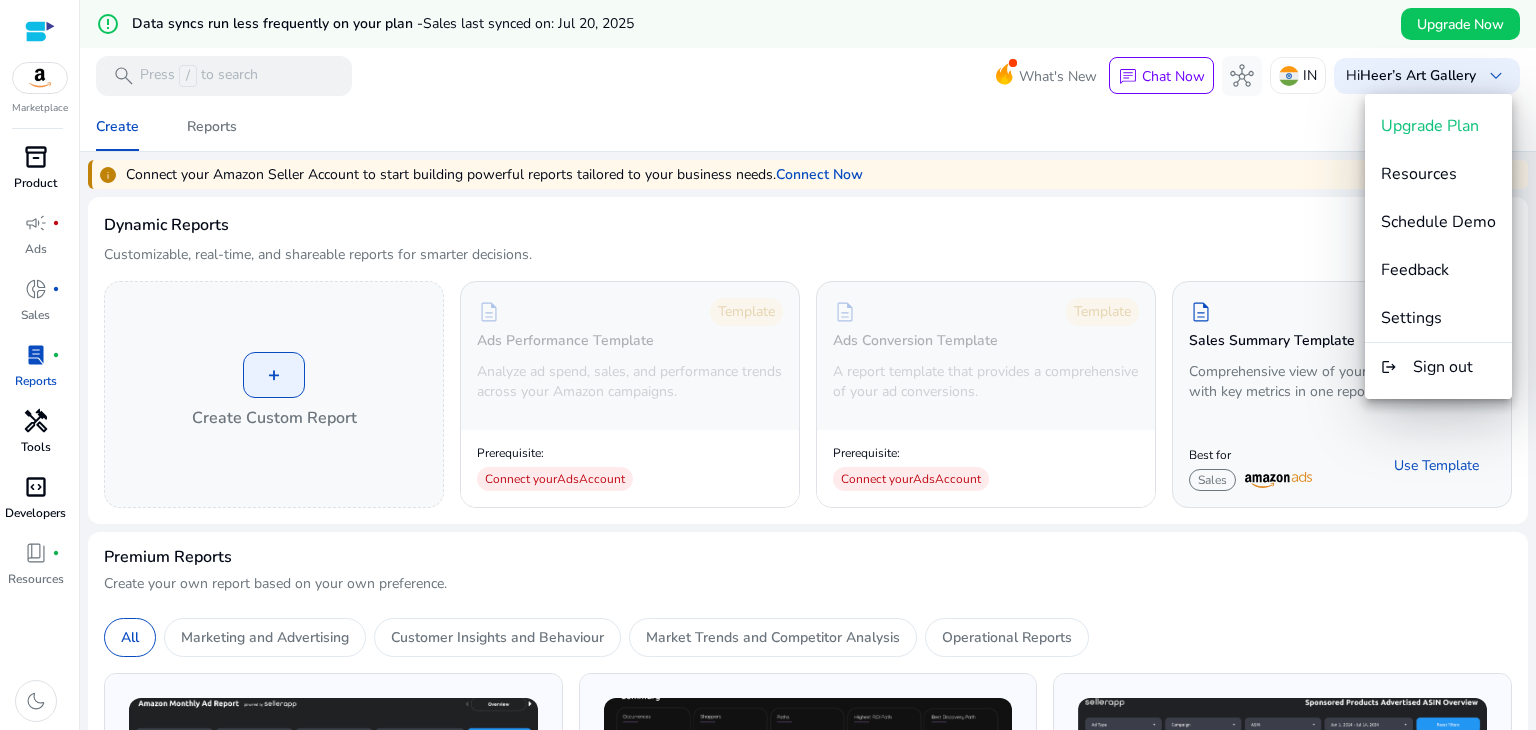 click at bounding box center (768, 365) 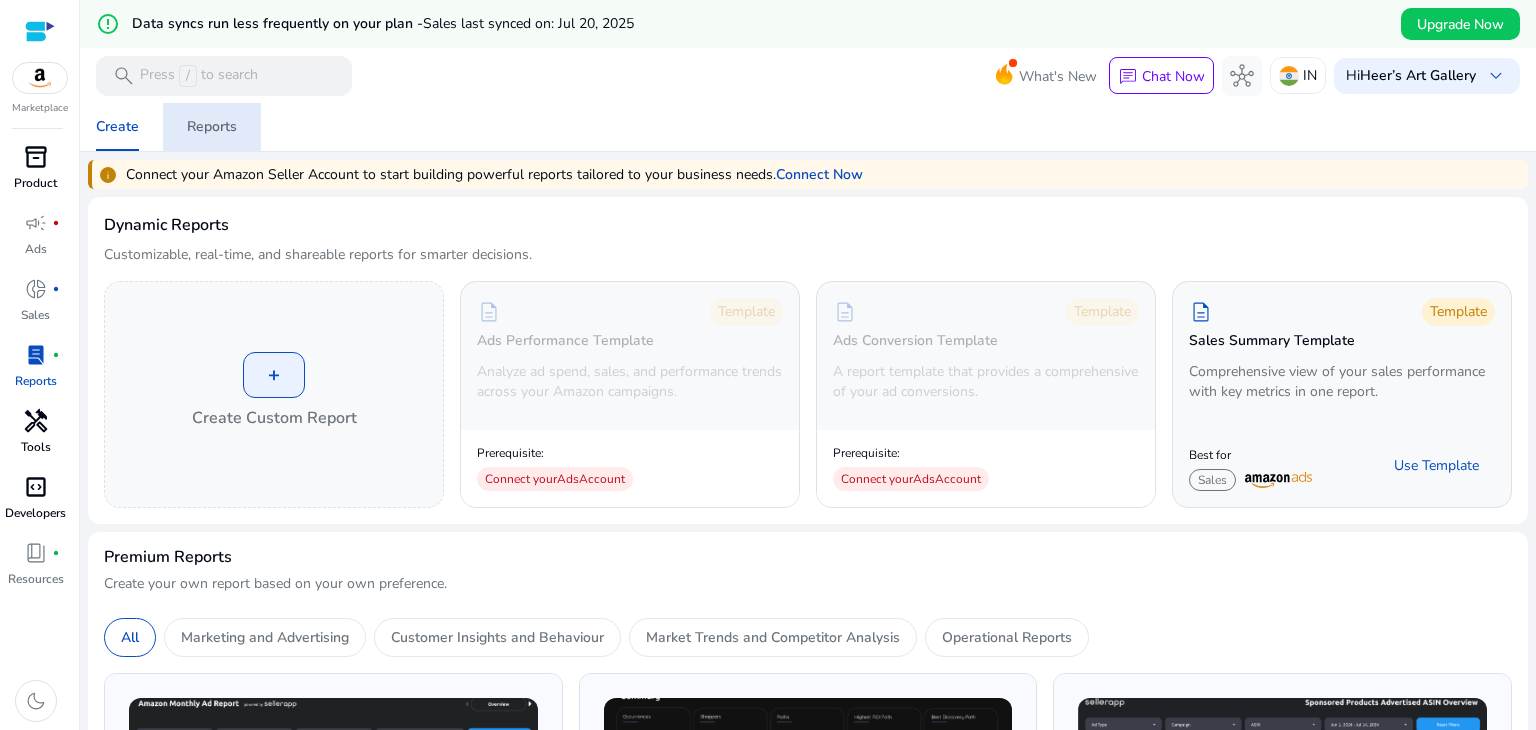click on "Reports" at bounding box center [212, 127] 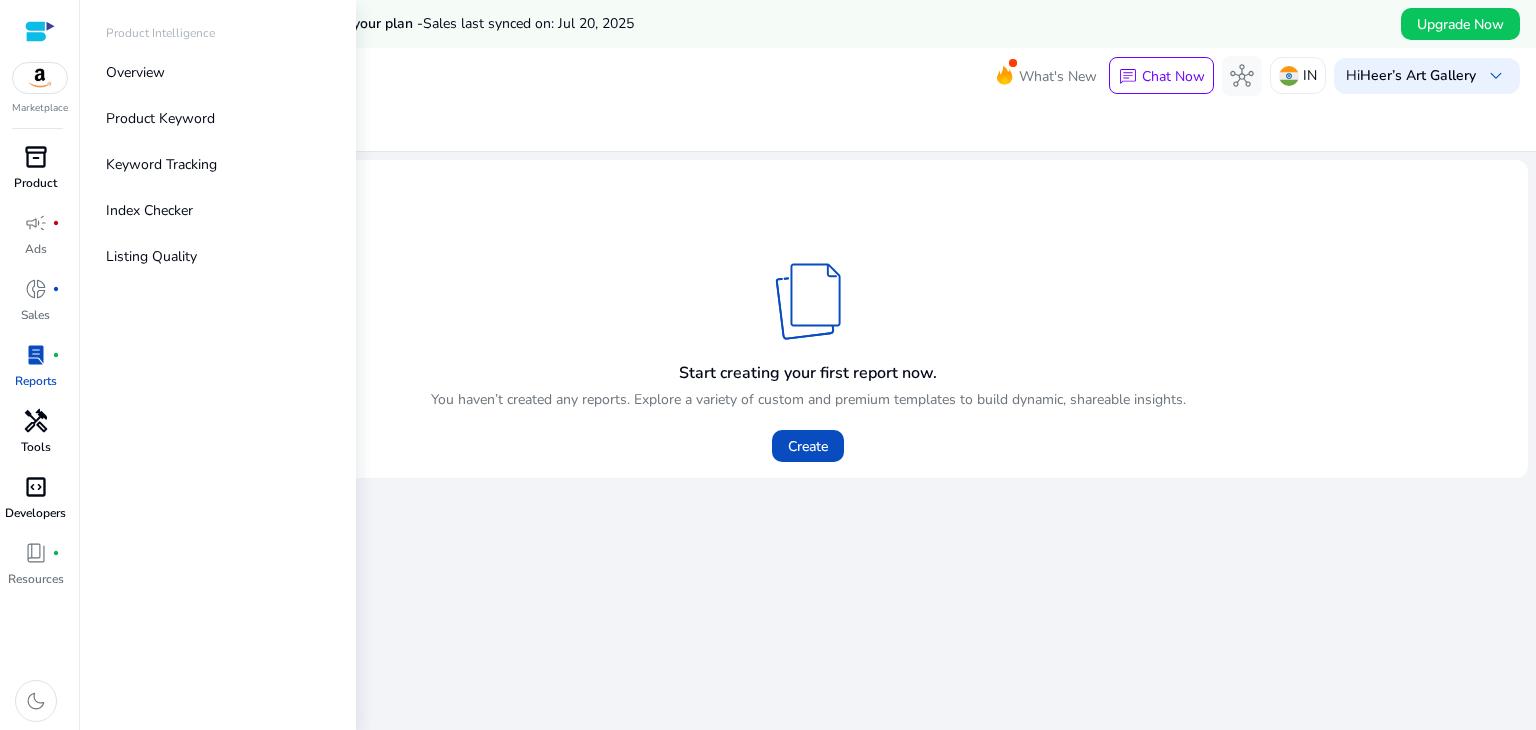 click on "inventory_2" at bounding box center [36, 157] 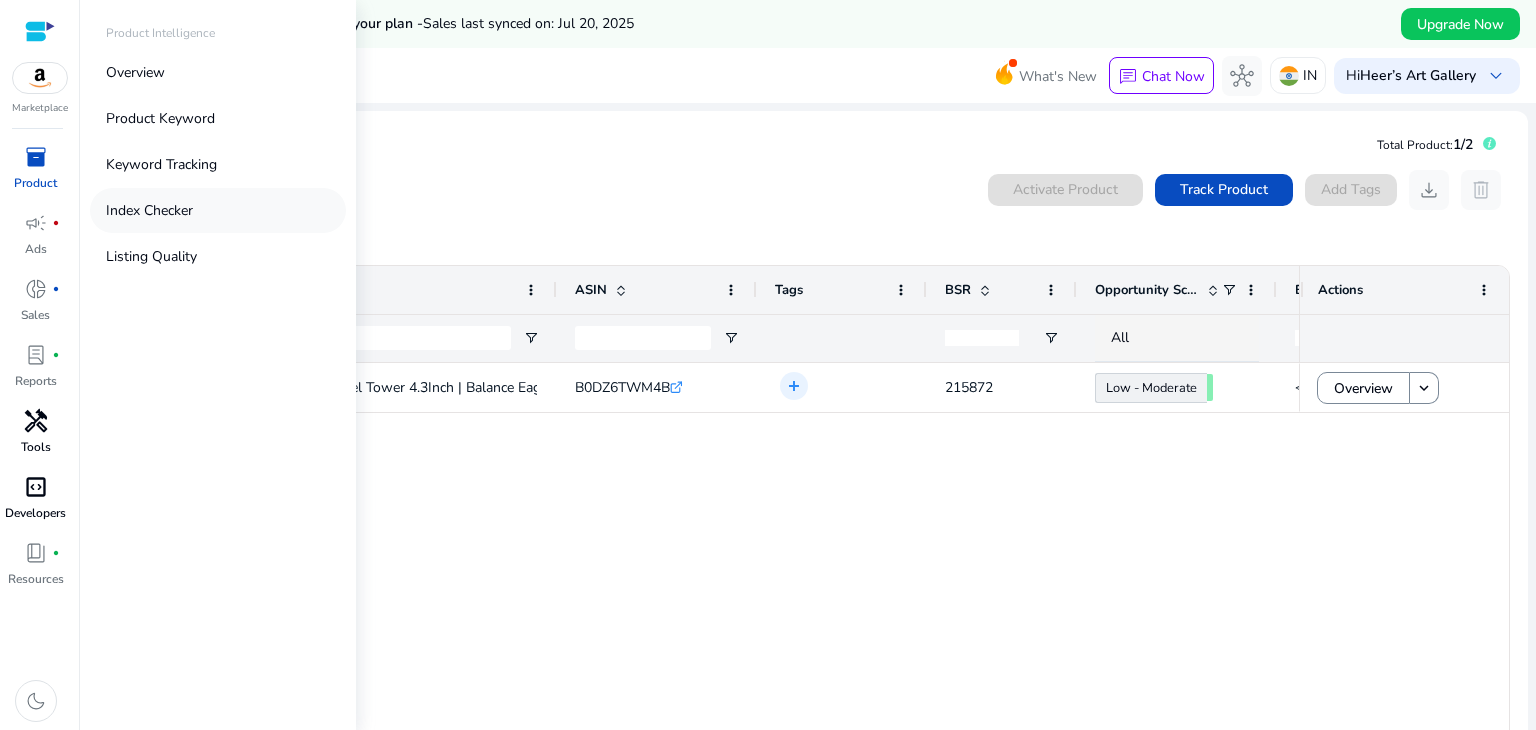 click on "Index Checker" at bounding box center (149, 210) 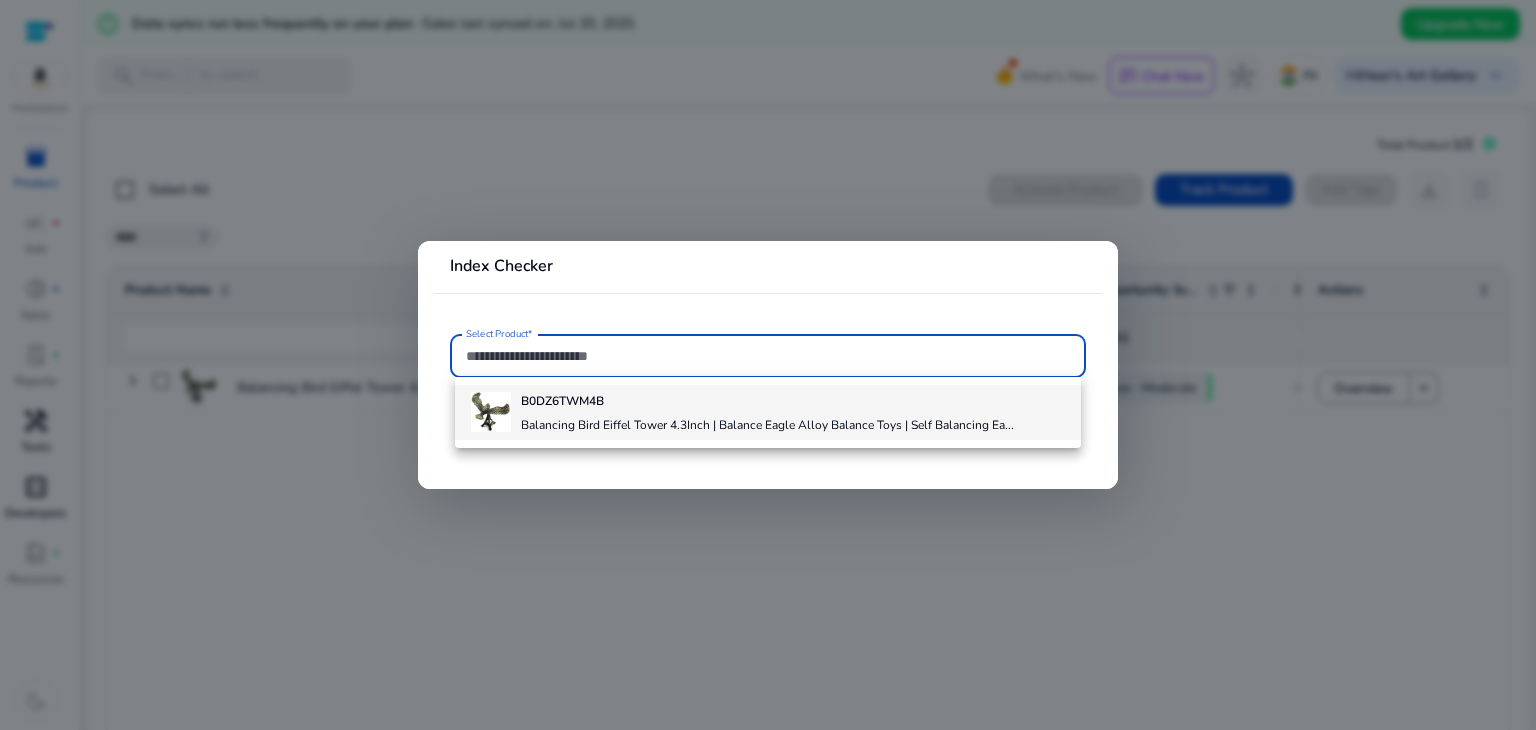 click on "B0DZ6TWM4B" at bounding box center (767, 401) 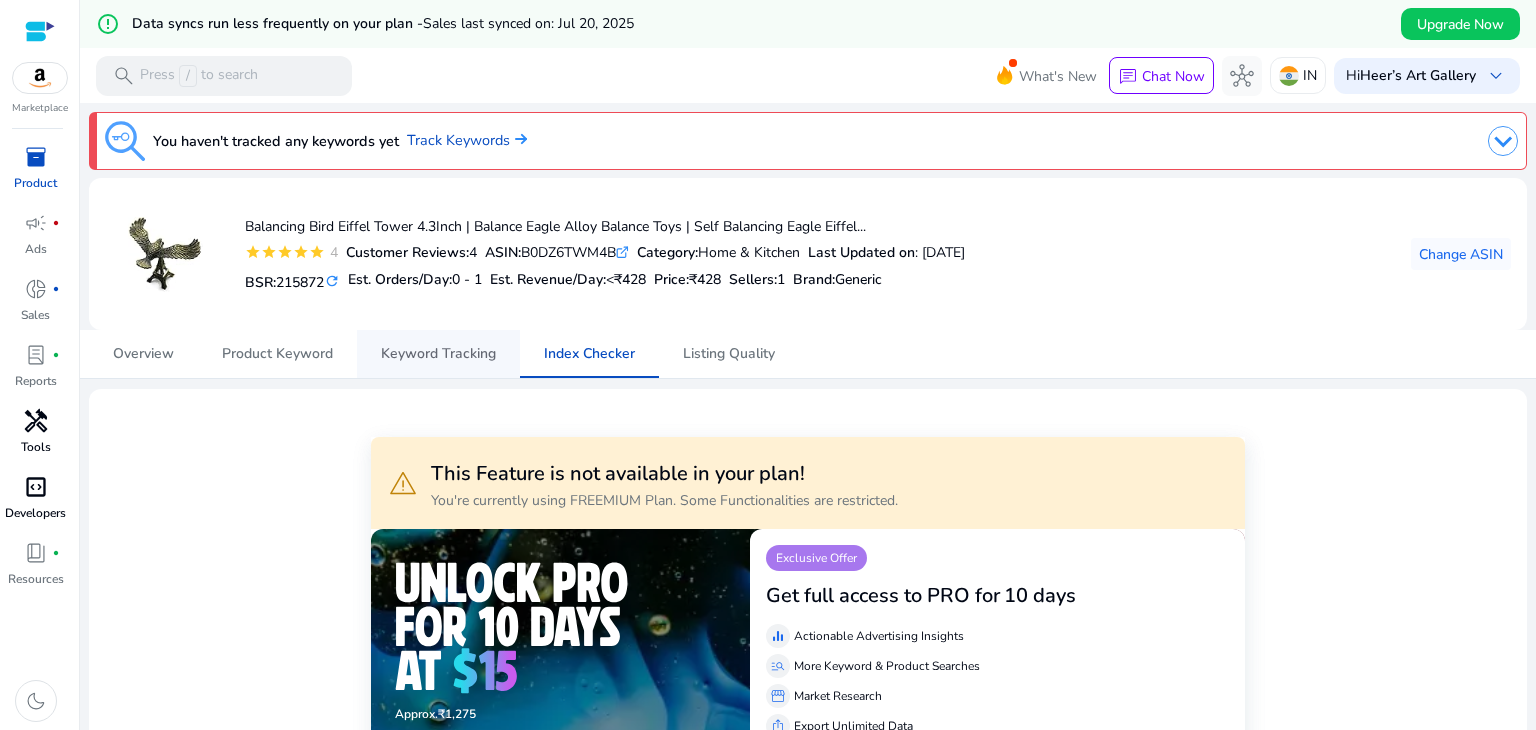 click on "Keyword Tracking" at bounding box center [438, 354] 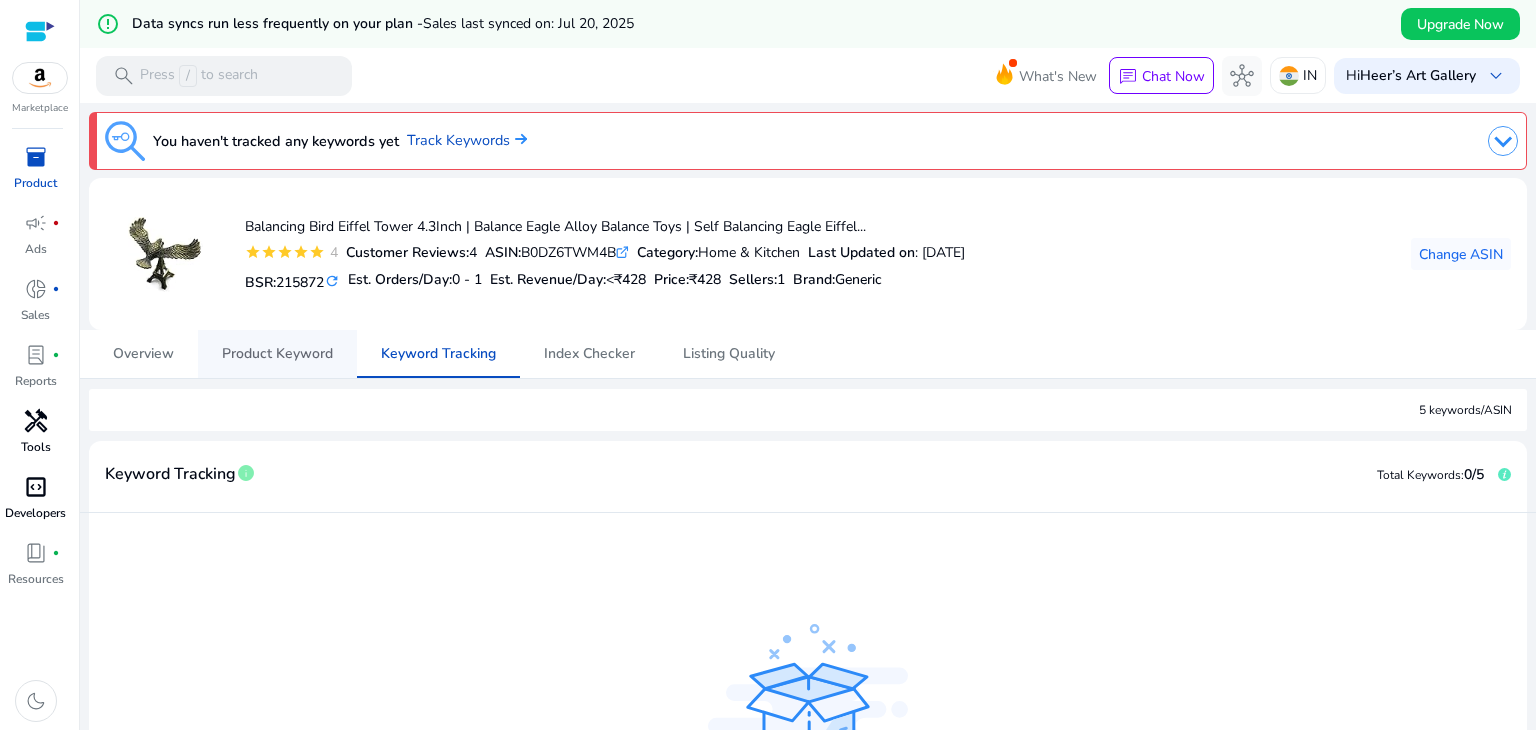 click on "Product Keyword" at bounding box center (277, 354) 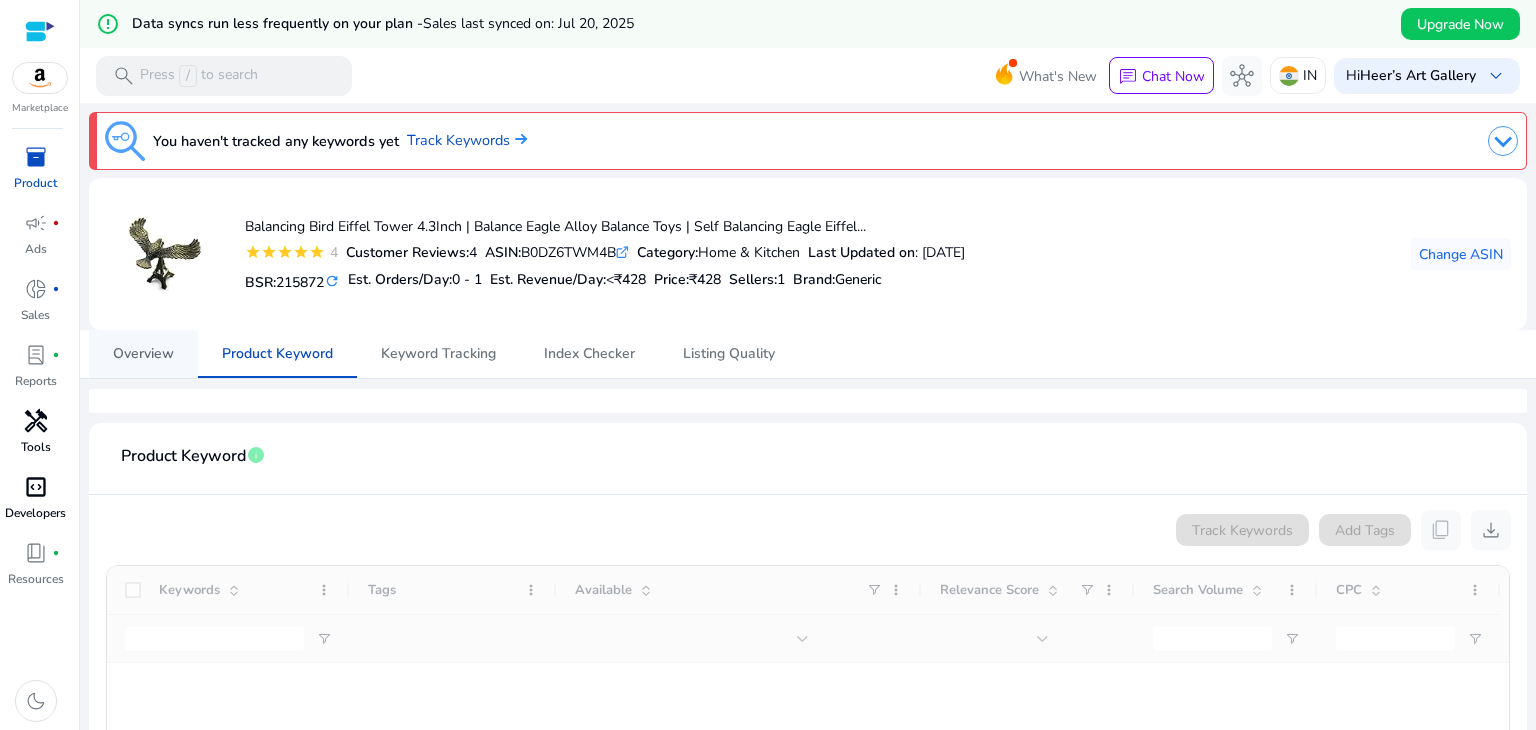 click on "Overview" at bounding box center [143, 354] 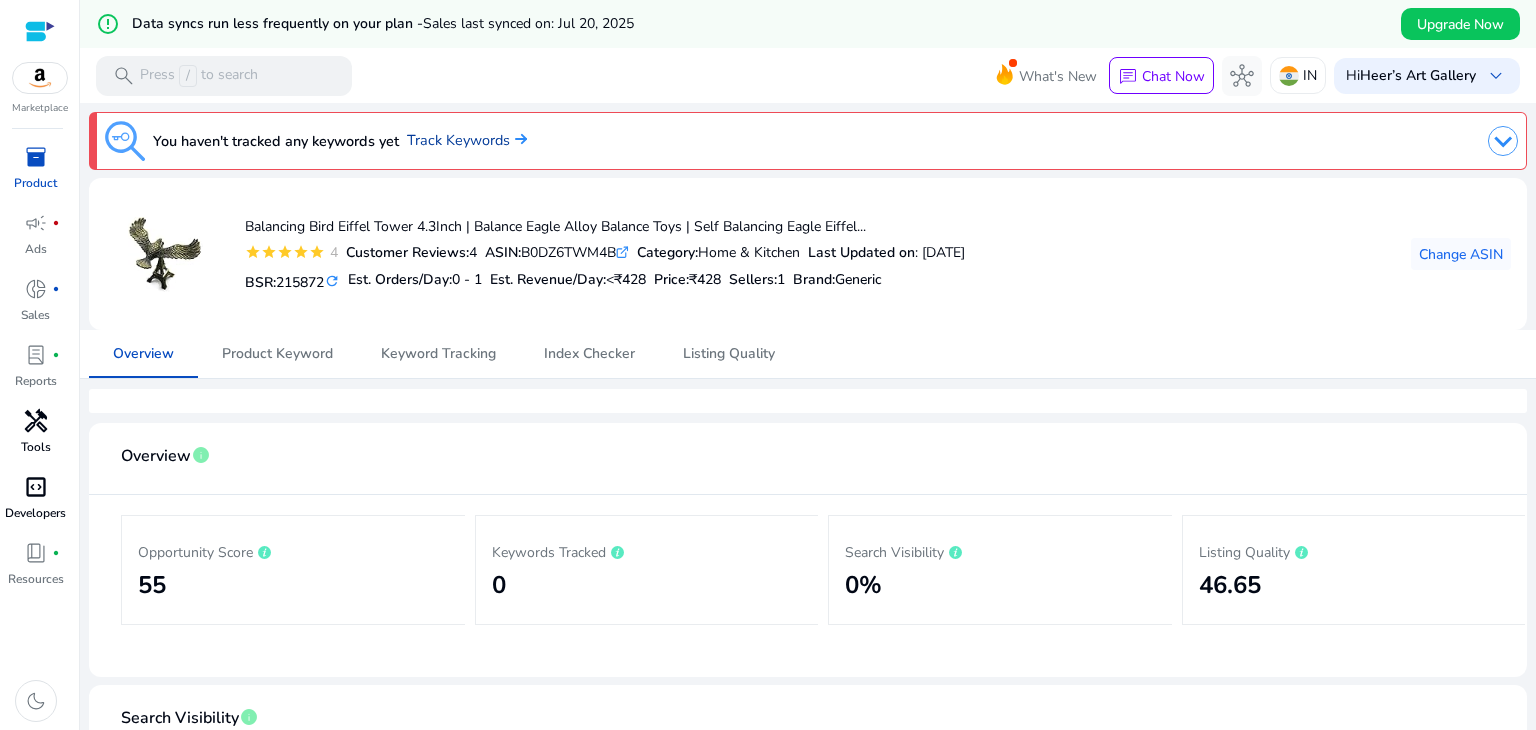 click on "Track Keywords" 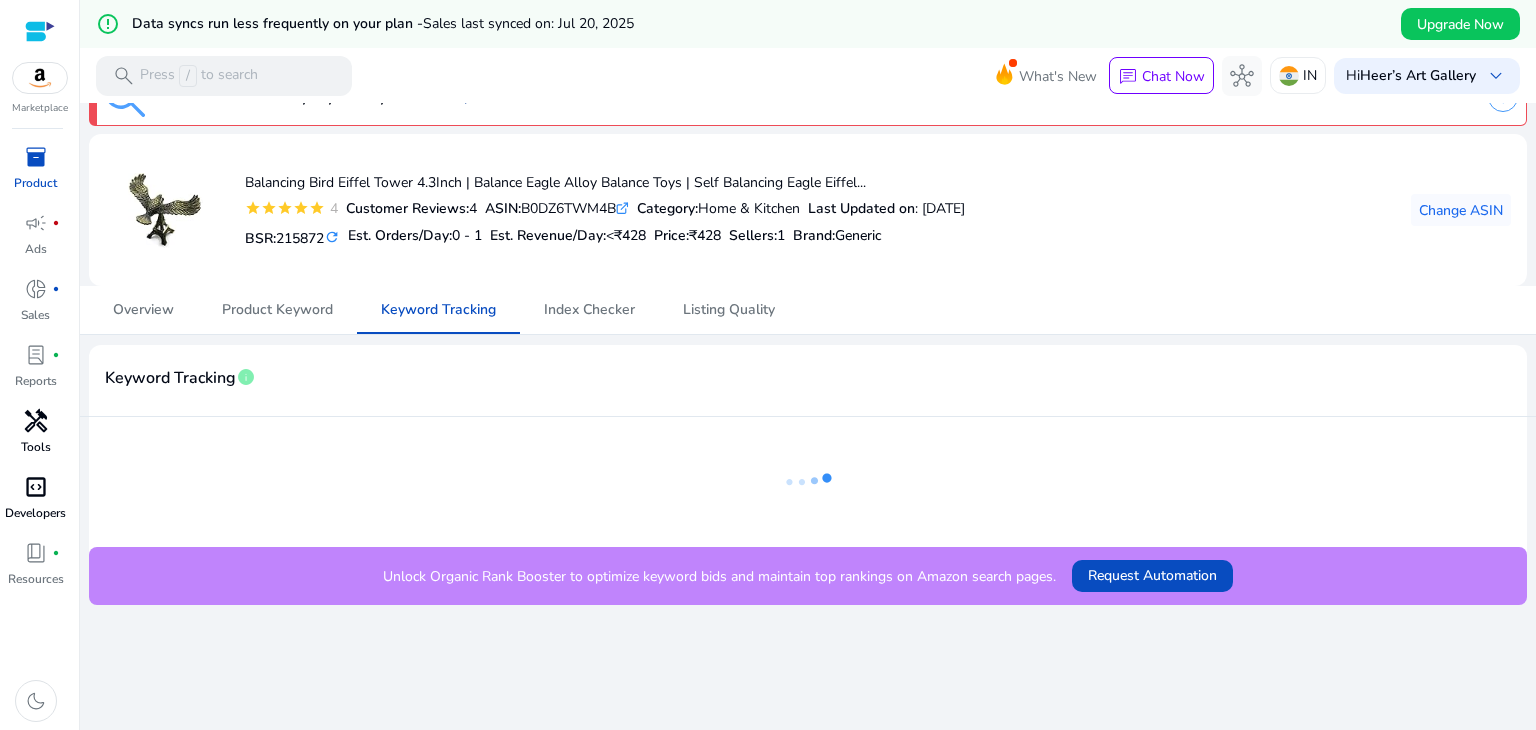 scroll, scrollTop: 48, scrollLeft: 0, axis: vertical 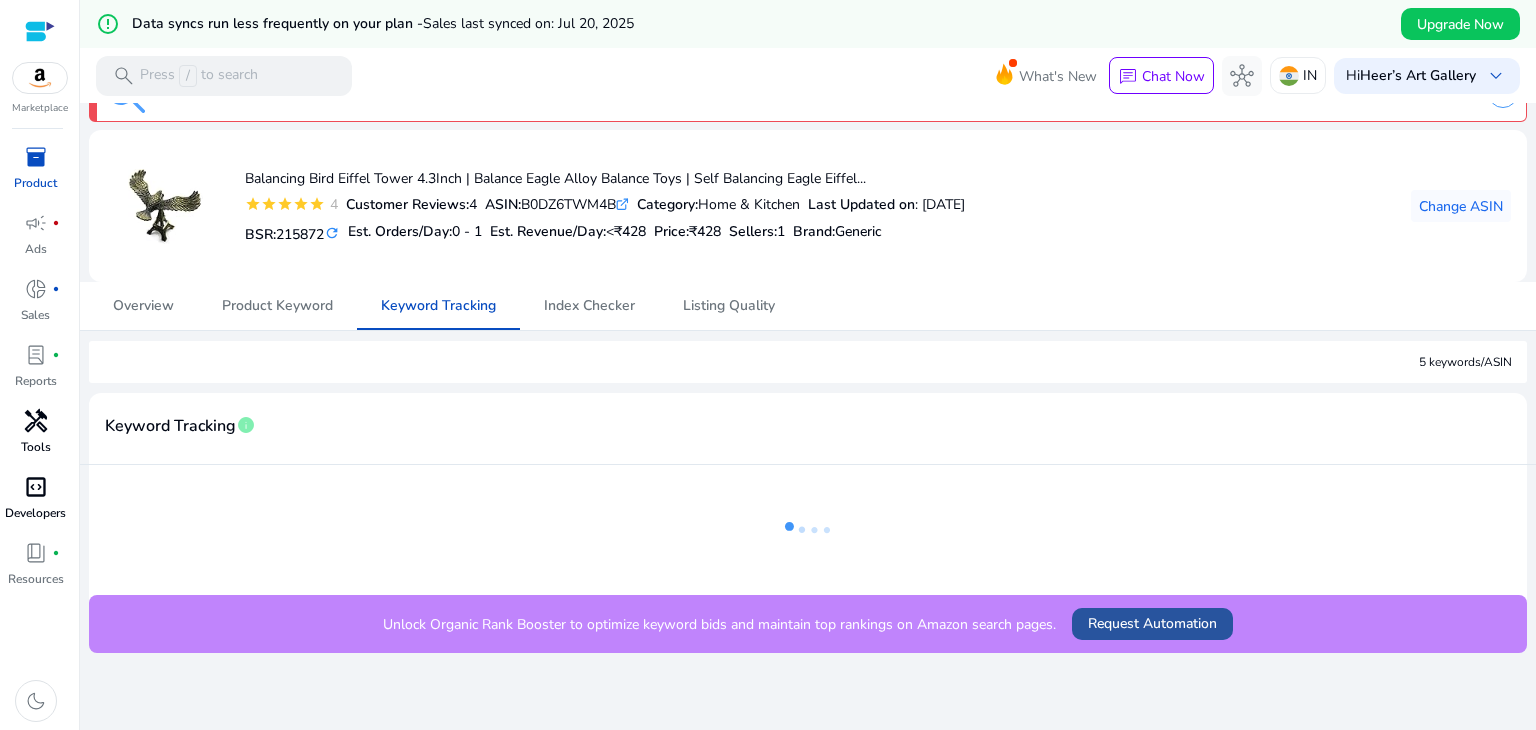 click on "Request Automation" at bounding box center (1152, 623) 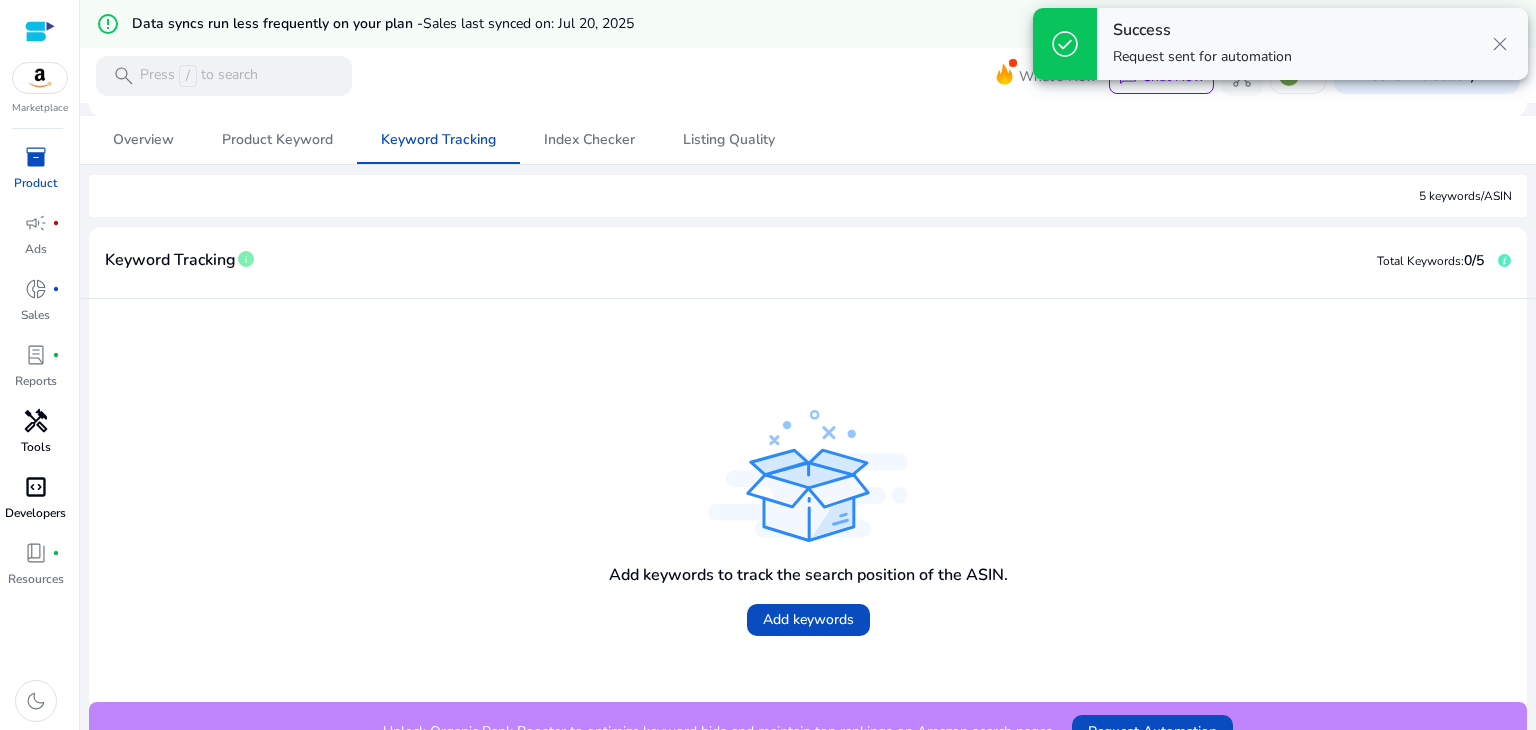 scroll, scrollTop: 244, scrollLeft: 0, axis: vertical 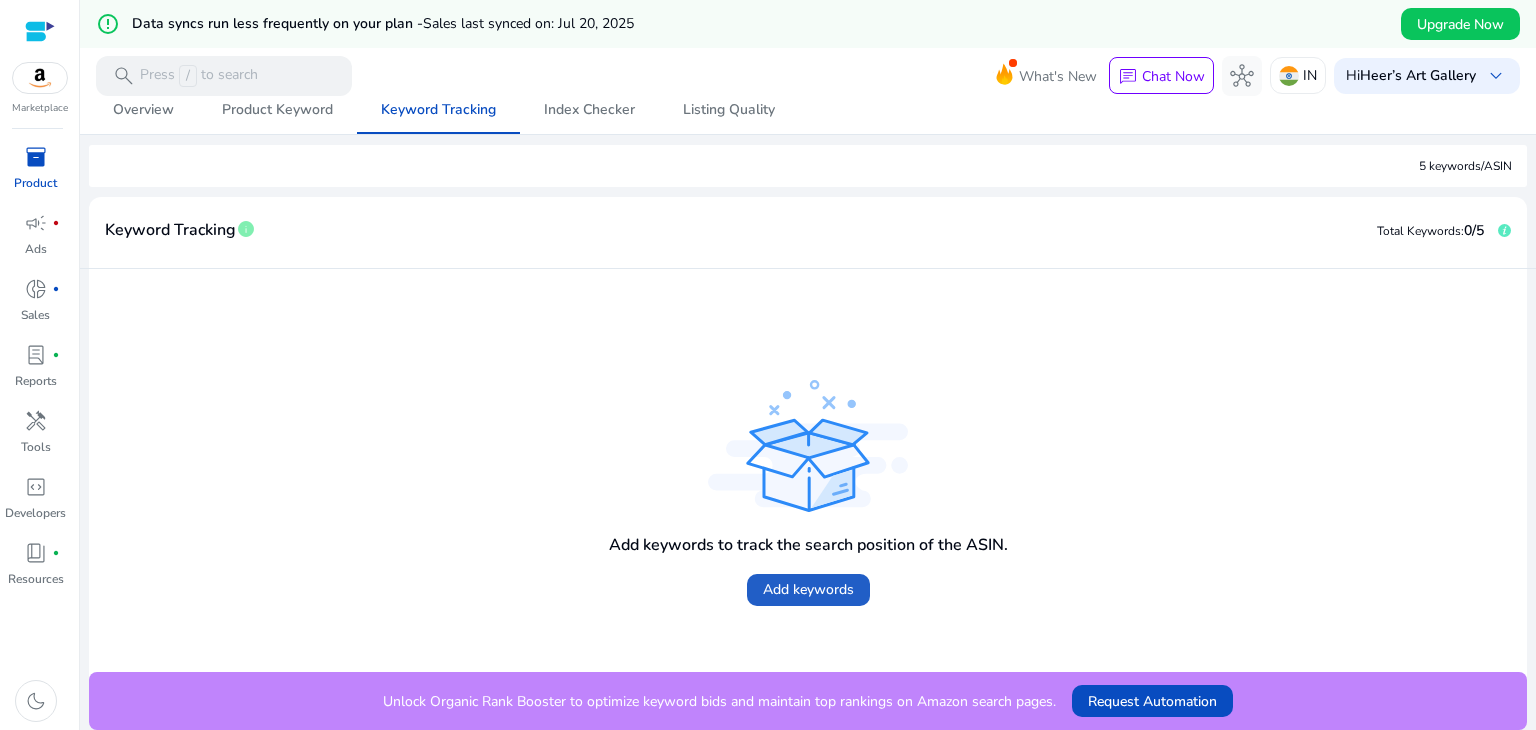 click at bounding box center [808, 590] 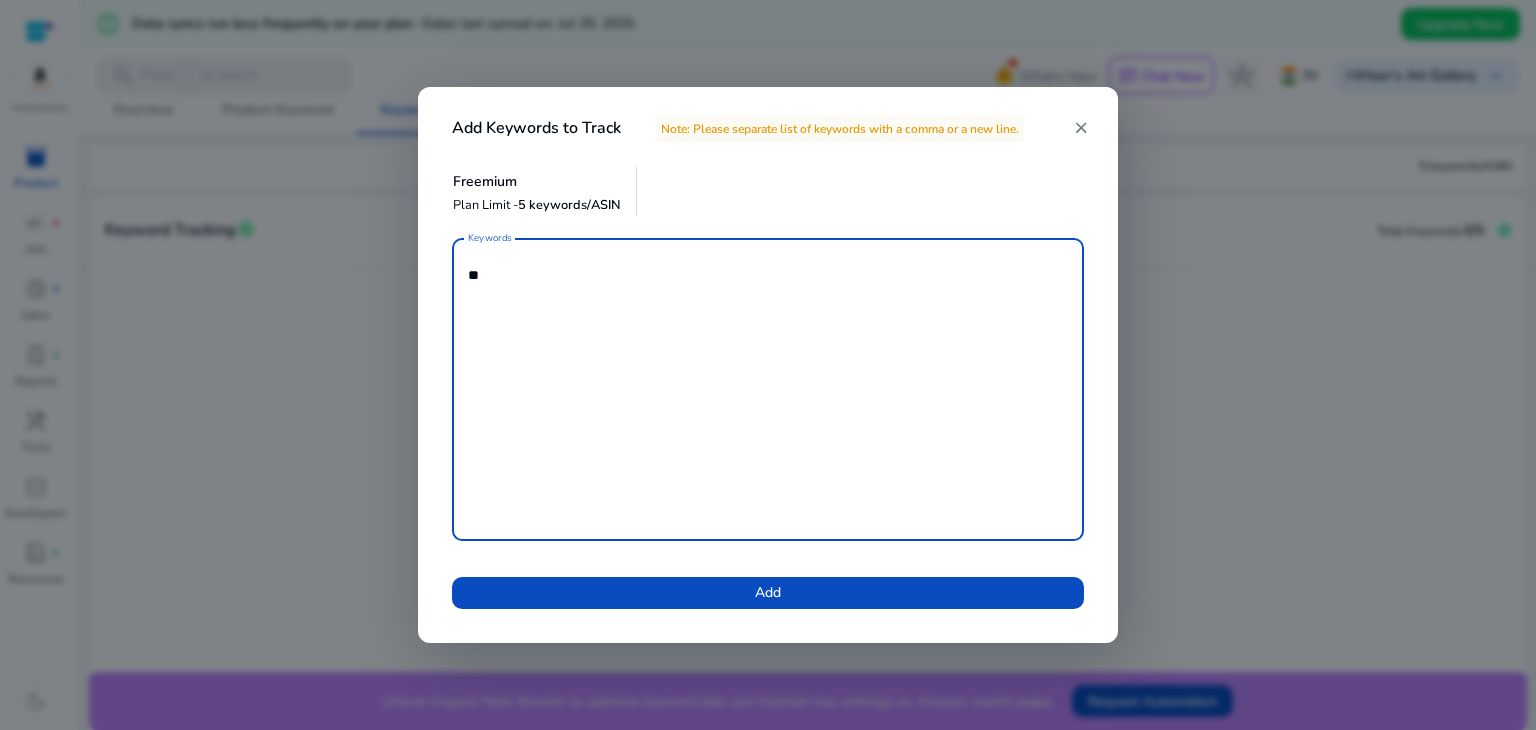 type on "*" 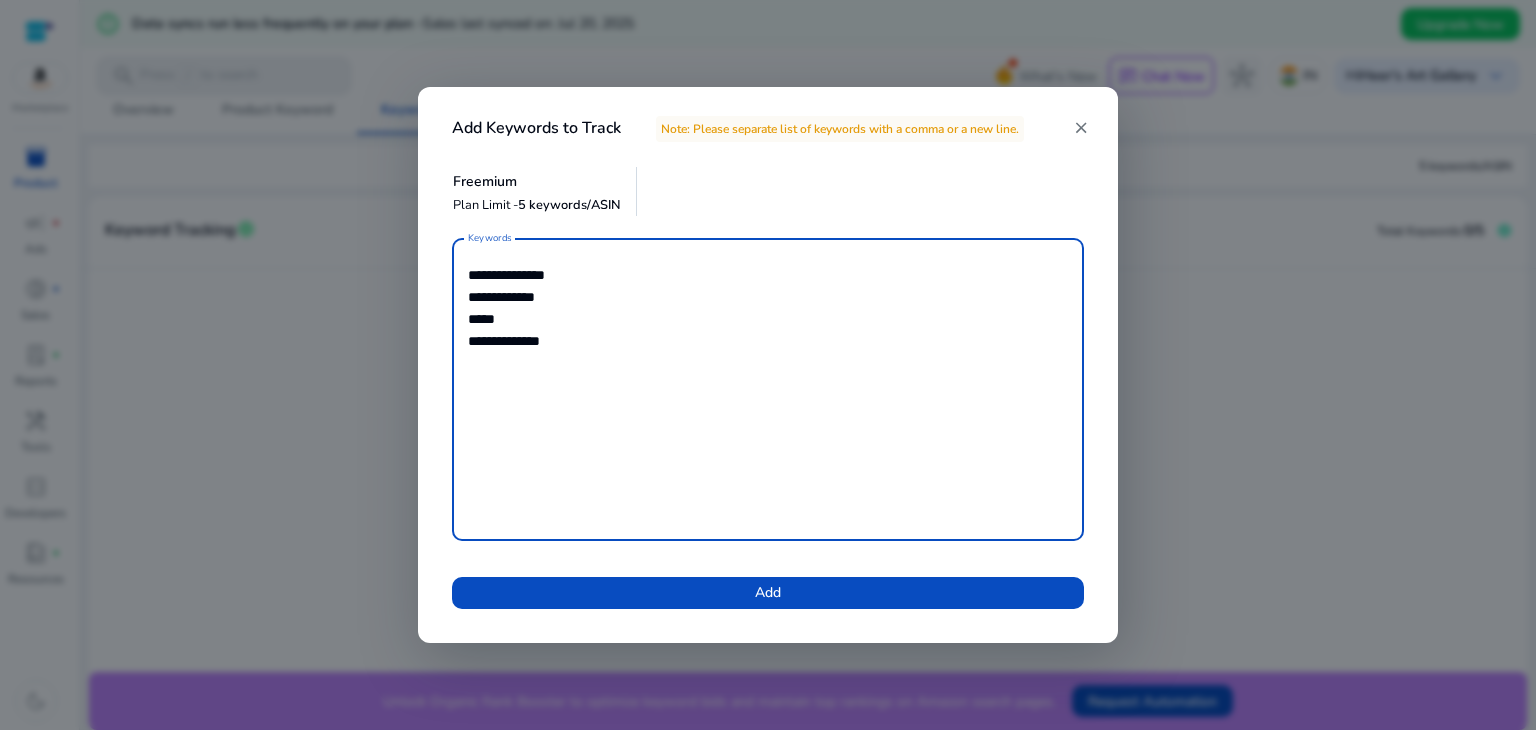 type on "**********" 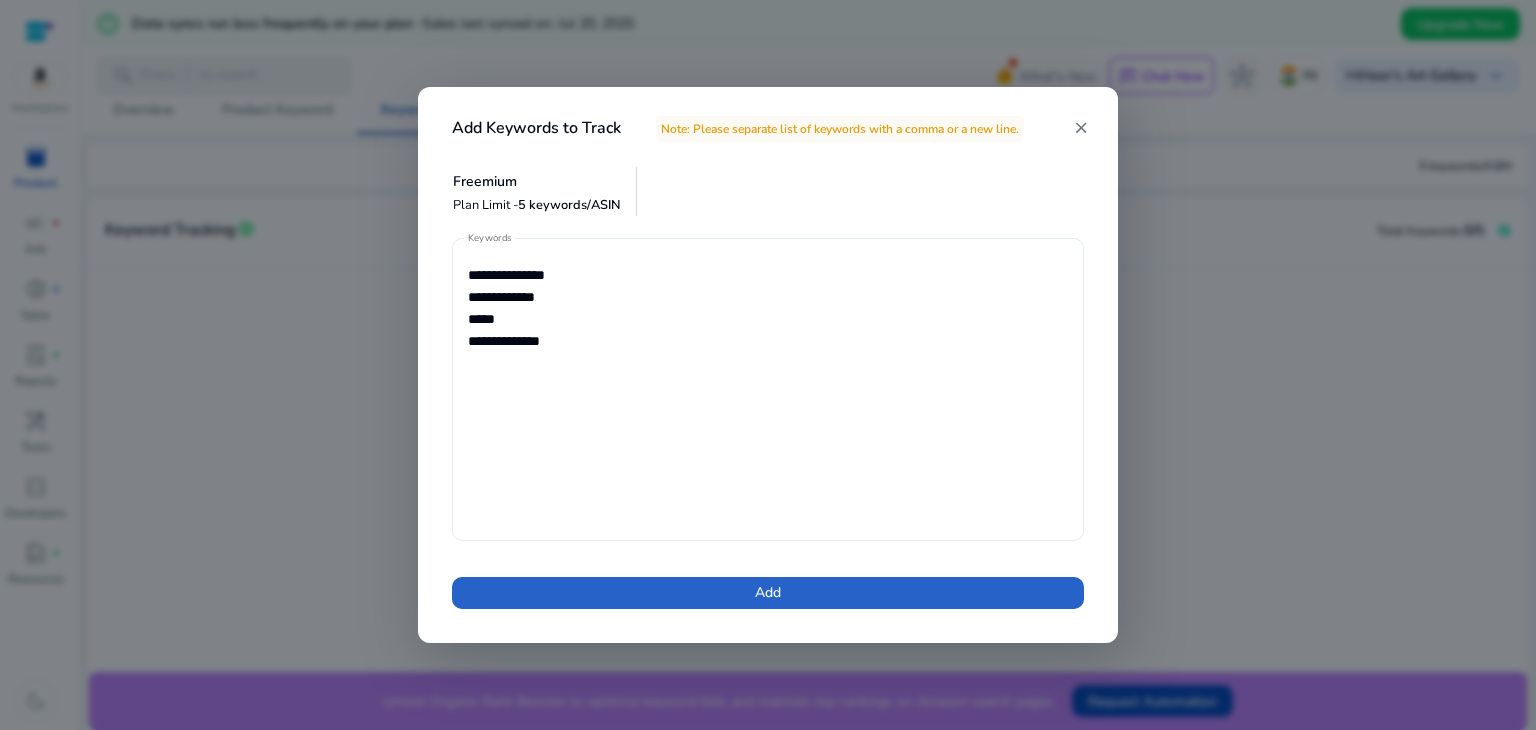 type 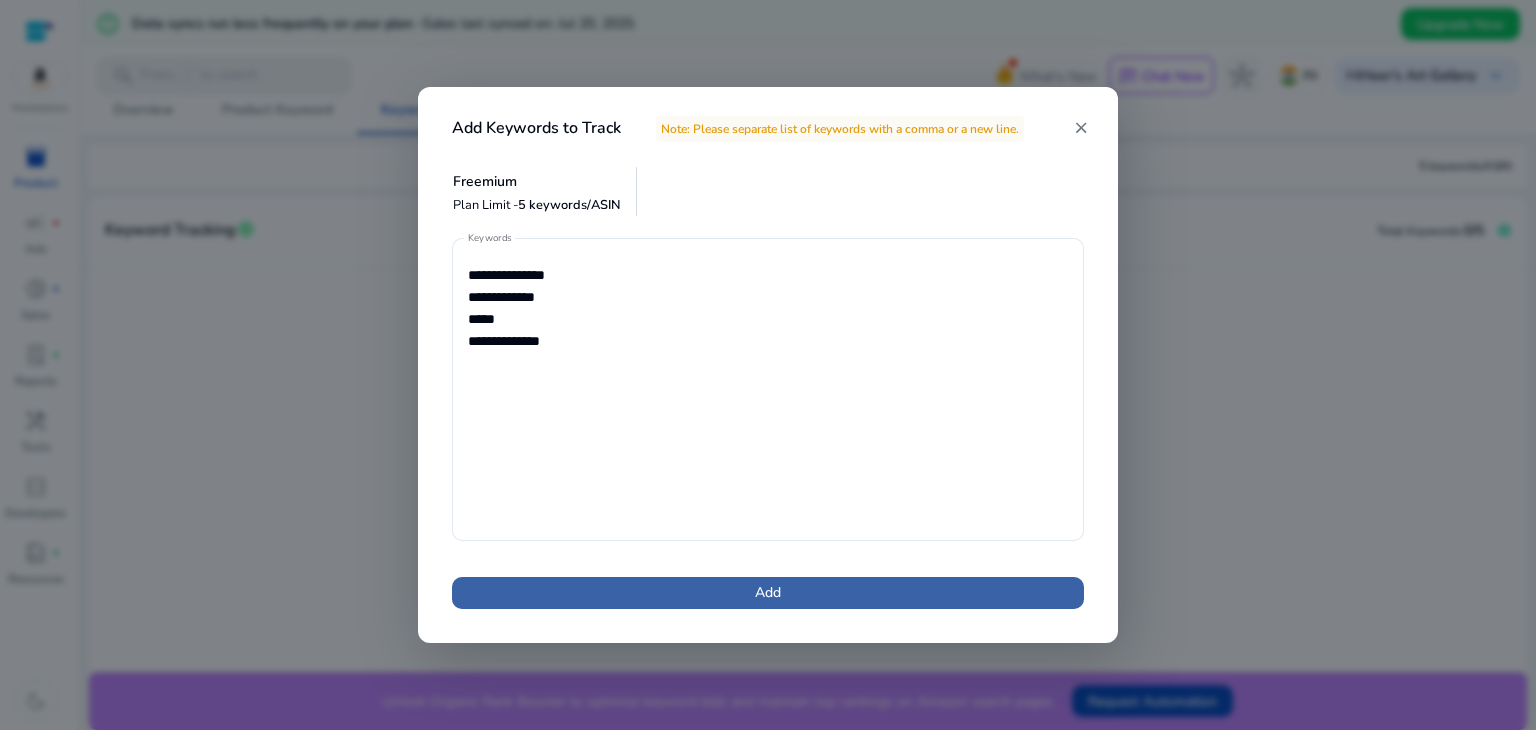 click at bounding box center [768, 593] 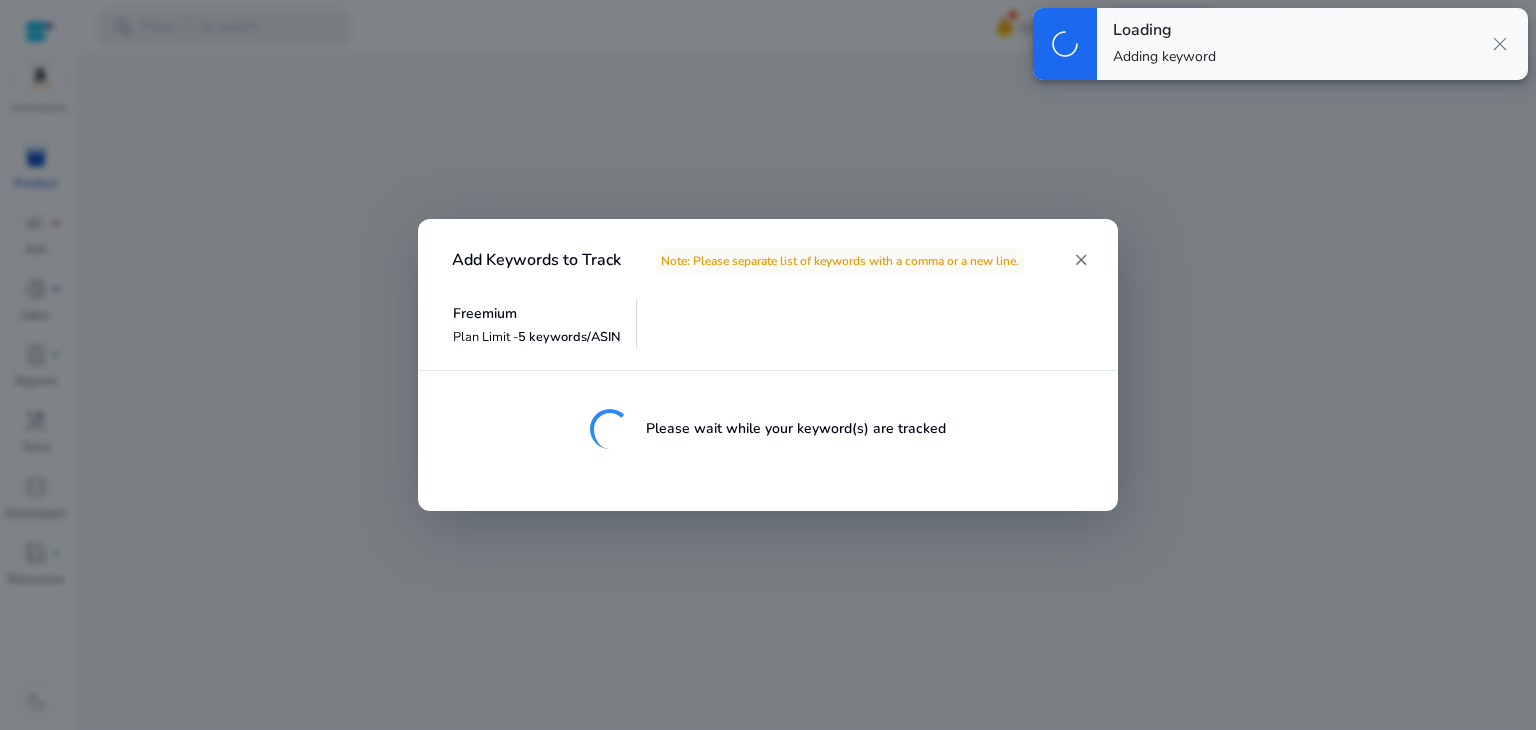 click on "Freemium  Plan Limit -  5 keywords/ASIN" at bounding box center (768, 323) 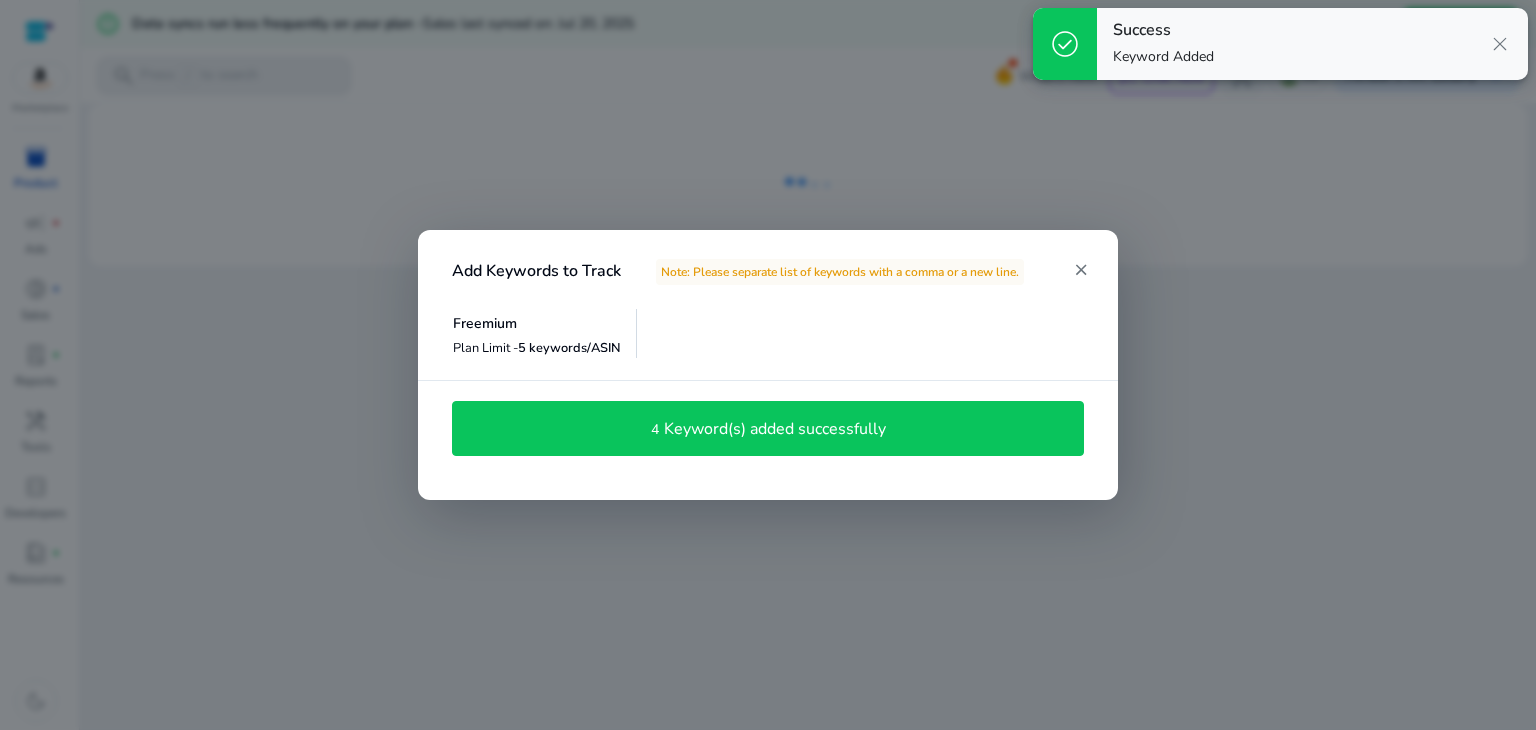 click on "Keyword(s) added successfully" at bounding box center (775, 429) 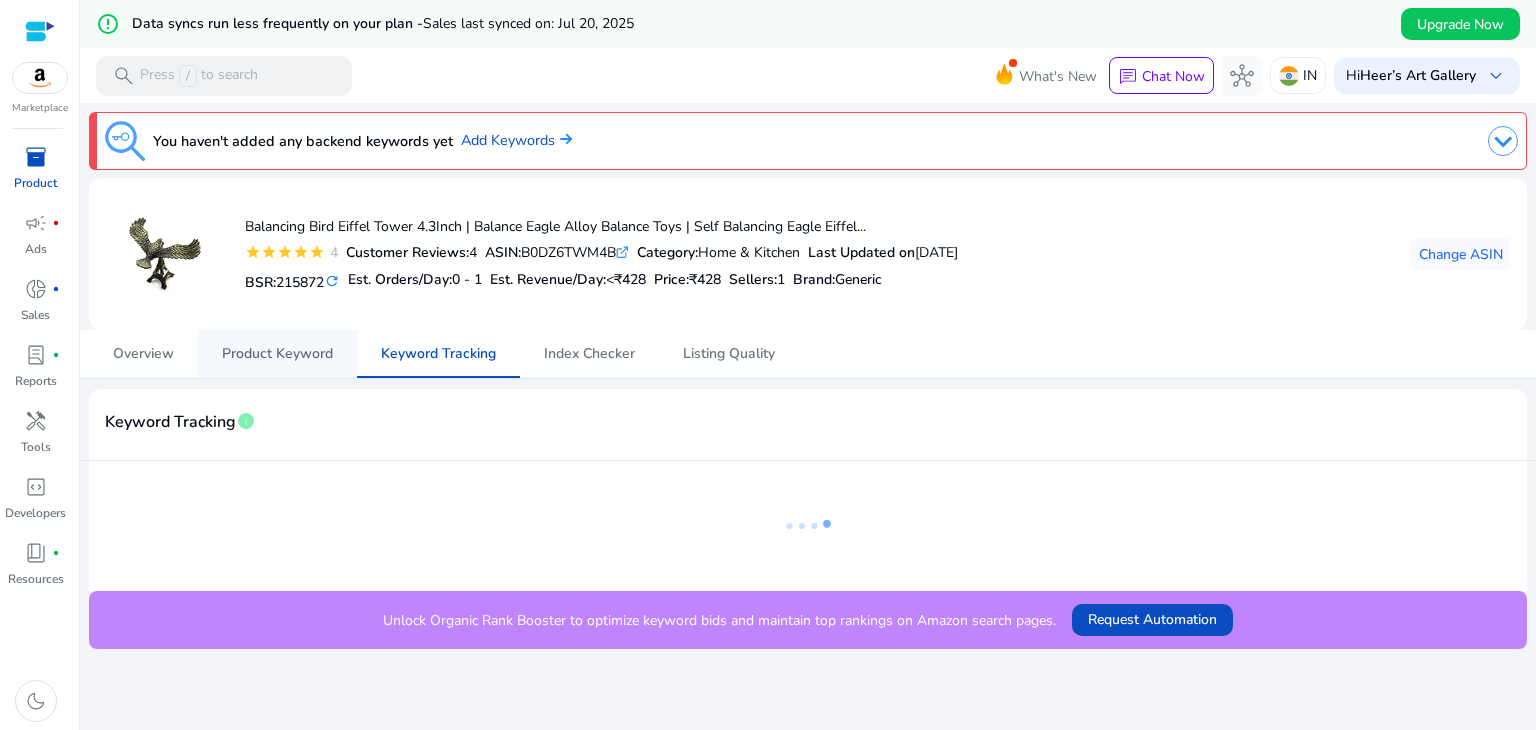 click on "Product Keyword" at bounding box center [277, 354] 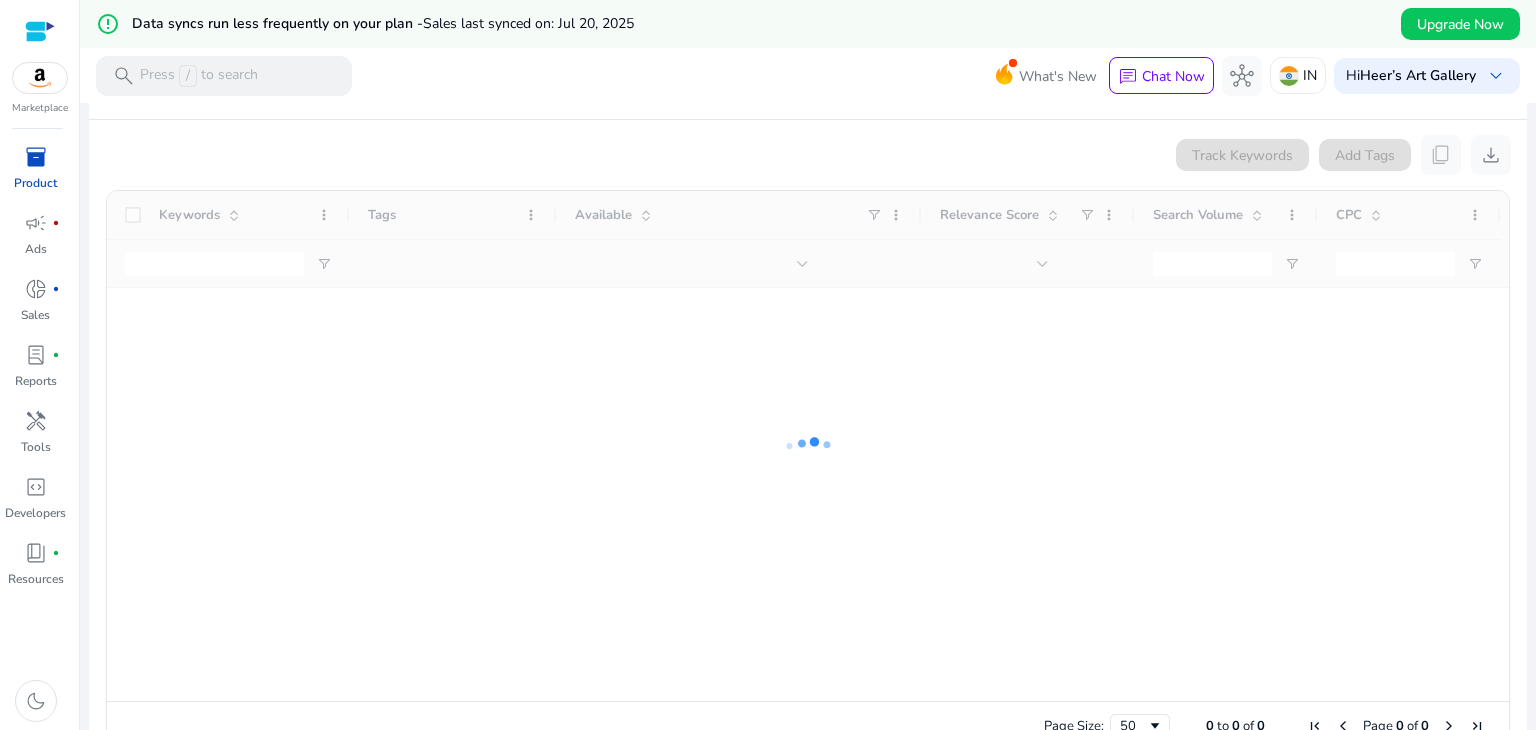 scroll, scrollTop: 421, scrollLeft: 0, axis: vertical 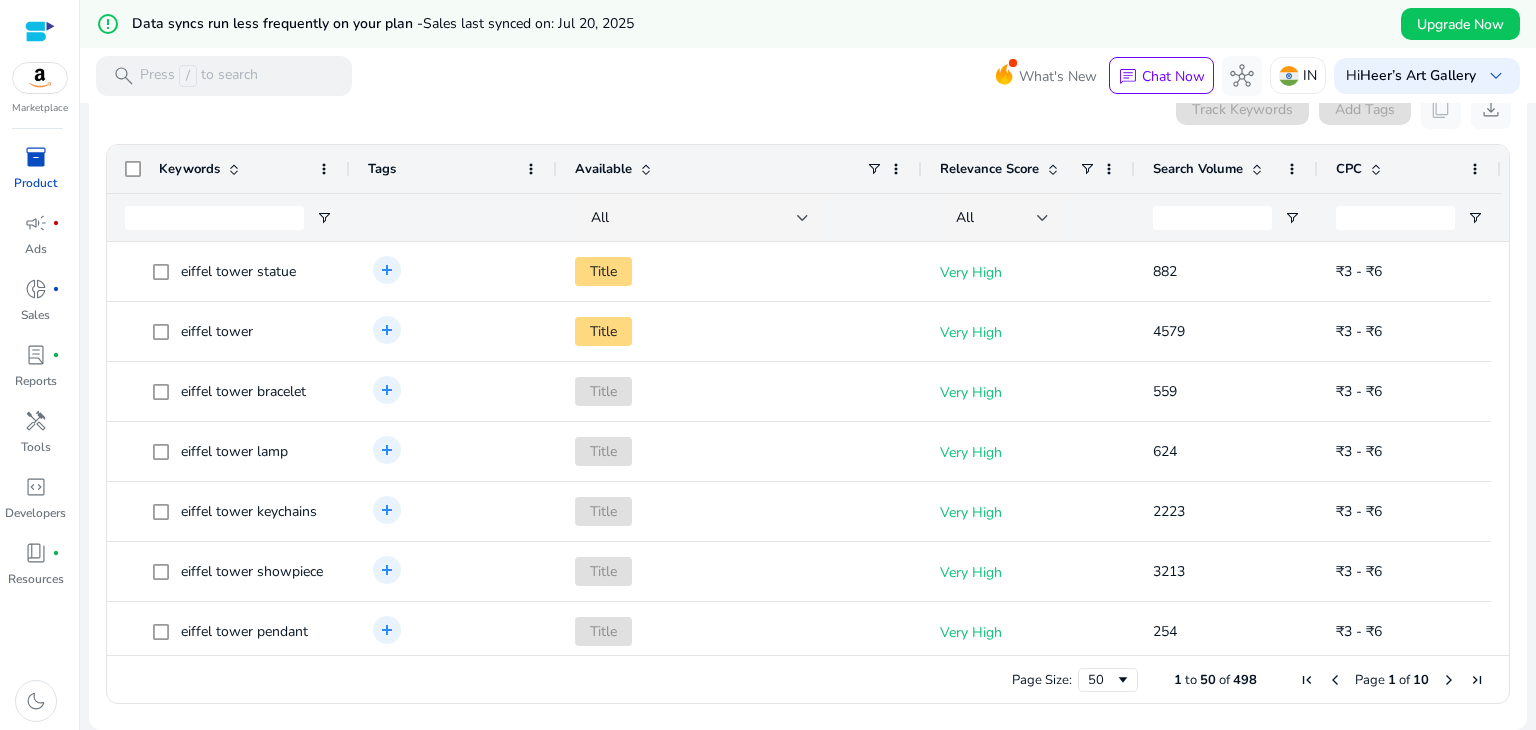 click on "error_outline Data syncs run less frequently on your plan -  Sales last synced on: Jul 20, 2025  Upgrade Now   search   Press  /  to search  What's New  chat  Chat Now  hub  IN  Hi  Heer’s Art Gallery  keyboard_arrow_down  We are getting things ready for you...  You haven't added any backend keywords yet   Add Keywords   Balancing Bird Eiffel Tower 4.3Inch | Balance Eagle Alloy Balance Toys | Self Balancing Eagle Eiffel...  star star star star star  4  Customer Reviews:  4  ASIN:  B0DZ6TWM4B  .st0{fill:#2c8af8} Category:  Home & Kitchen  Last Updated on : Jul 20, 2025   BSR:  215872 refresh  Est. Orders/Day:  0 - 1  Est. Revenue/Day:  <₹428  Price:  ₹428  Sellers:  1 Brand :  Generic  Change ASIN   Overview   Product Keyword   Keyword Tracking   Index Checker   Listing Quality  Product Keyword  info   Track Keywords   Add Tags   content_copy   download  1 to 50 of 498. Page 1 of 10
Drag here to set row groups Drag here to set column labels" 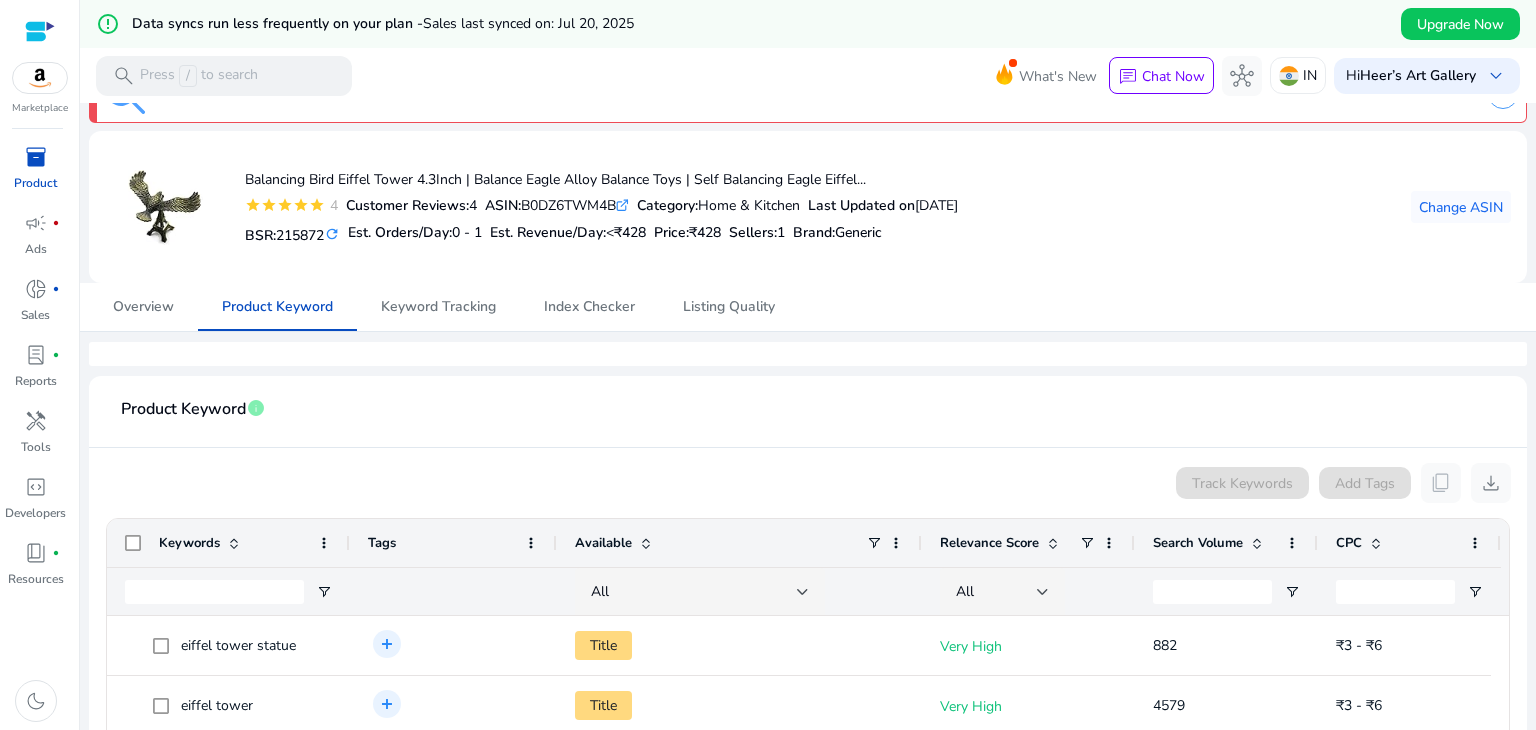scroll, scrollTop: 0, scrollLeft: 0, axis: both 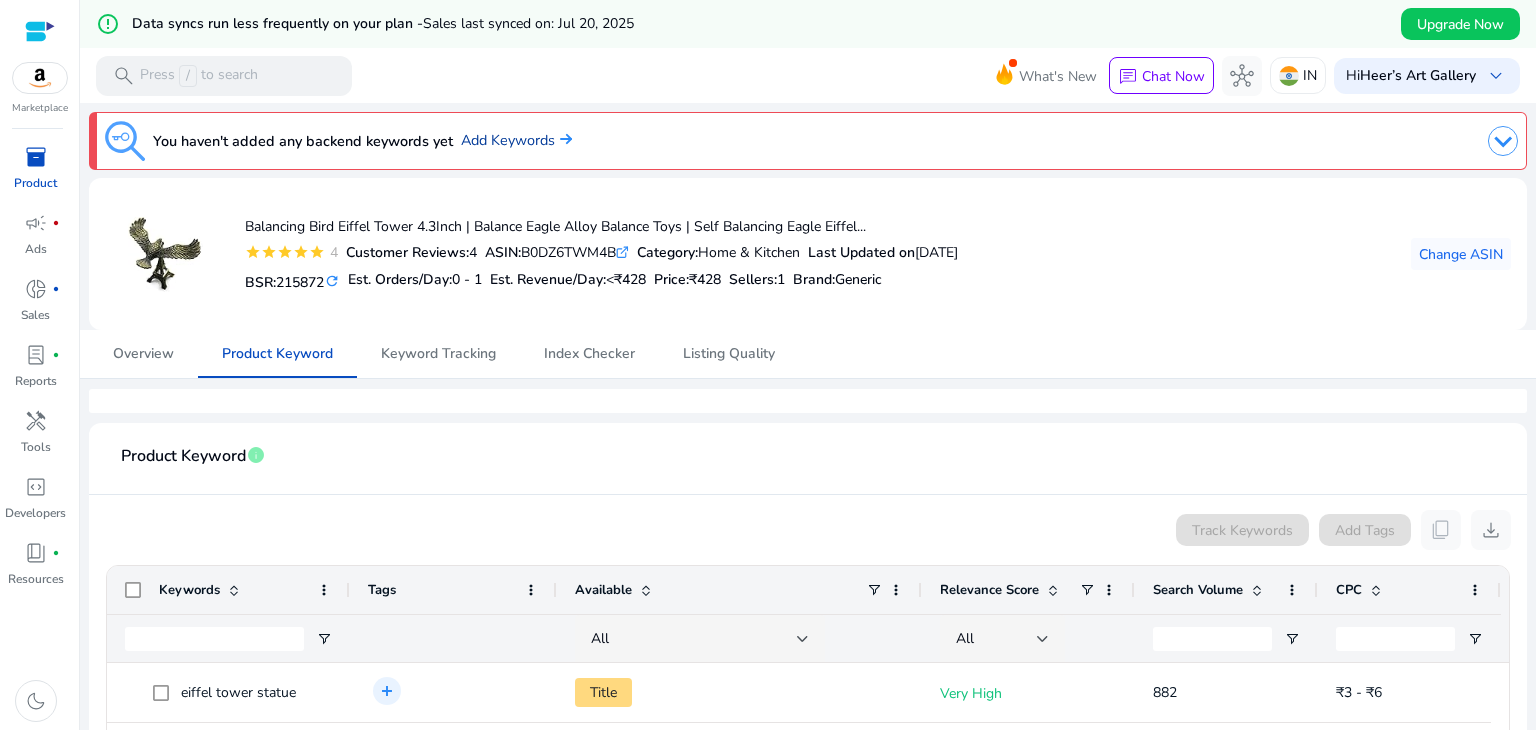 click on "Add Keywords" 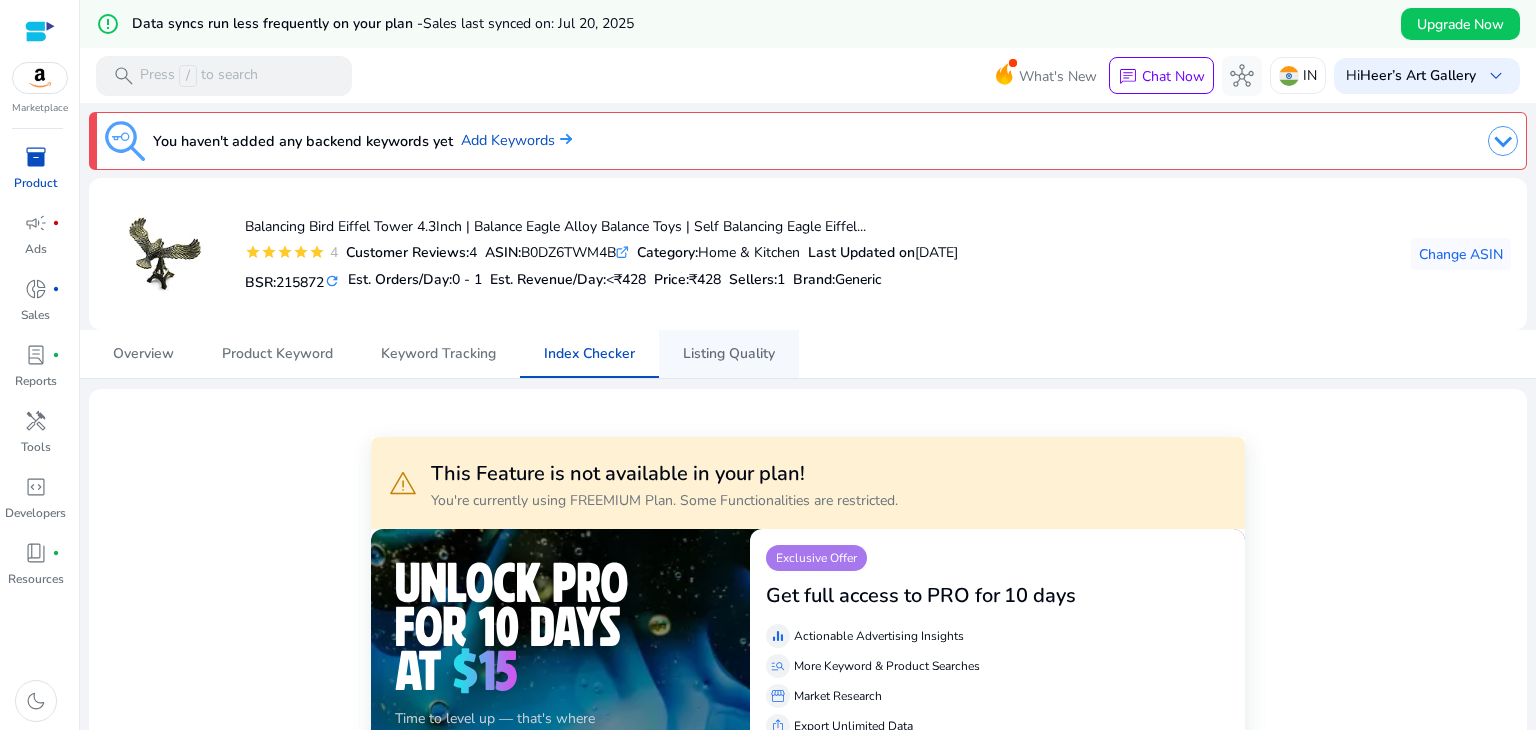 click on "Listing Quality" at bounding box center [729, 354] 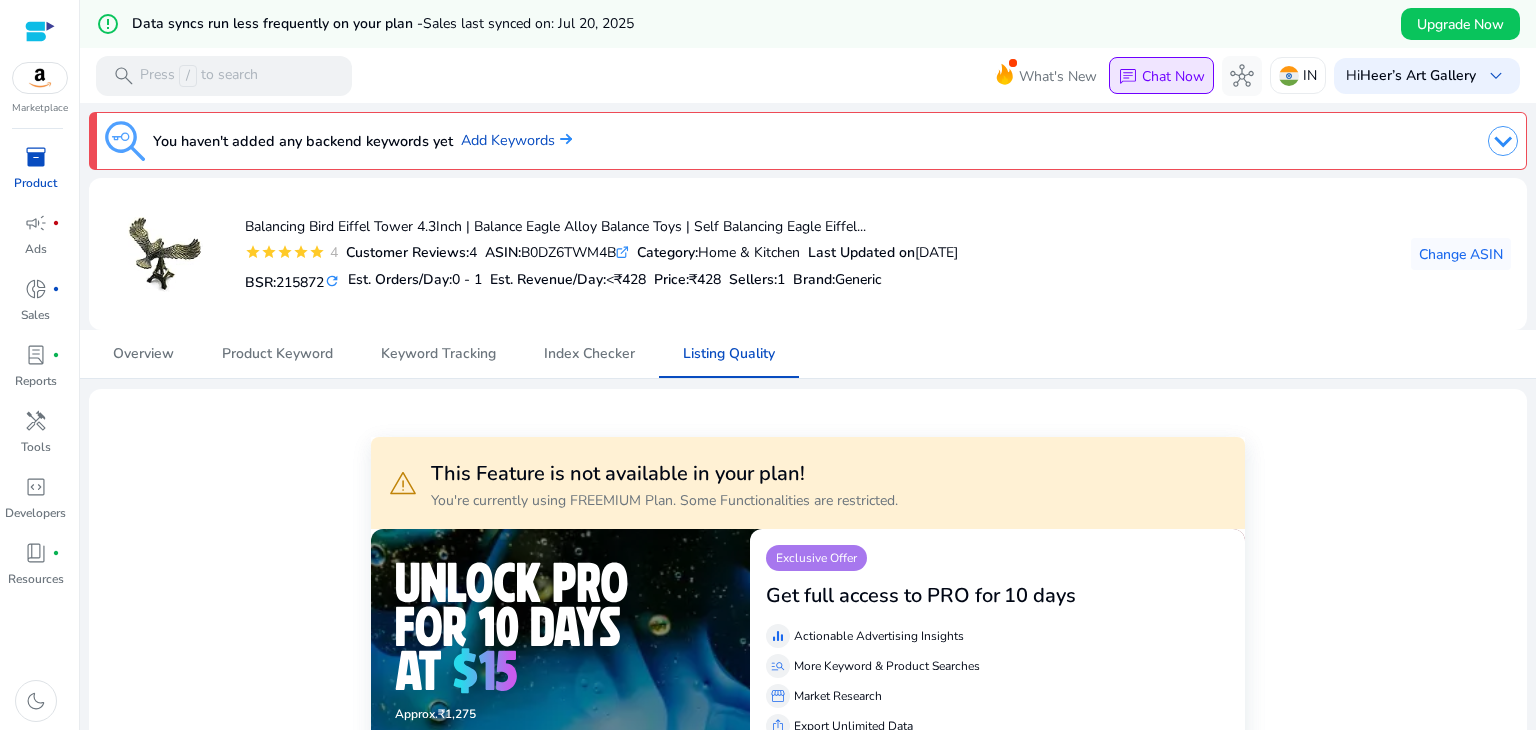 click on "chat  Chat Now" at bounding box center (1161, 76) 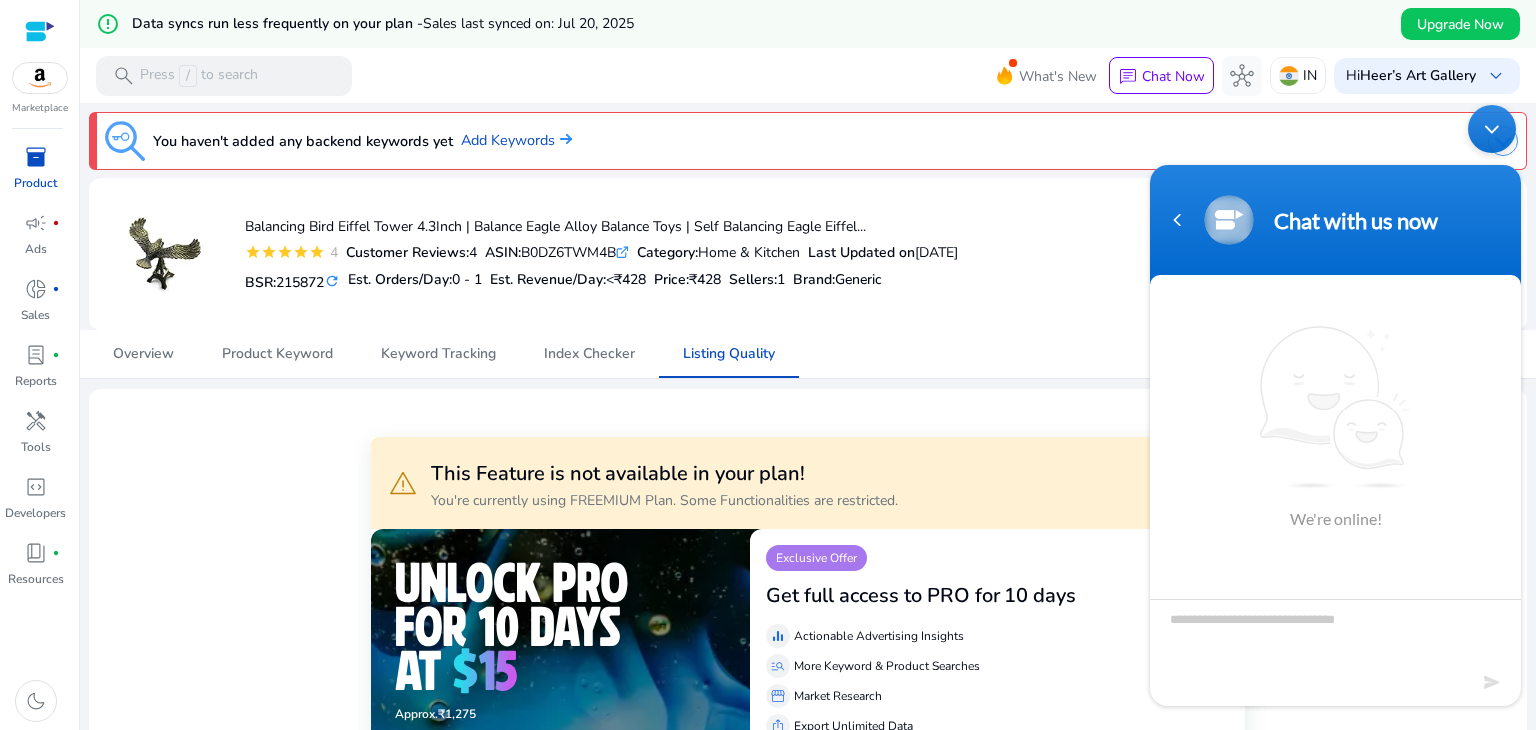 click at bounding box center [1492, 128] 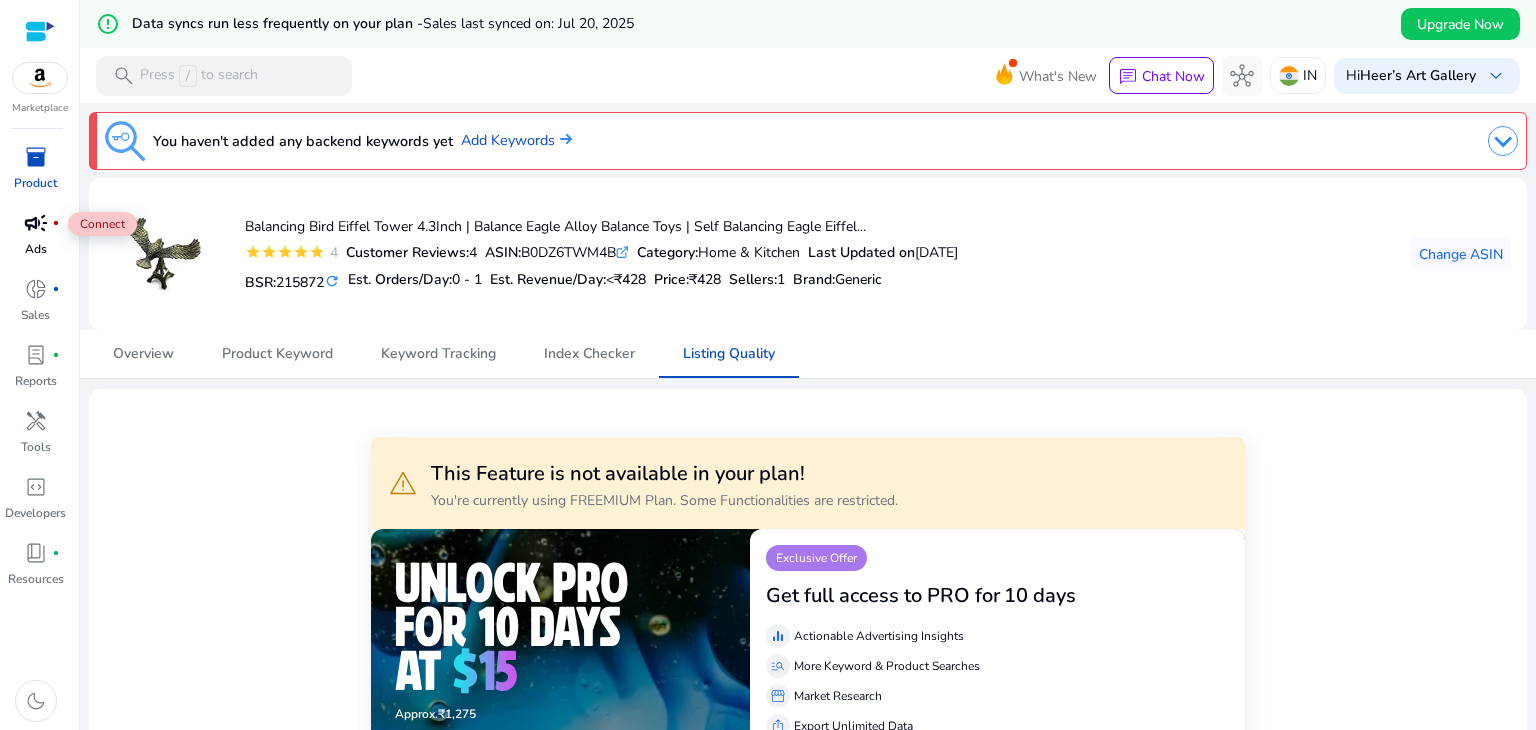 click on "campaign   fiber_manual_record" at bounding box center (36, 223) 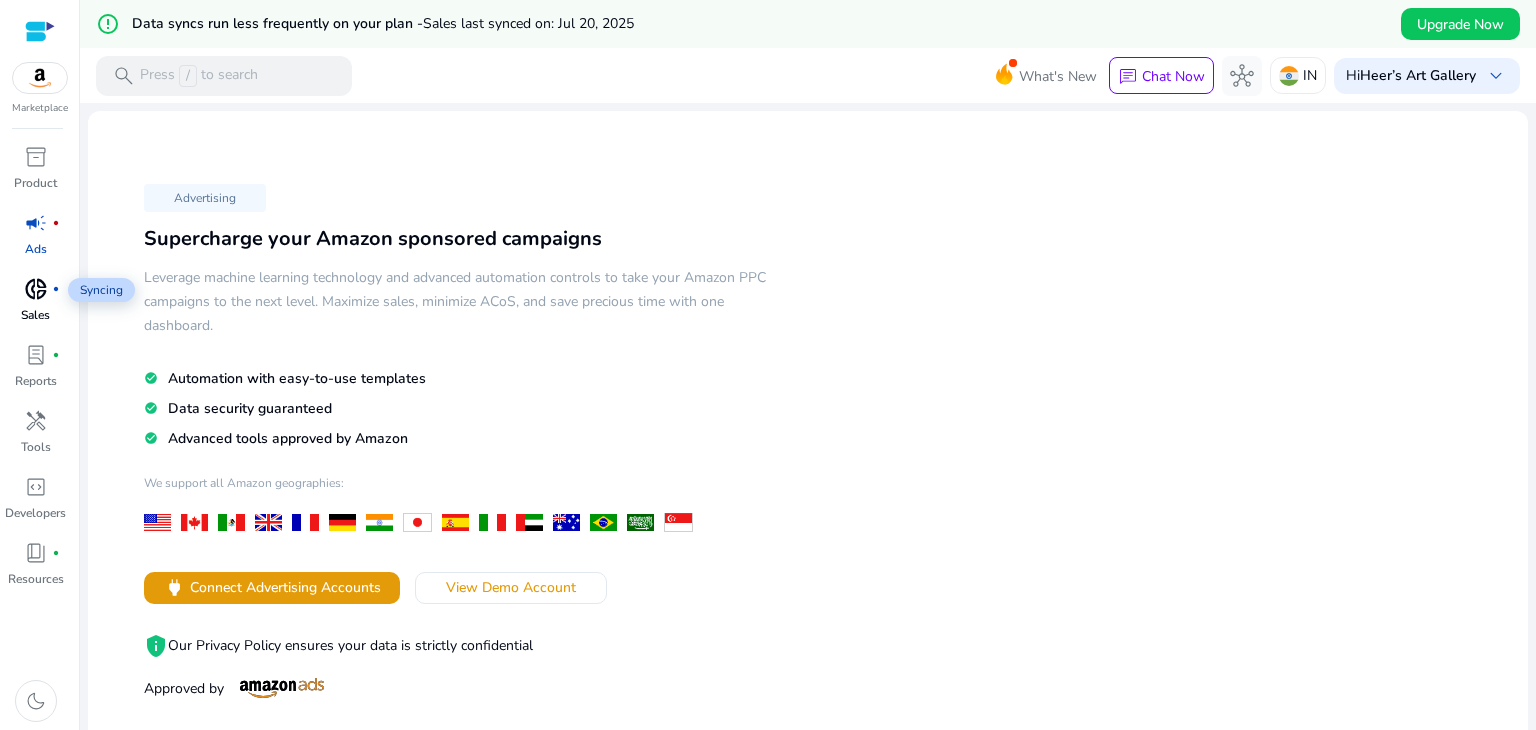 click on "donut_small   fiber_manual_record" at bounding box center [36, 289] 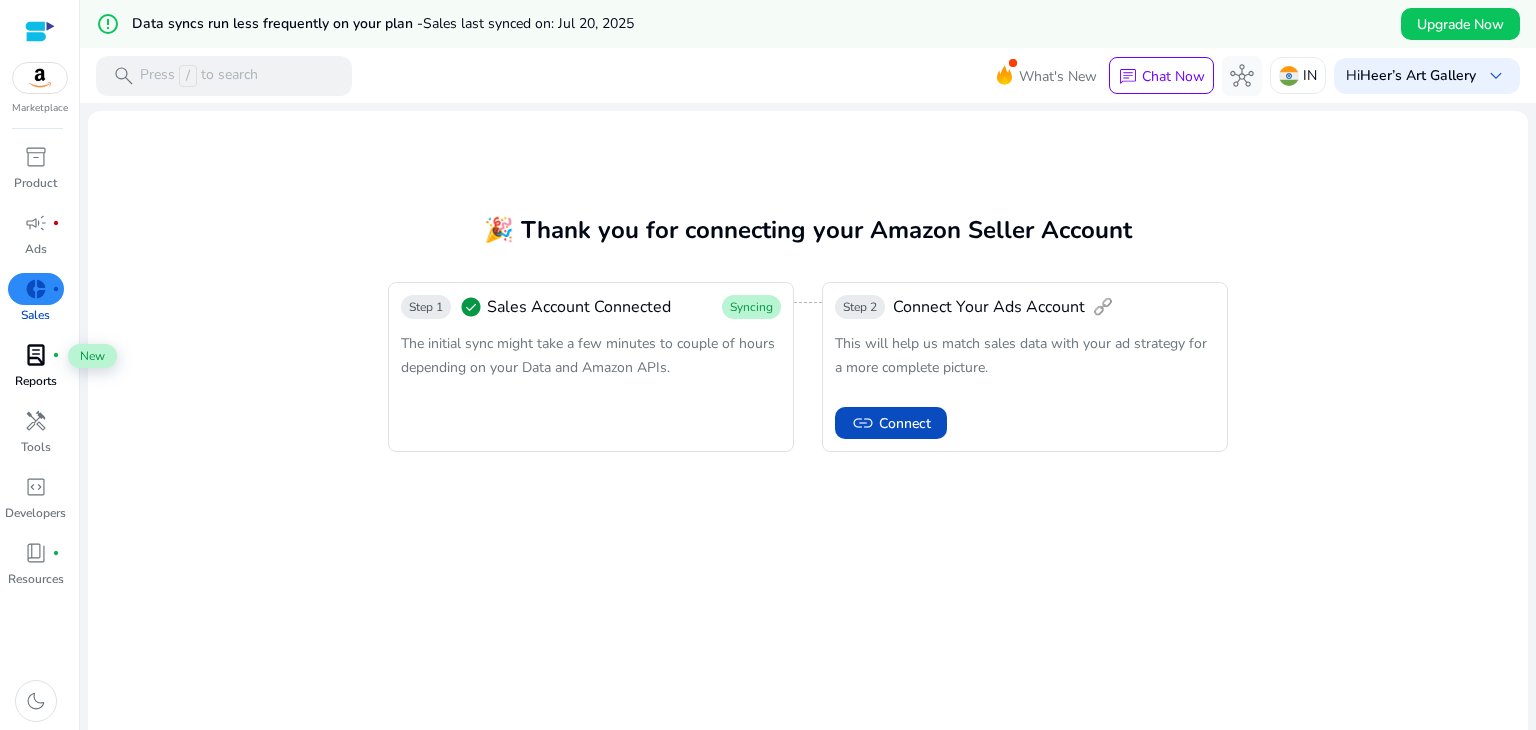 click on "lab_profile" at bounding box center [36, 355] 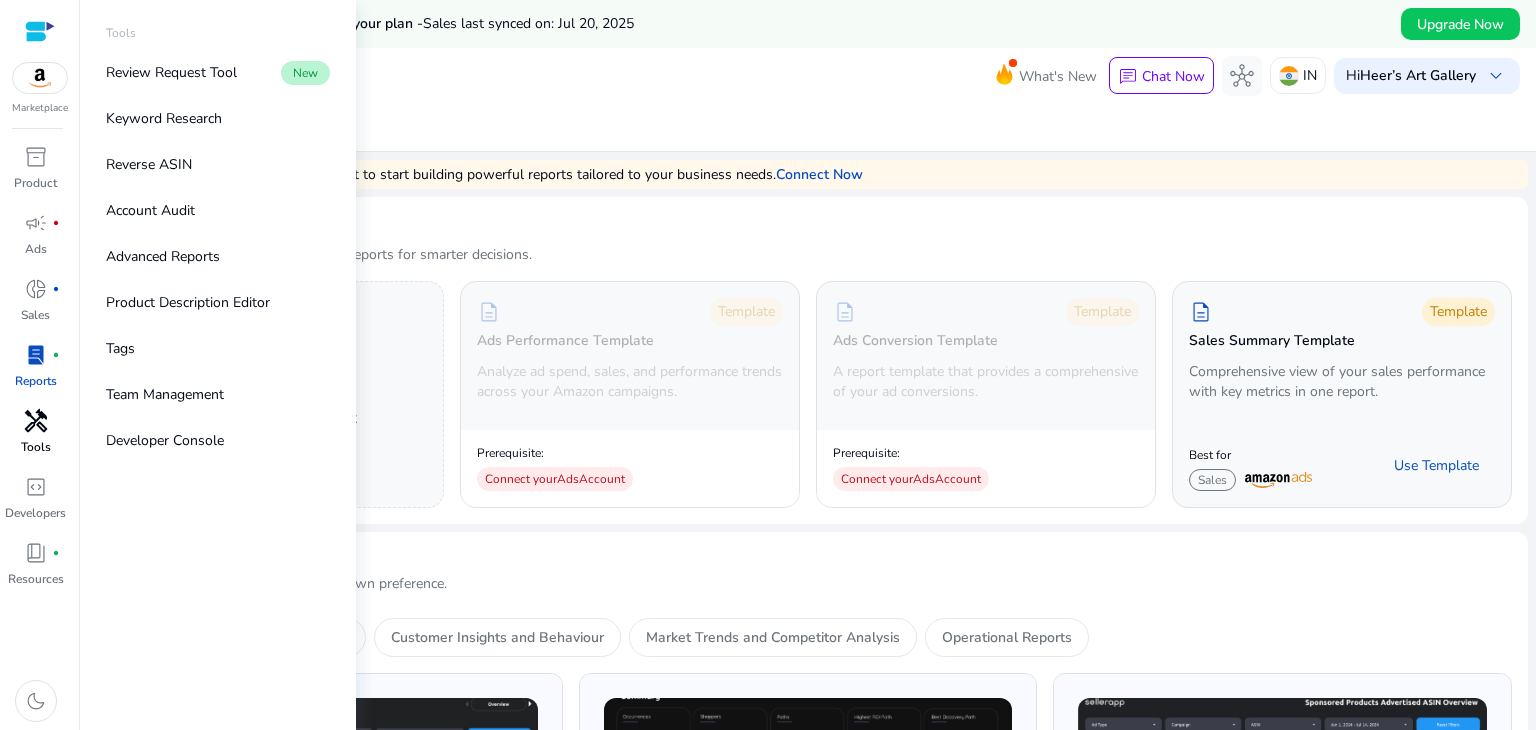 click on "handyman   Tools" at bounding box center (35, 438) 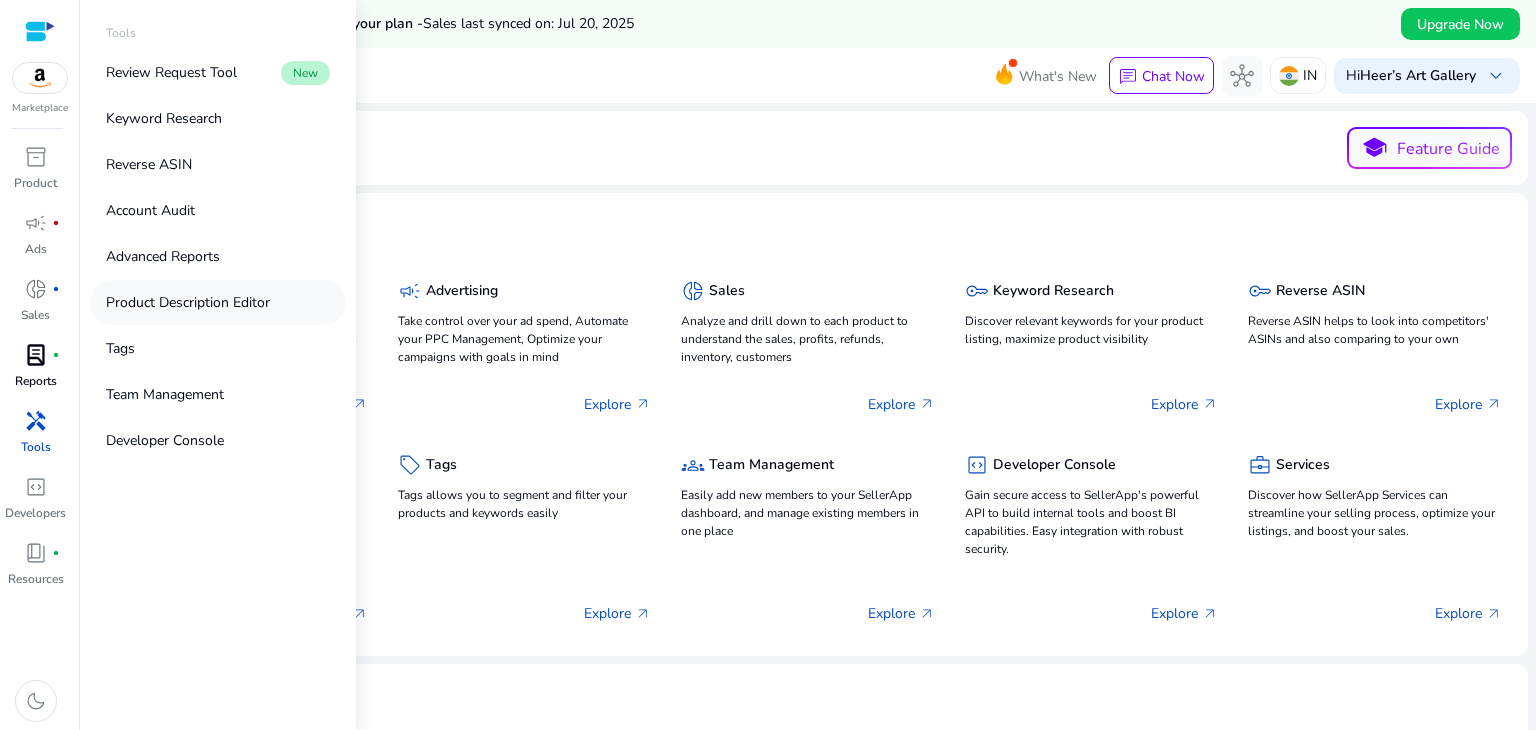 click on "Product Description Editor" at bounding box center [188, 302] 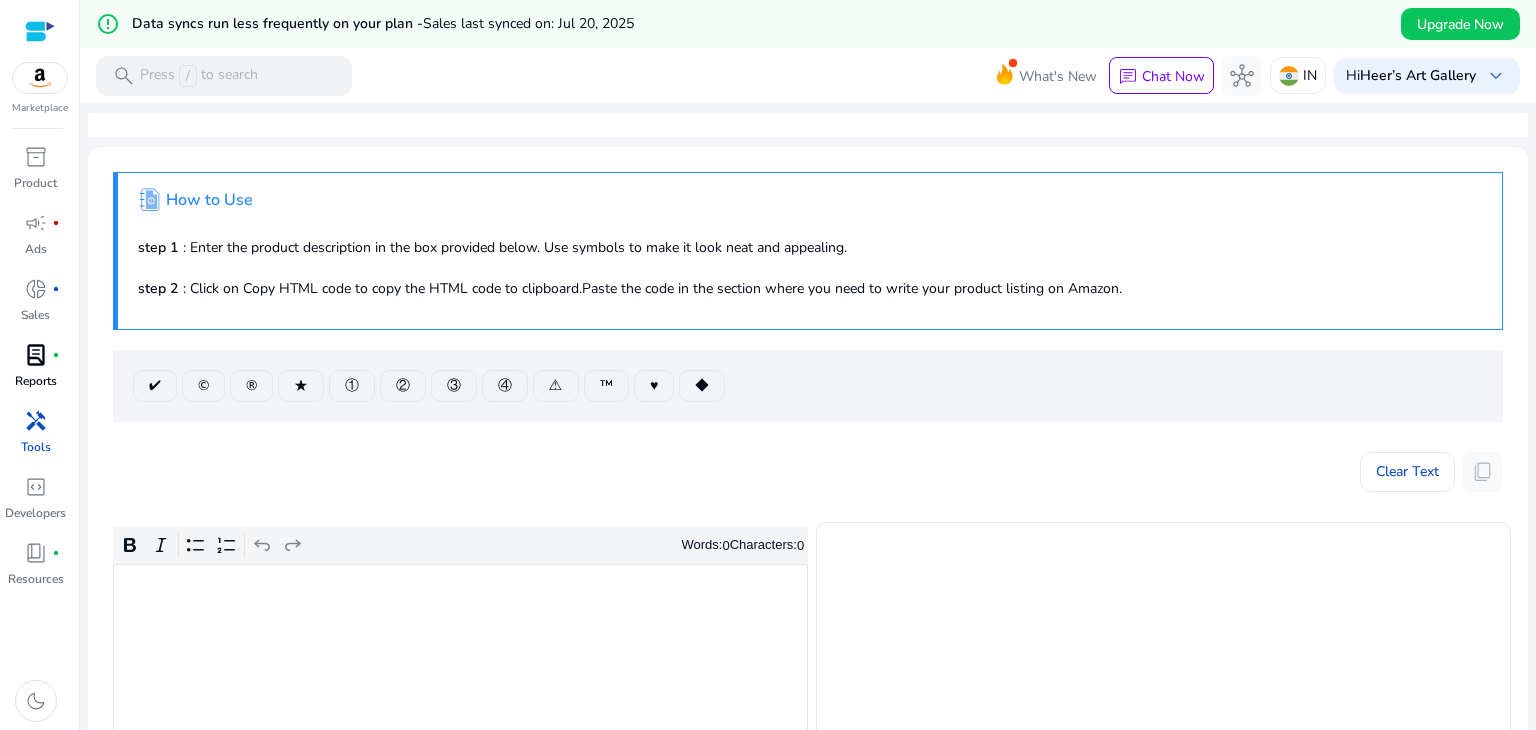 click on "step 1 : Enter the product description in the box provided below. Use symbols to make it look neat and appealing." 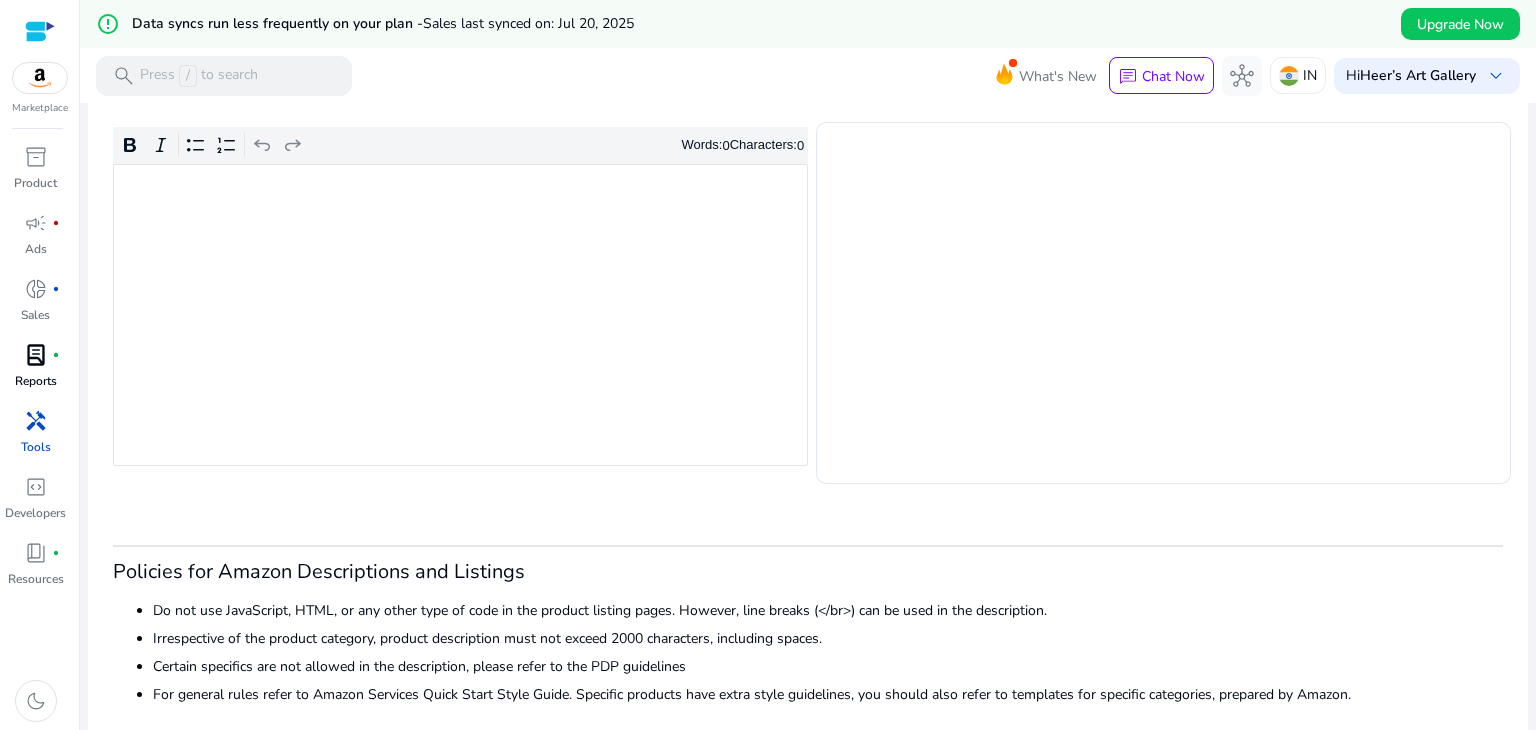 scroll, scrollTop: 416, scrollLeft: 0, axis: vertical 